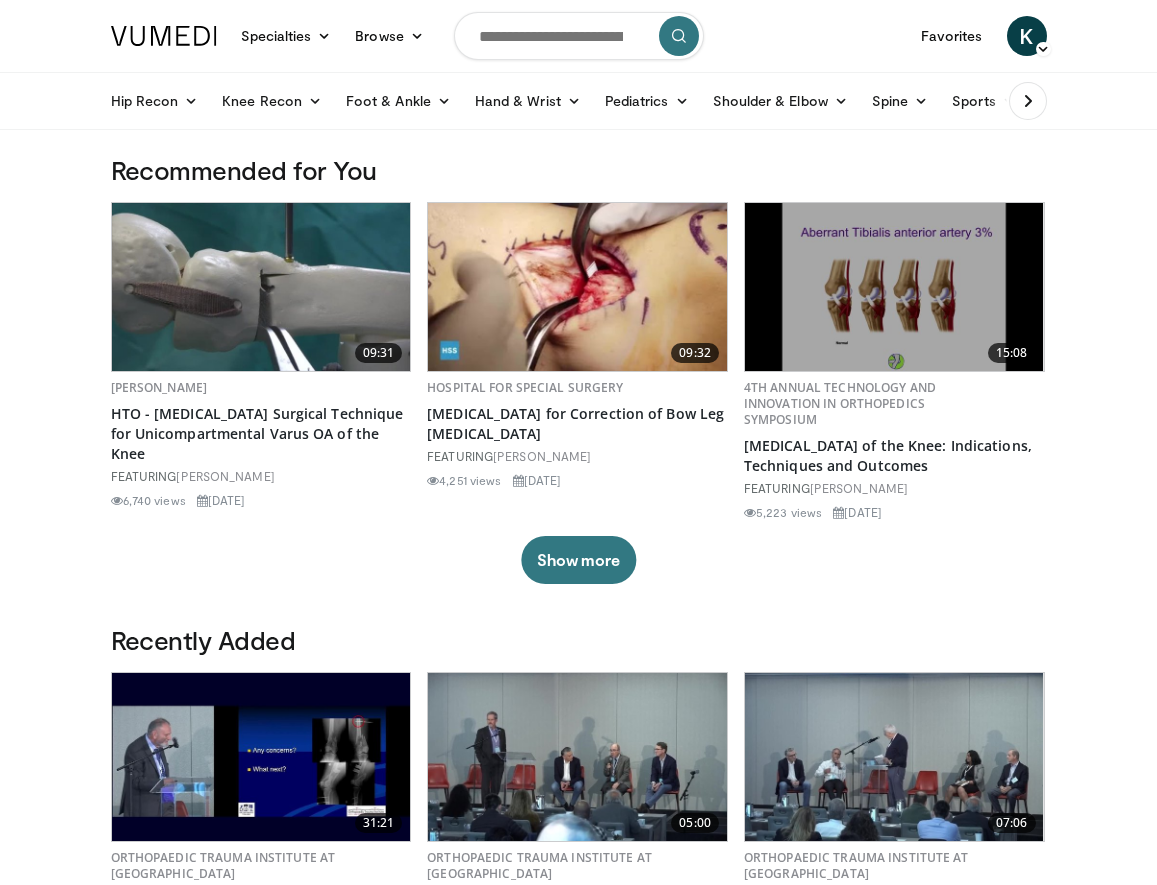 scroll, scrollTop: 0, scrollLeft: 0, axis: both 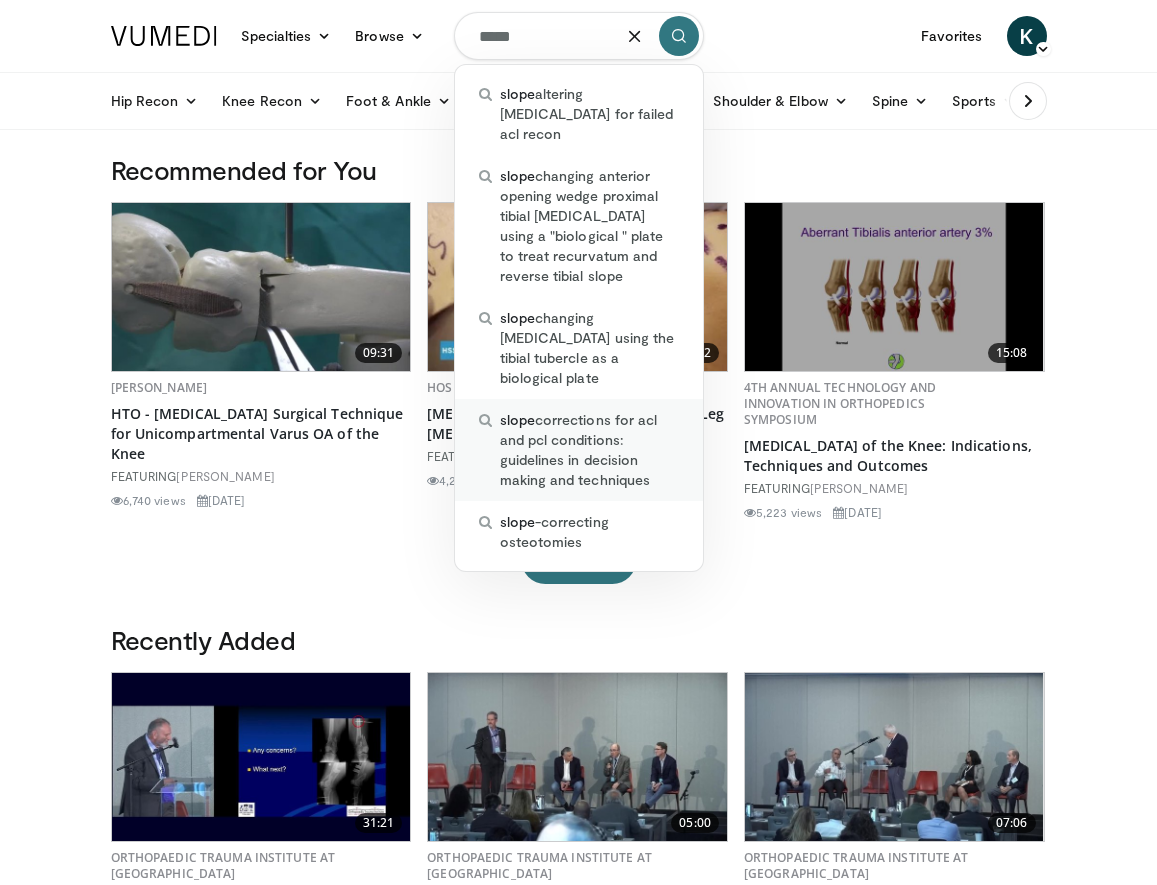 click on "slope  corrections for acl and pcl conditions: guidelines in decision making and techniques" at bounding box center [589, 450] 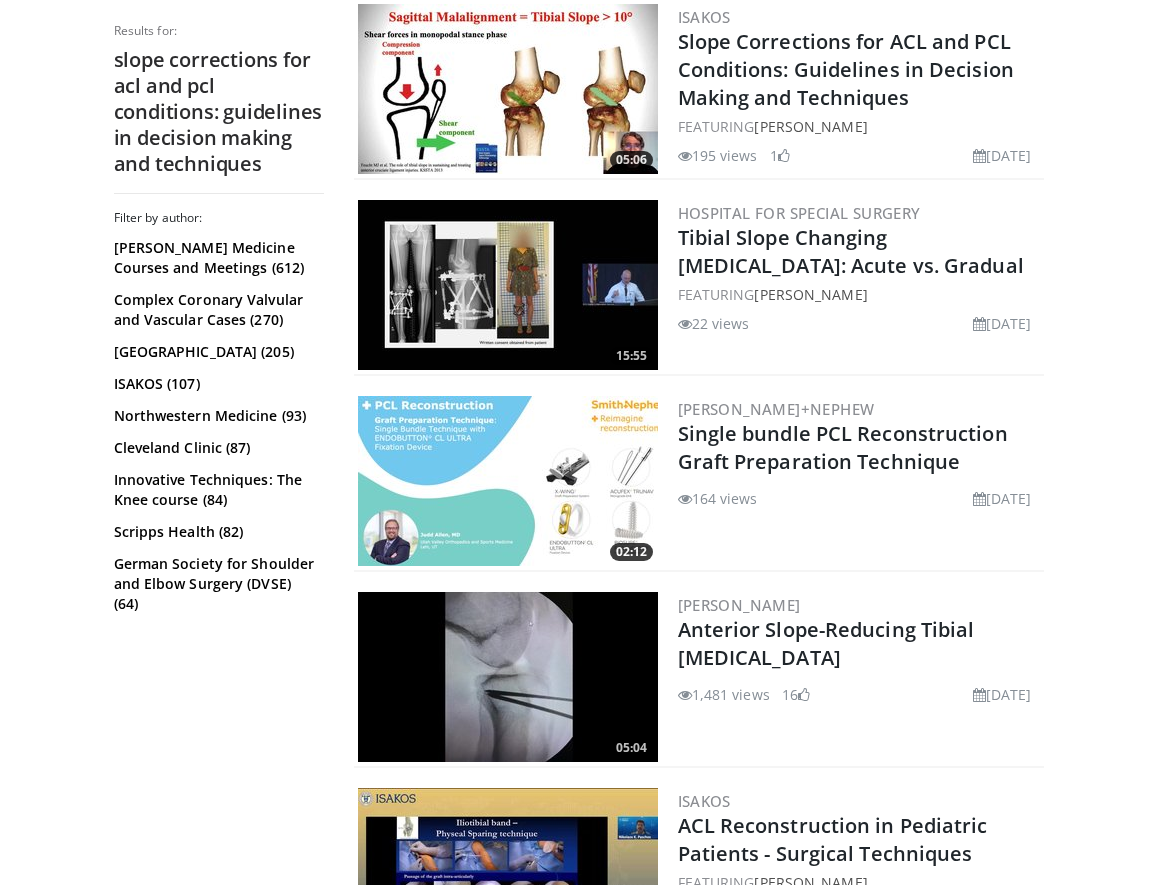 scroll, scrollTop: 819, scrollLeft: 0, axis: vertical 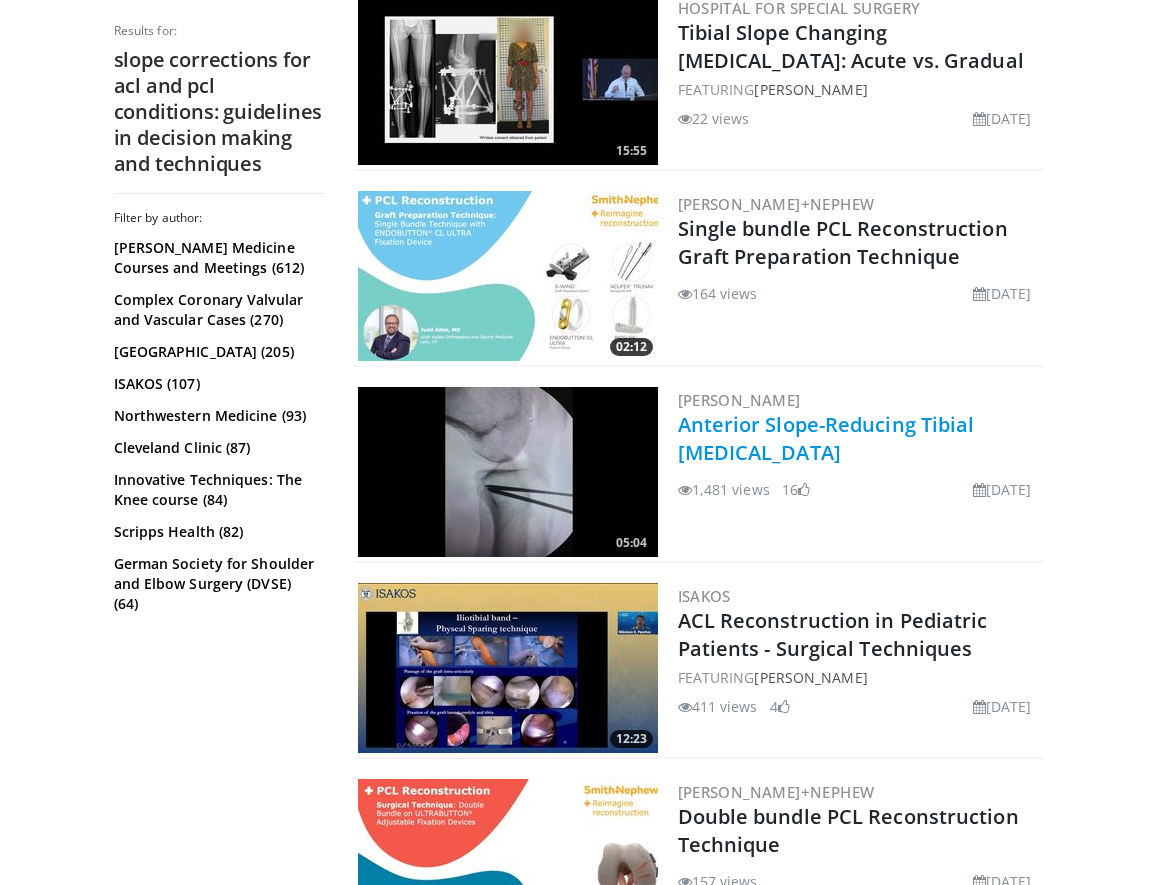 click on "Anterior Slope-Reducing Tibial Osteotomy" at bounding box center (826, 438) 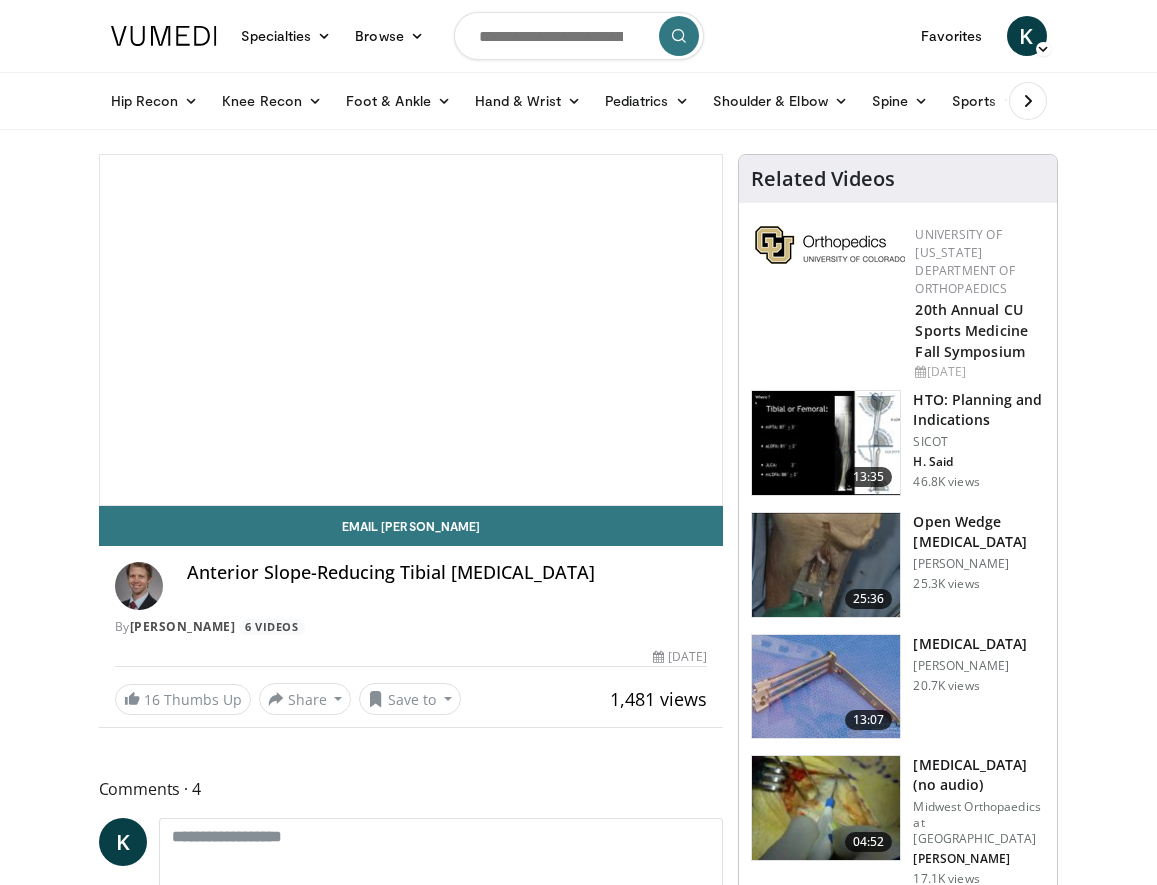 scroll, scrollTop: 0, scrollLeft: 0, axis: both 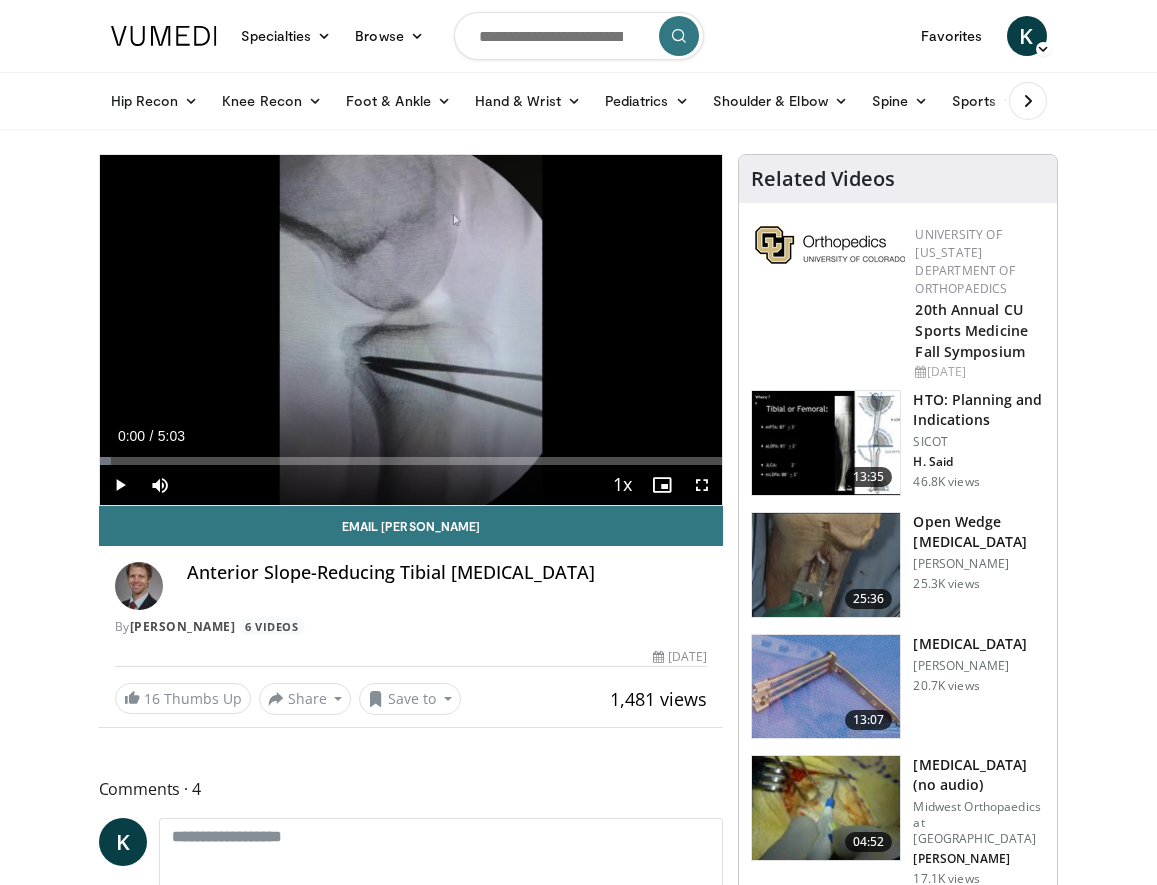 click at bounding box center [702, 485] 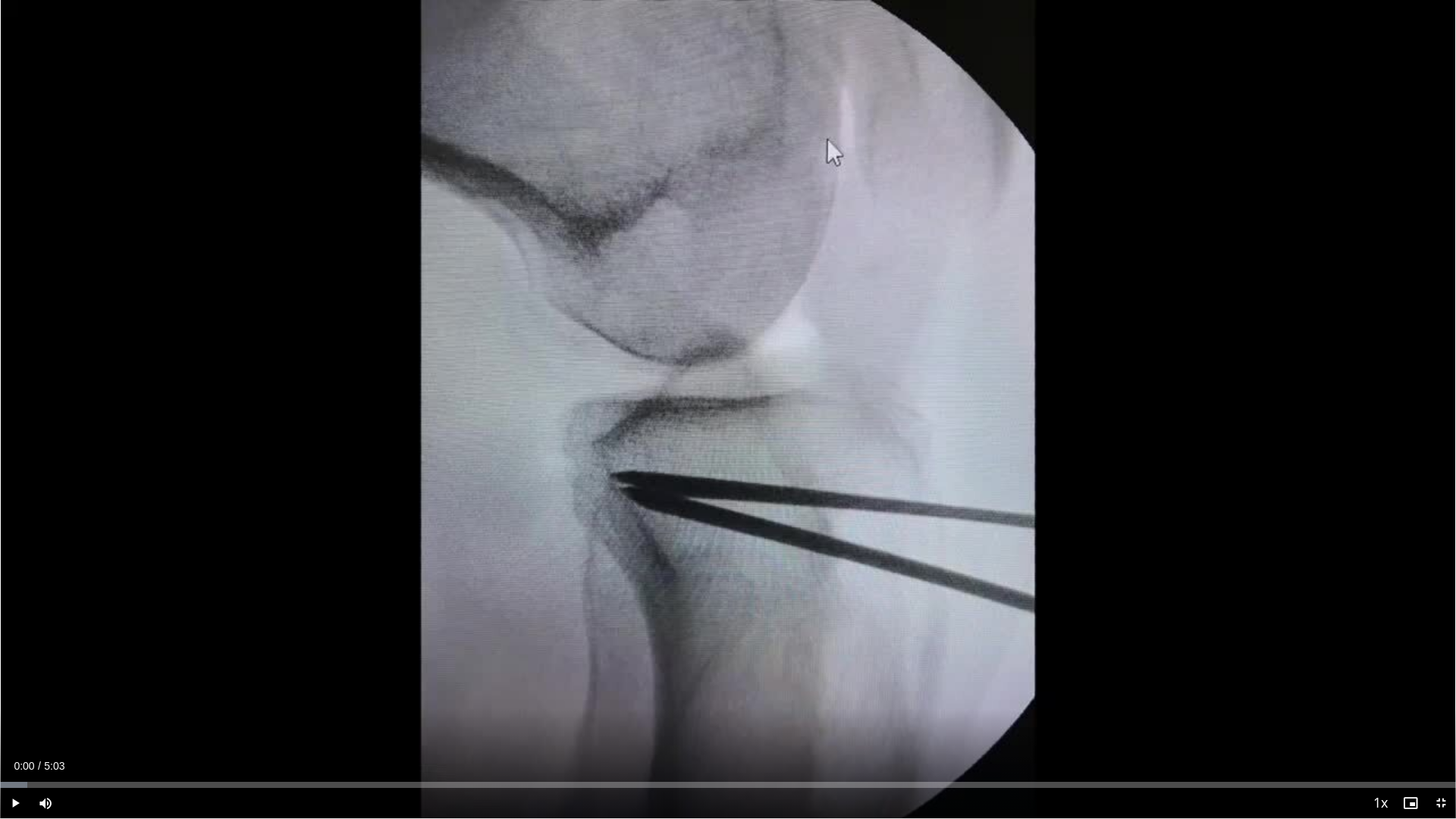 click at bounding box center (15, 803) 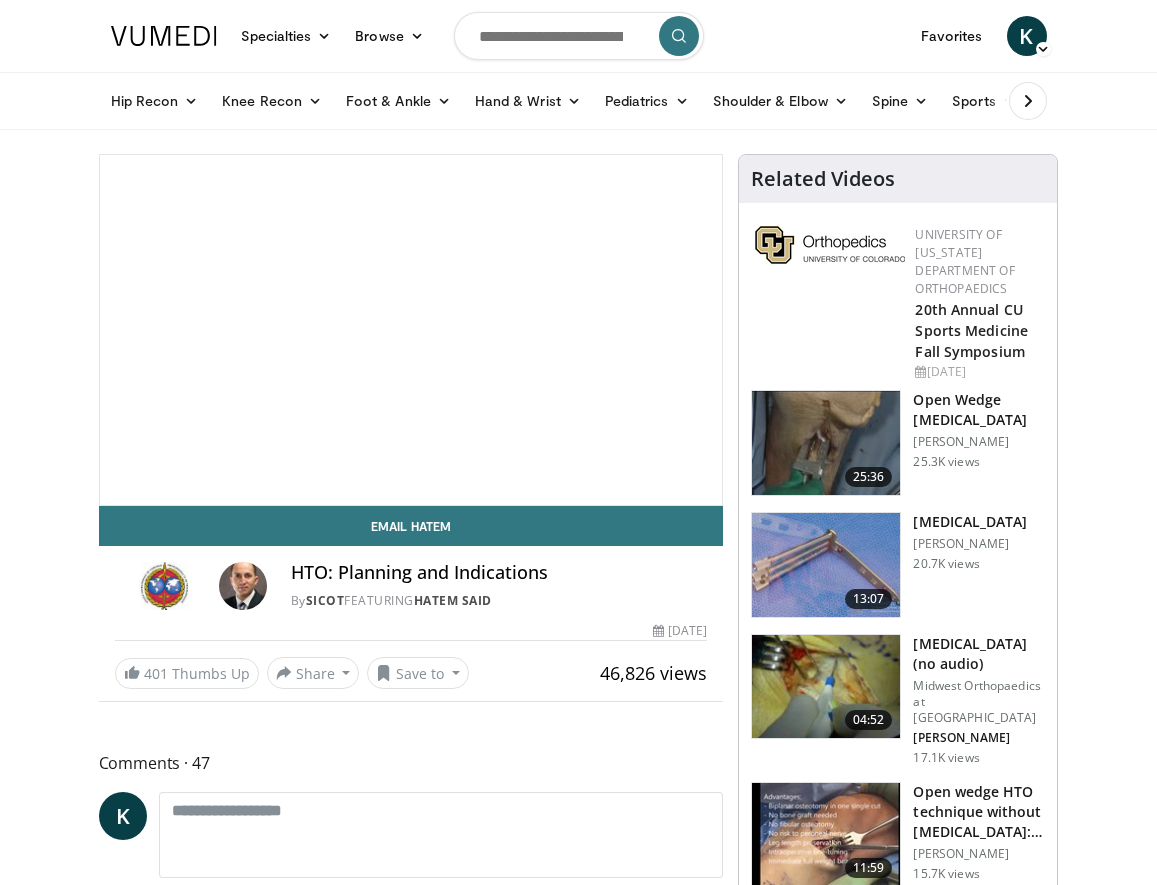scroll, scrollTop: 0, scrollLeft: 0, axis: both 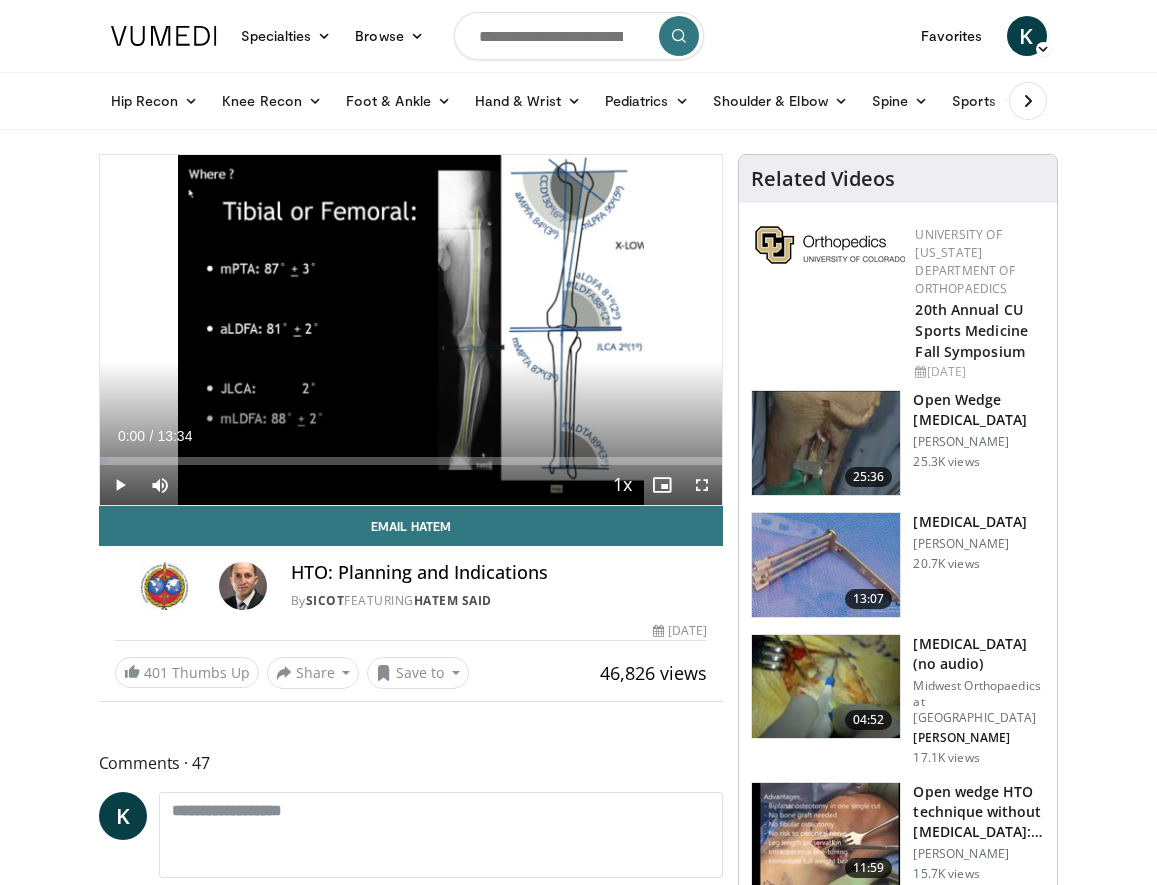 click at bounding box center [579, 36] 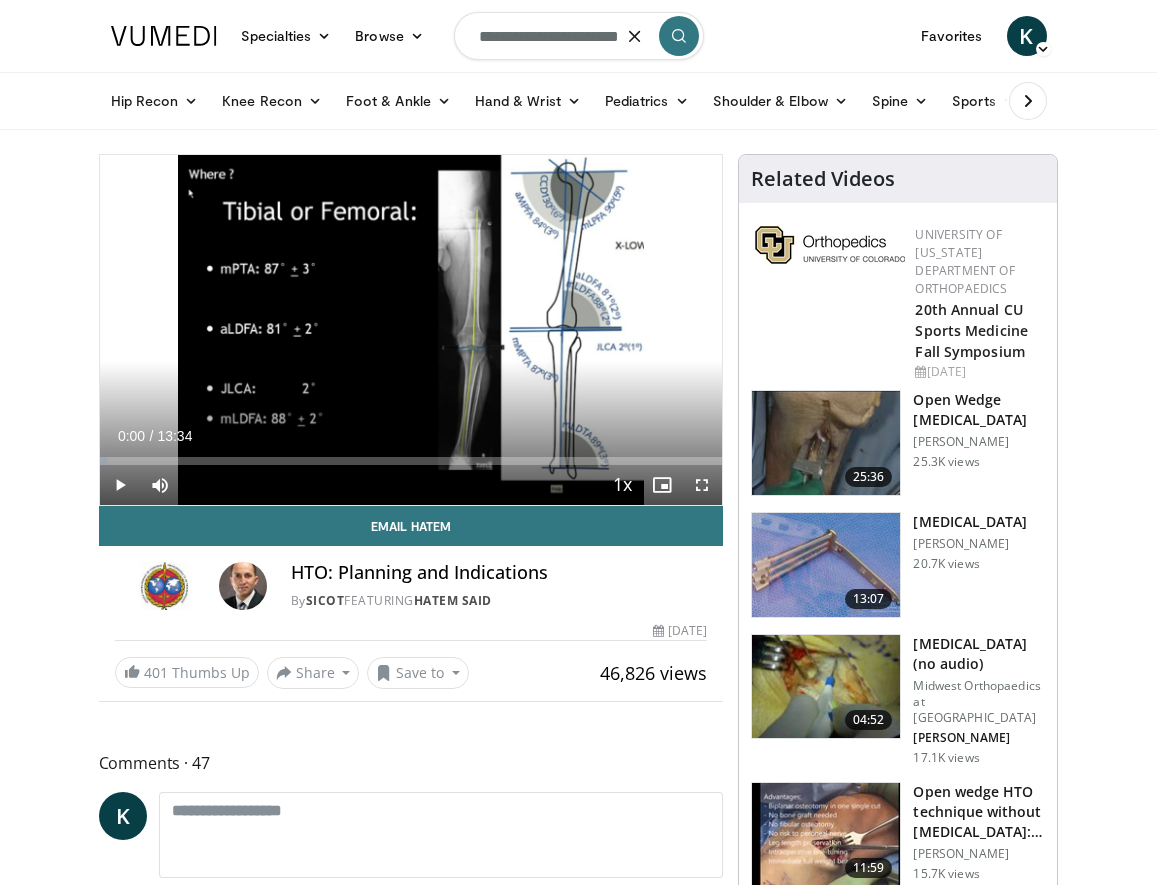 type on "**********" 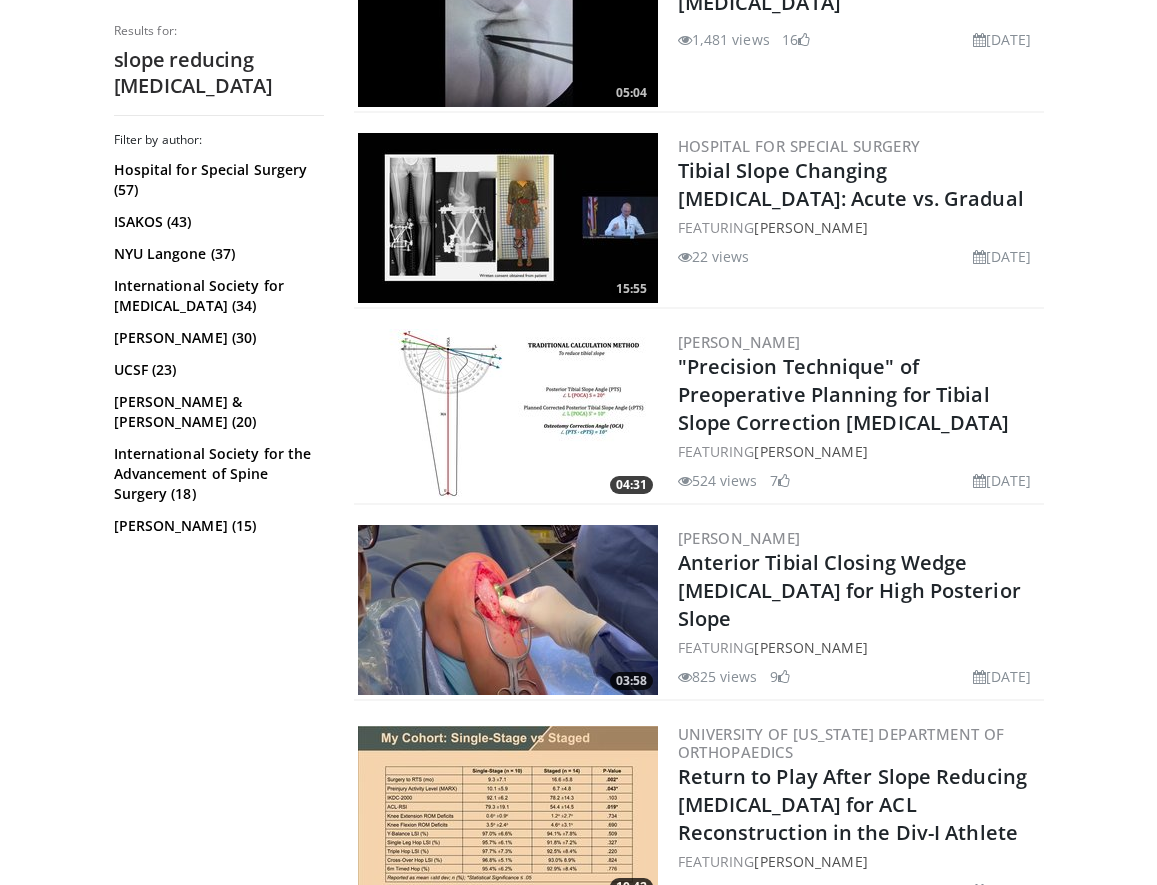 scroll, scrollTop: 683, scrollLeft: 0, axis: vertical 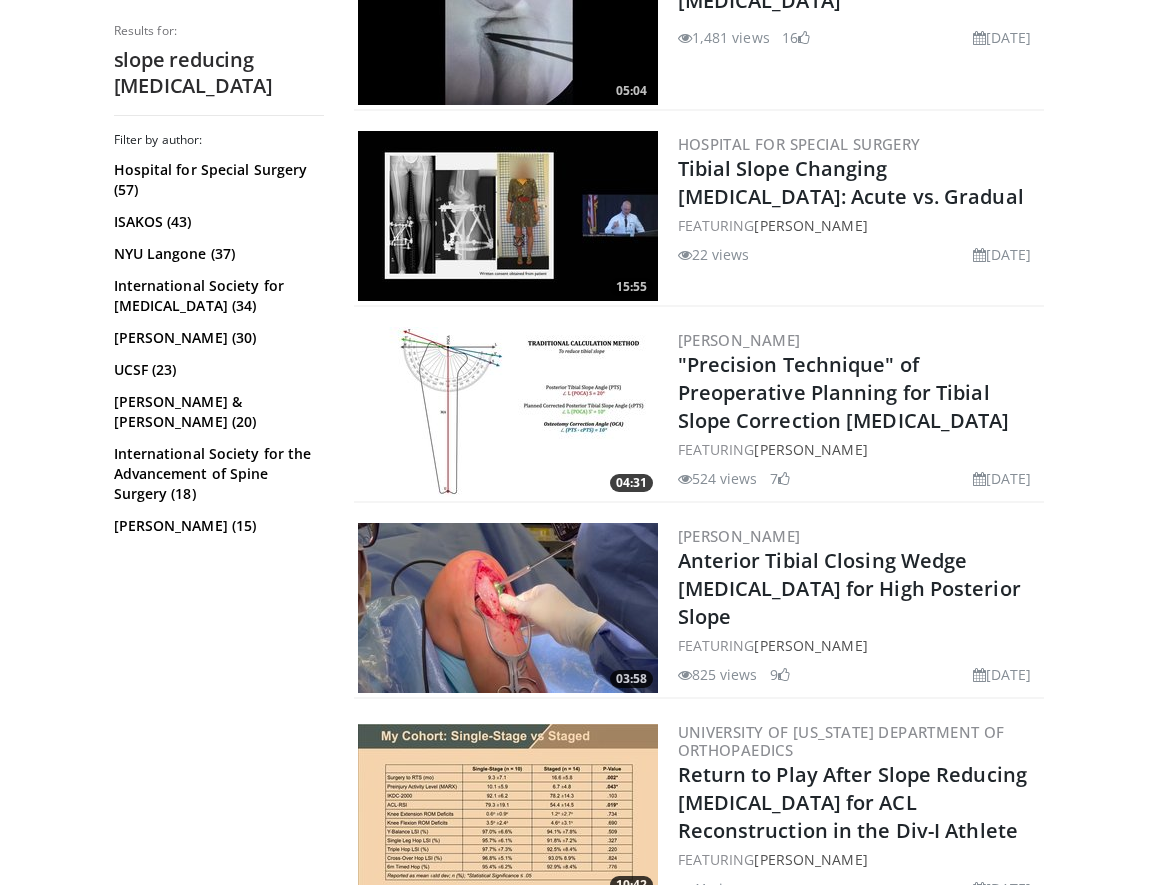 click on "Anterior Tibial Closing Wedge [MEDICAL_DATA] for High Posterior Slope" at bounding box center (859, 589) 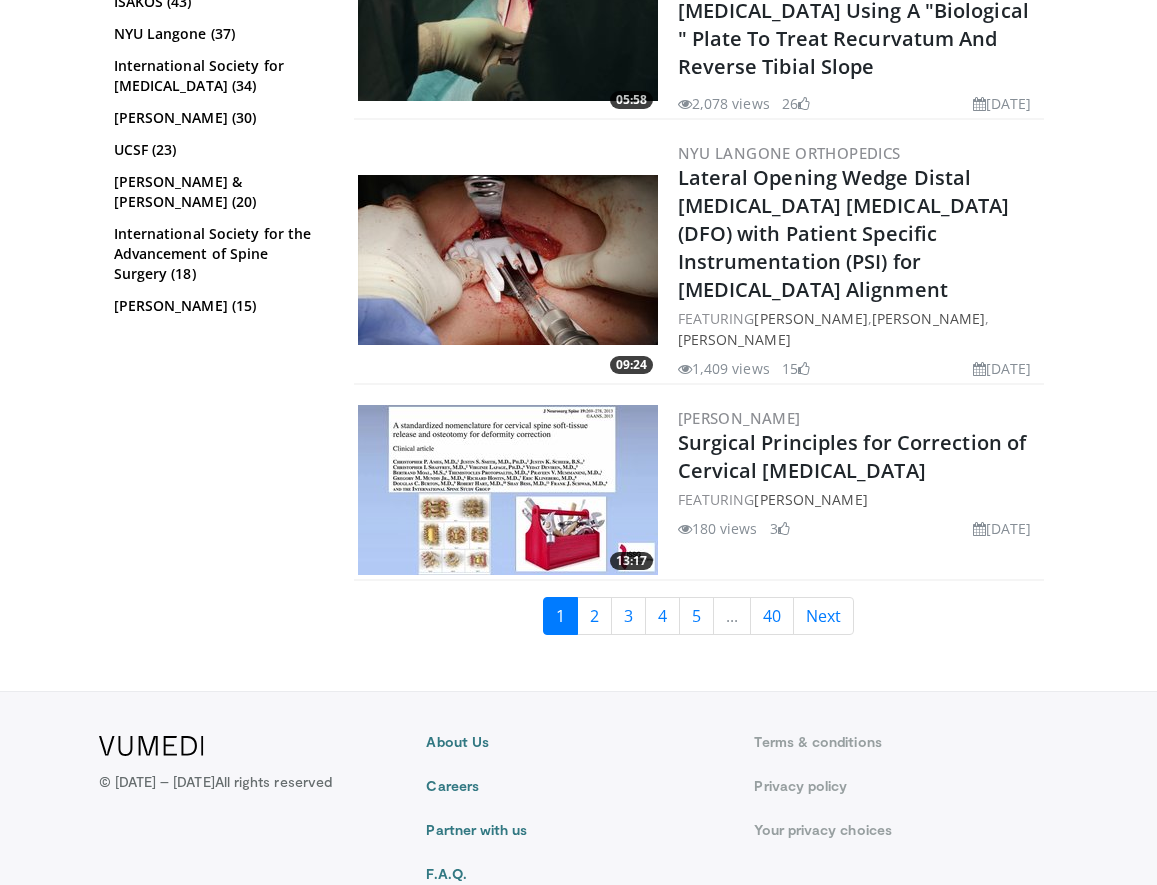 scroll, scrollTop: 5064, scrollLeft: 0, axis: vertical 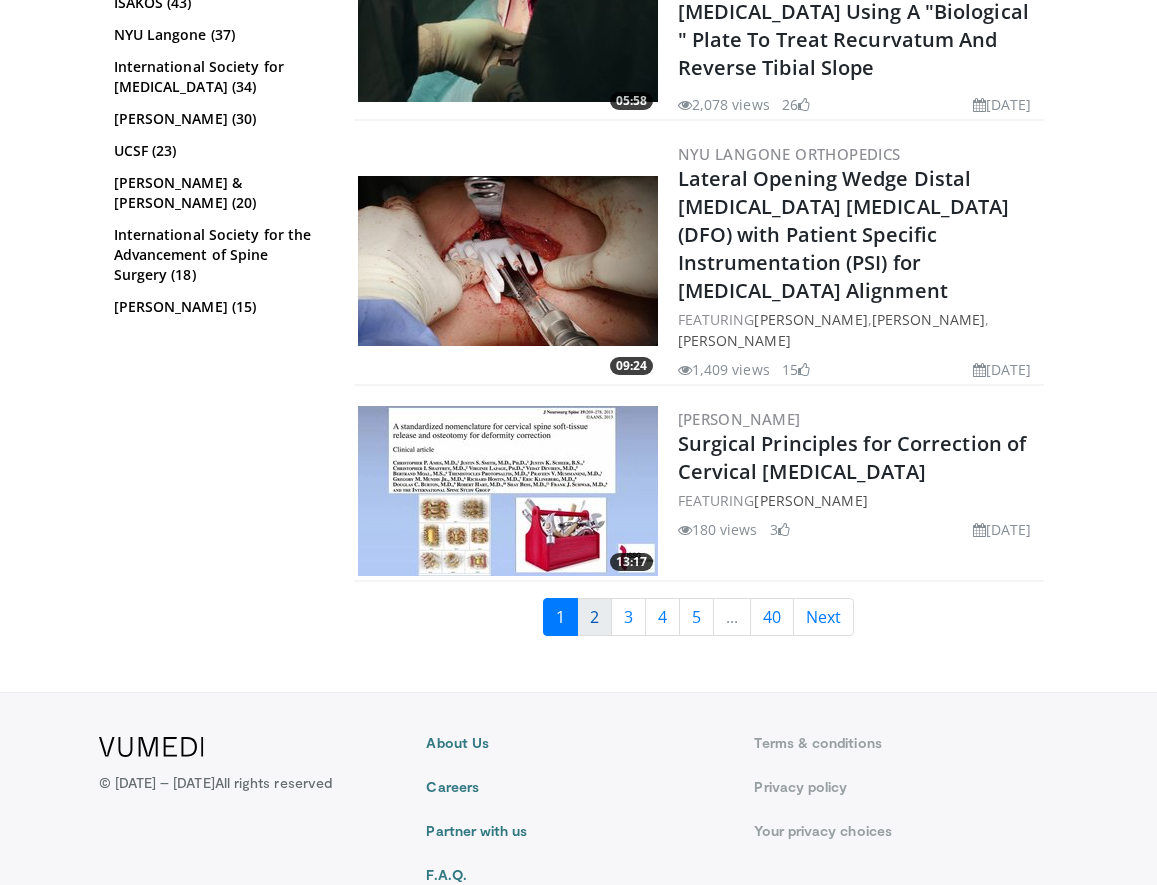 click on "2" at bounding box center (594, 617) 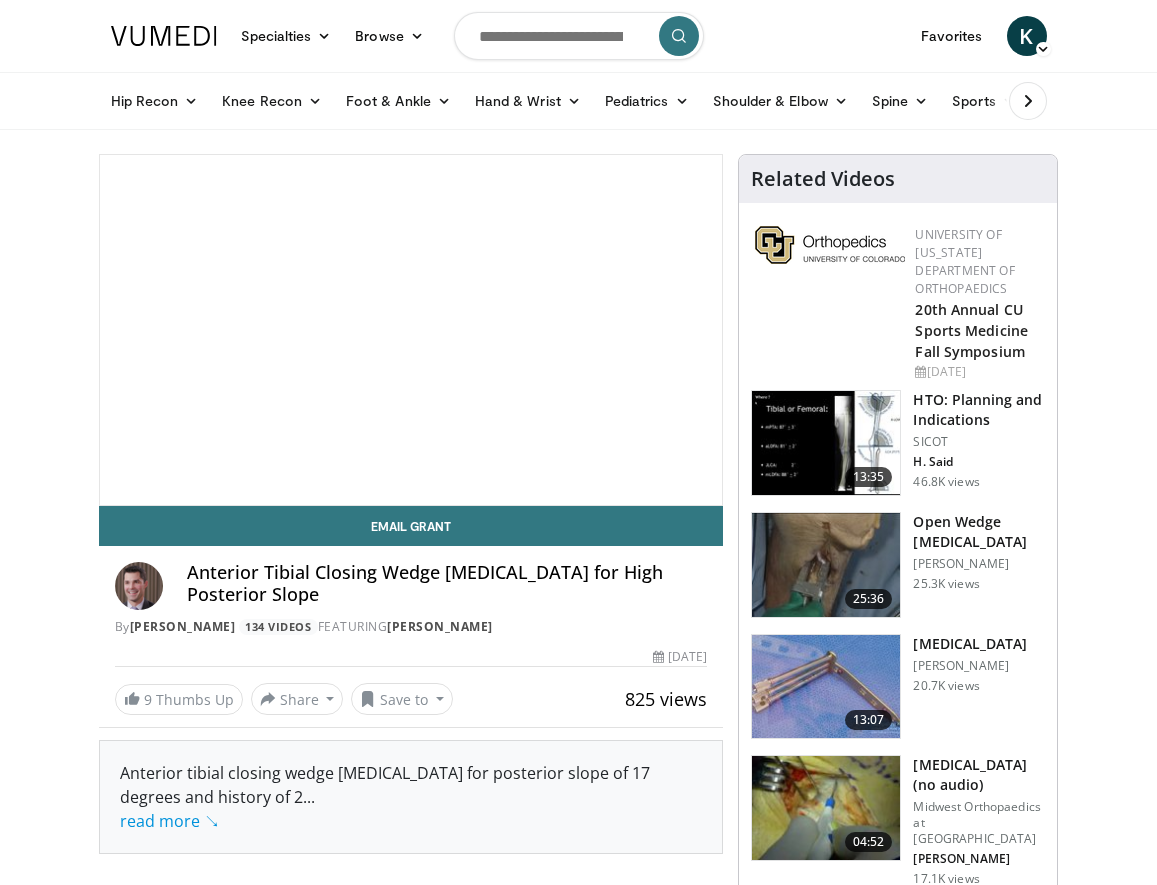 scroll, scrollTop: 0, scrollLeft: 0, axis: both 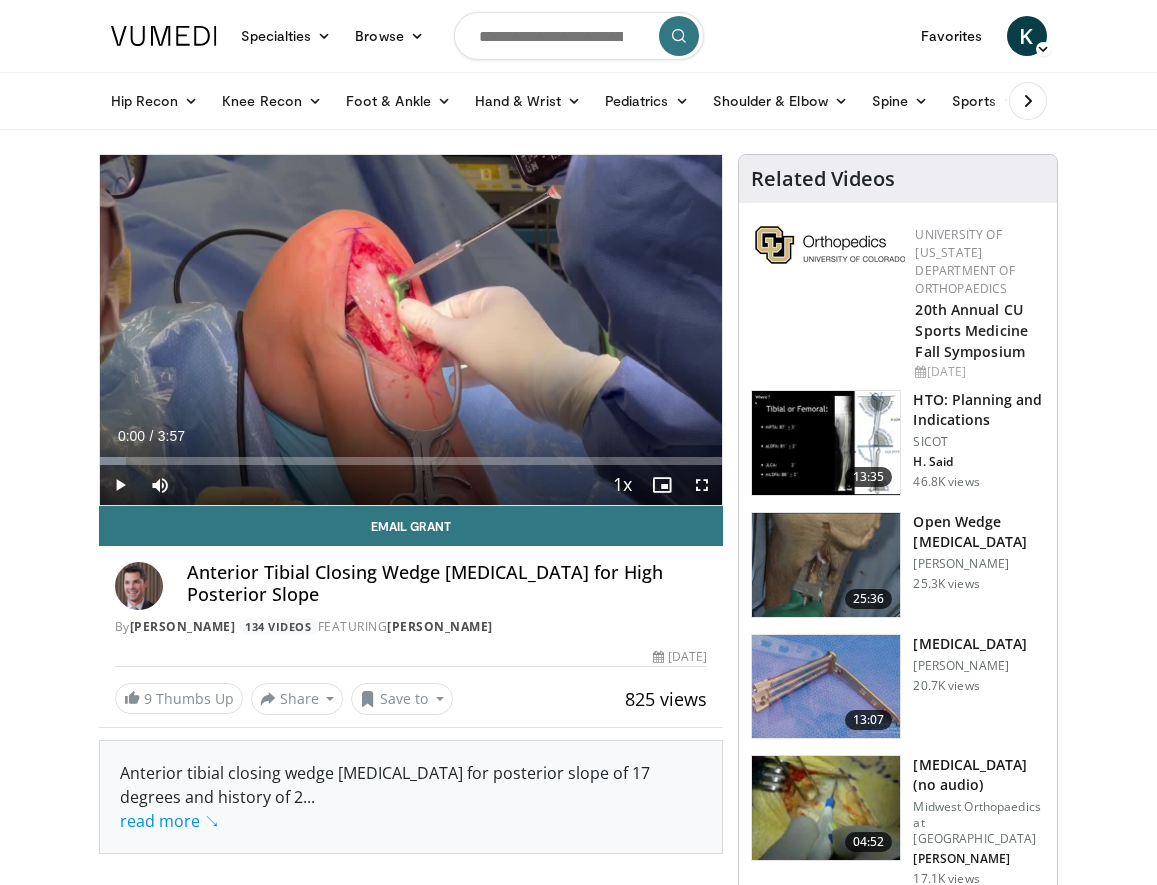 click at bounding box center [702, 485] 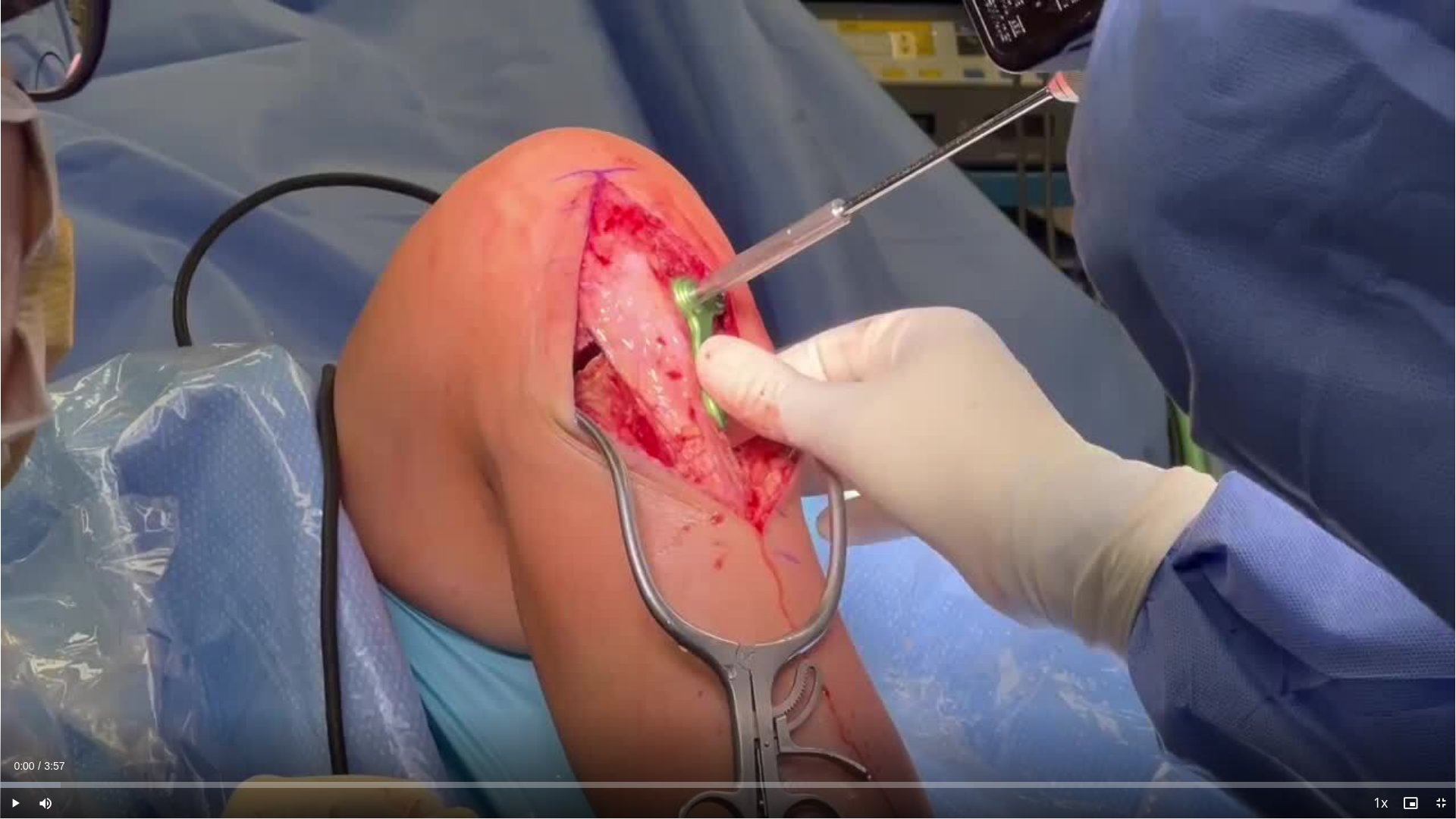 click at bounding box center (15, 803) 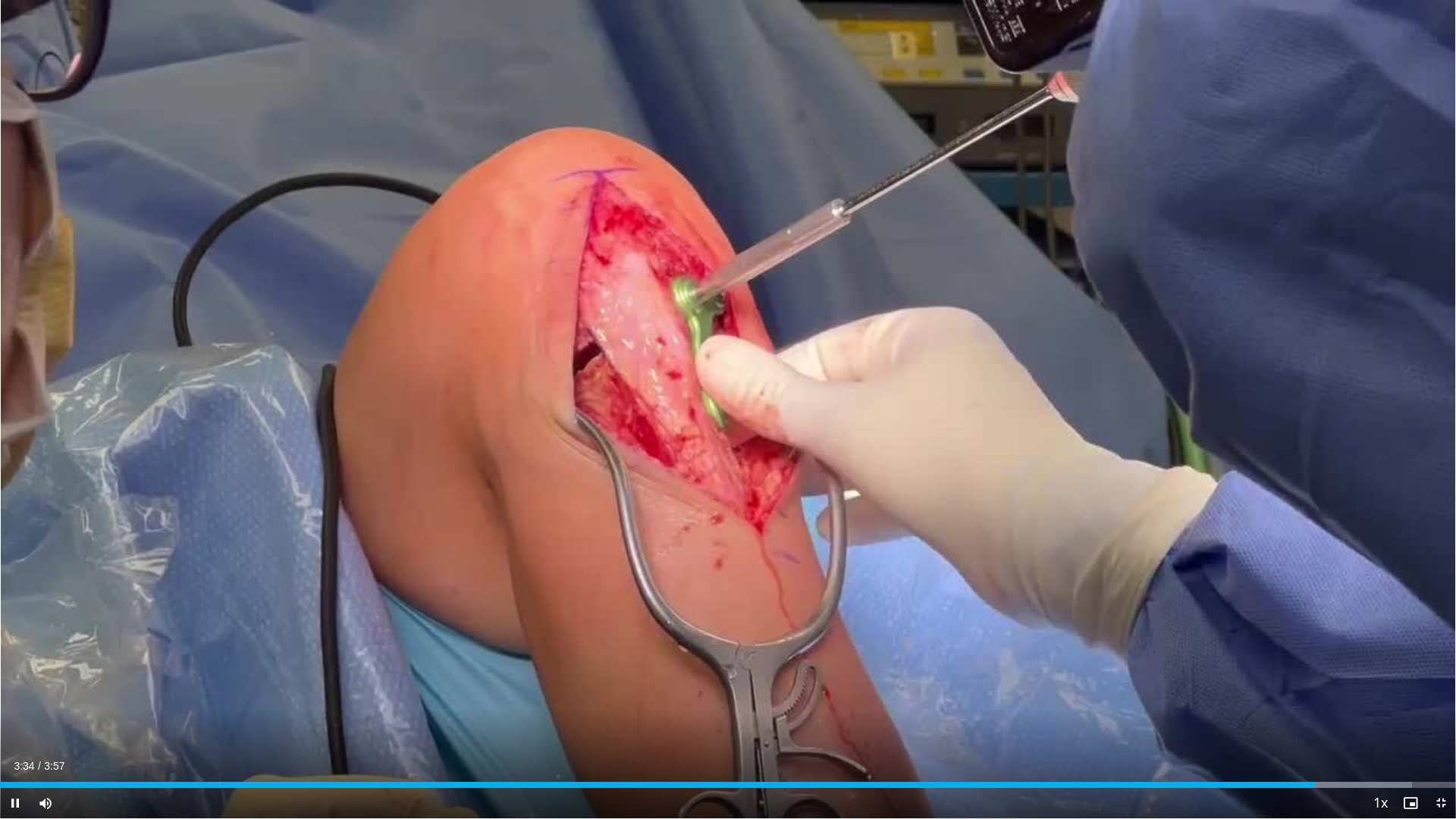 click at bounding box center [1441, 803] 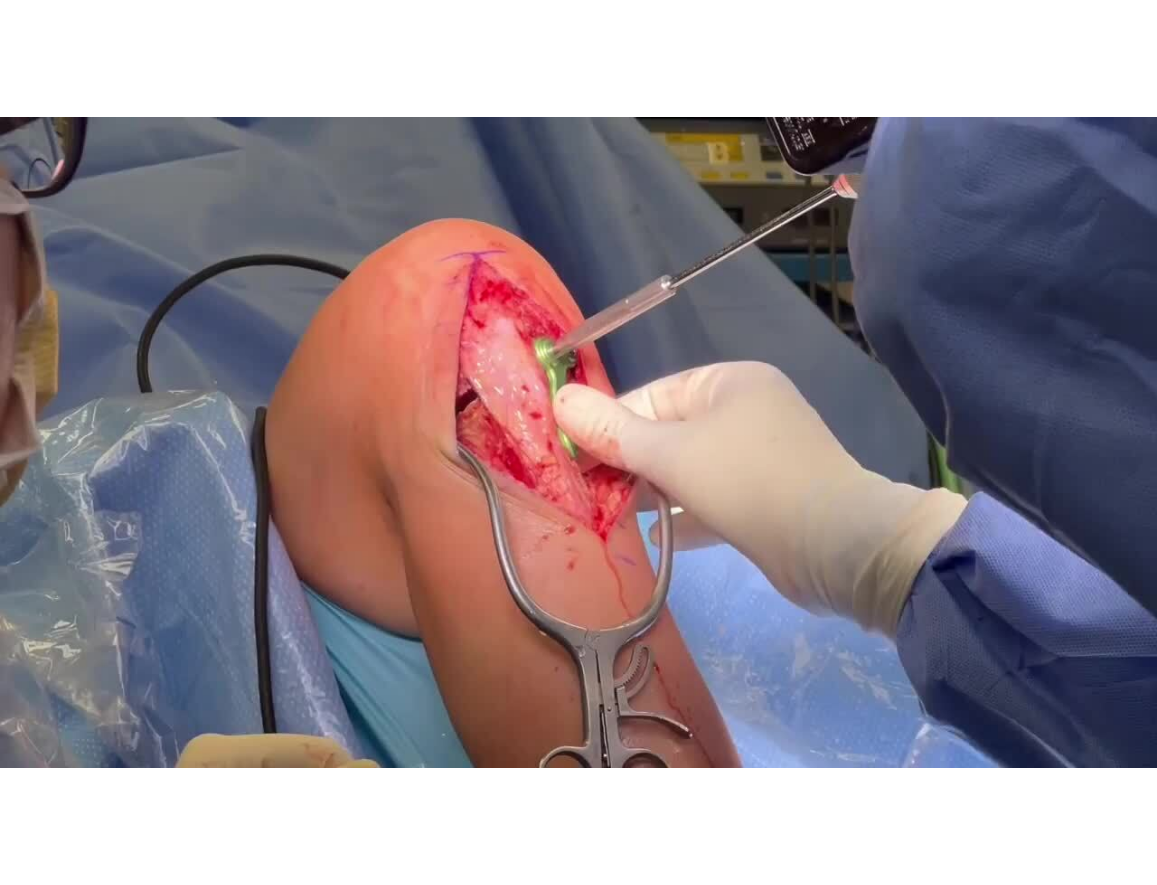 scroll, scrollTop: 0, scrollLeft: 0, axis: both 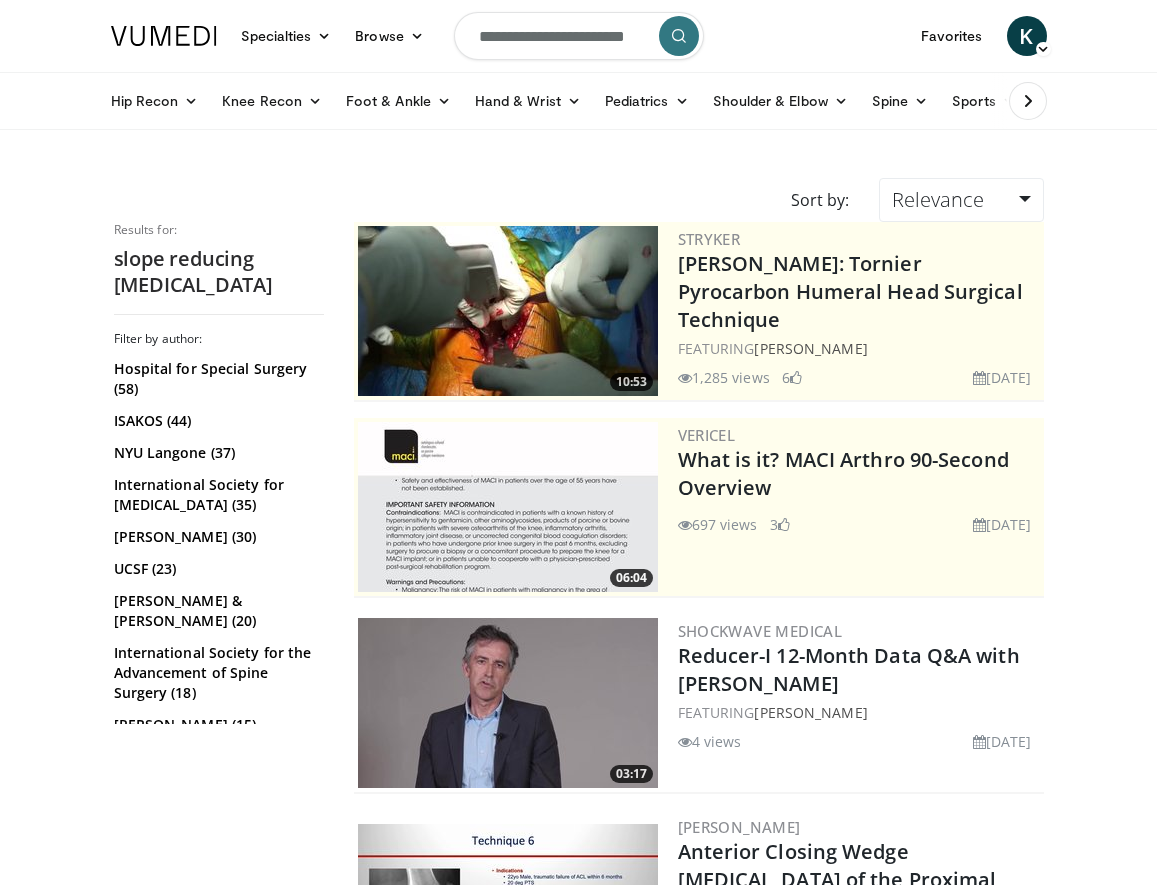 click at bounding box center [679, 36] 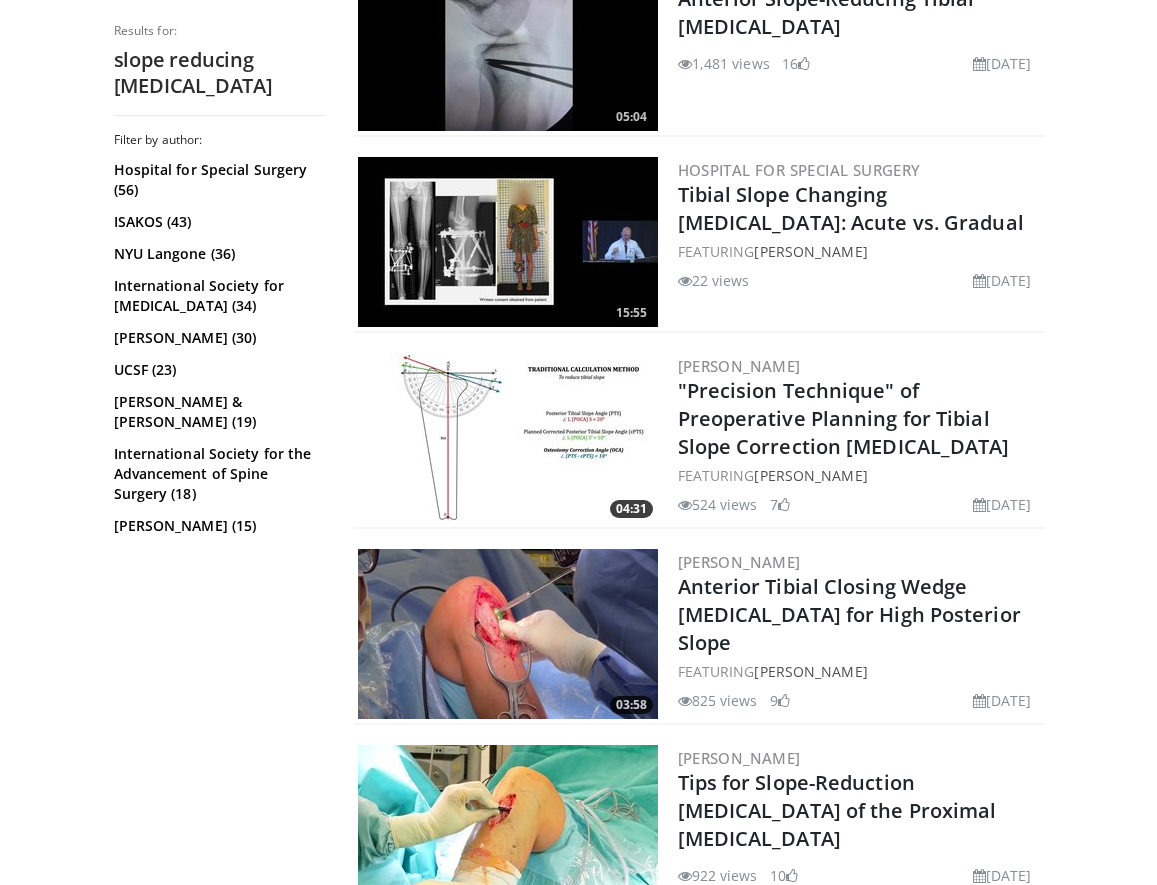 scroll, scrollTop: 674, scrollLeft: 0, axis: vertical 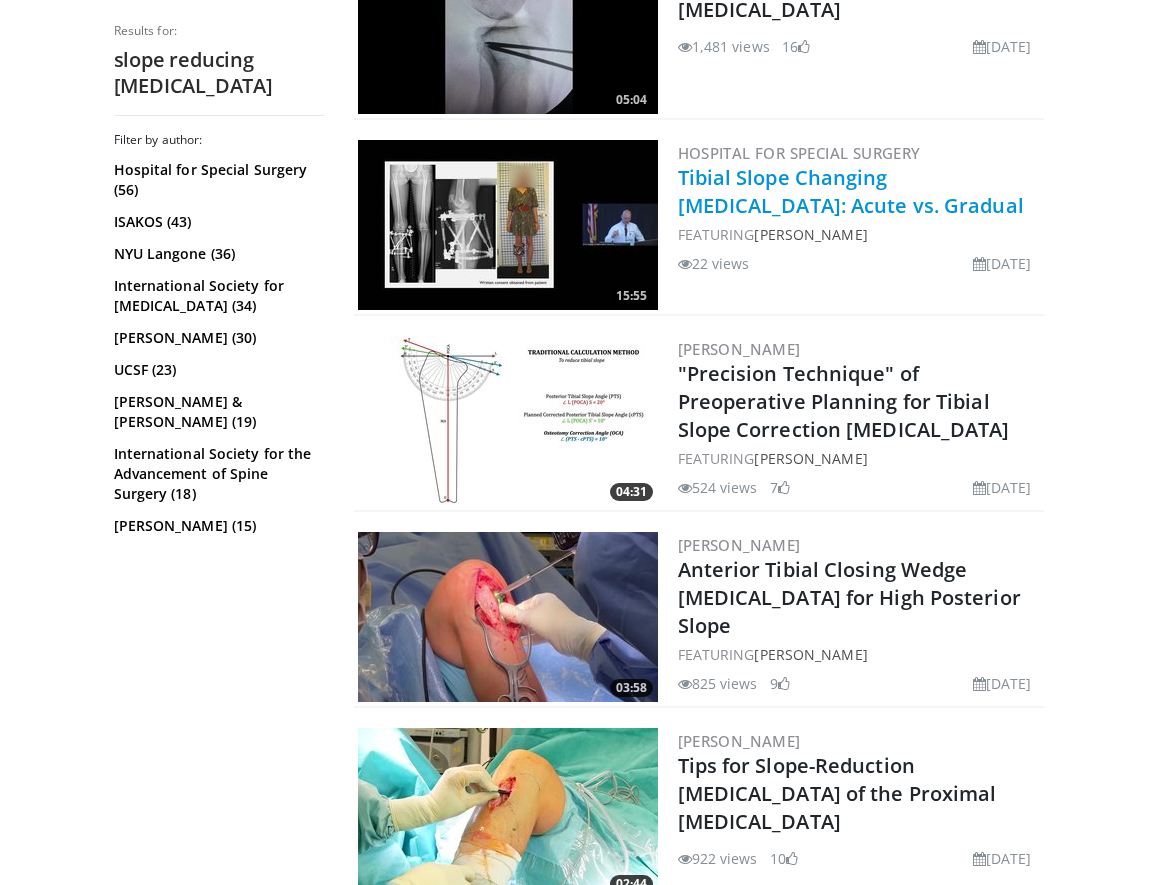 click on "Tibial Slope Changing Osteotomy: Acute vs. Gradual" at bounding box center (851, 191) 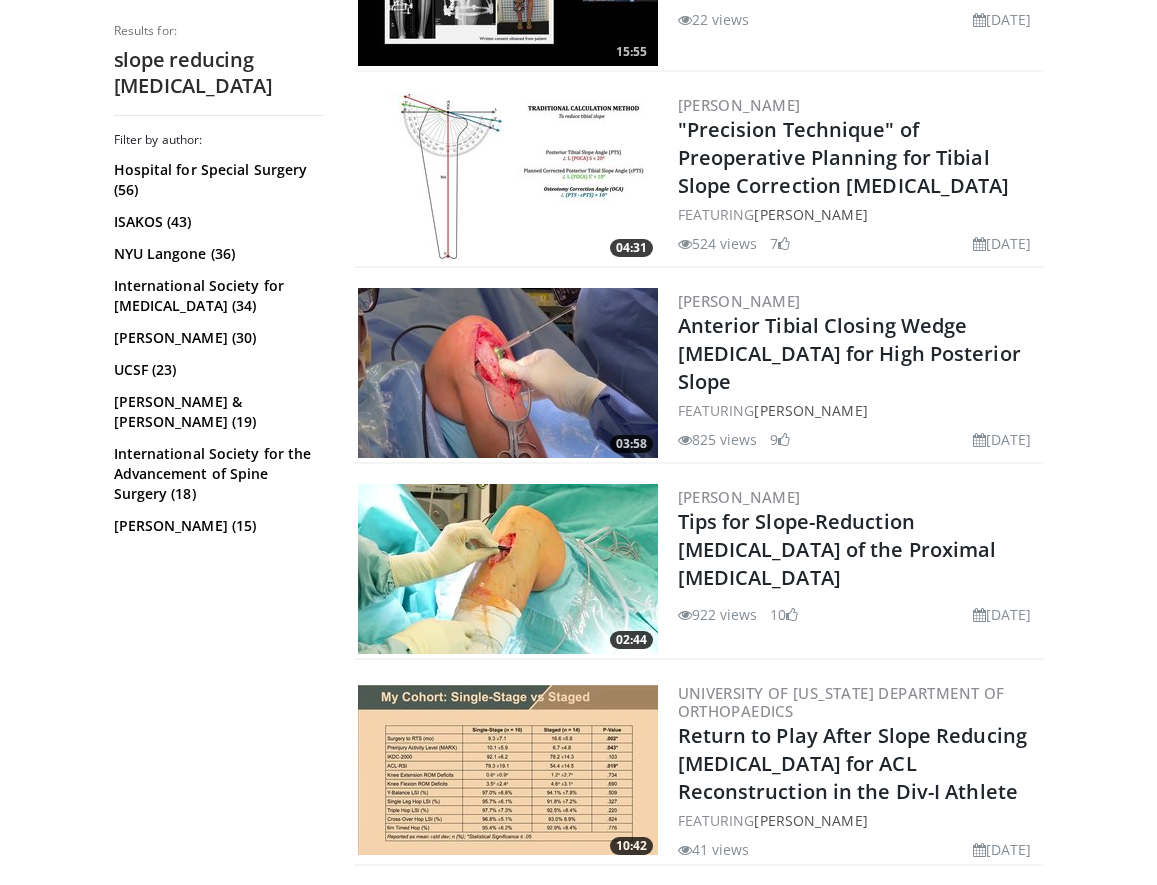 scroll, scrollTop: 943, scrollLeft: 0, axis: vertical 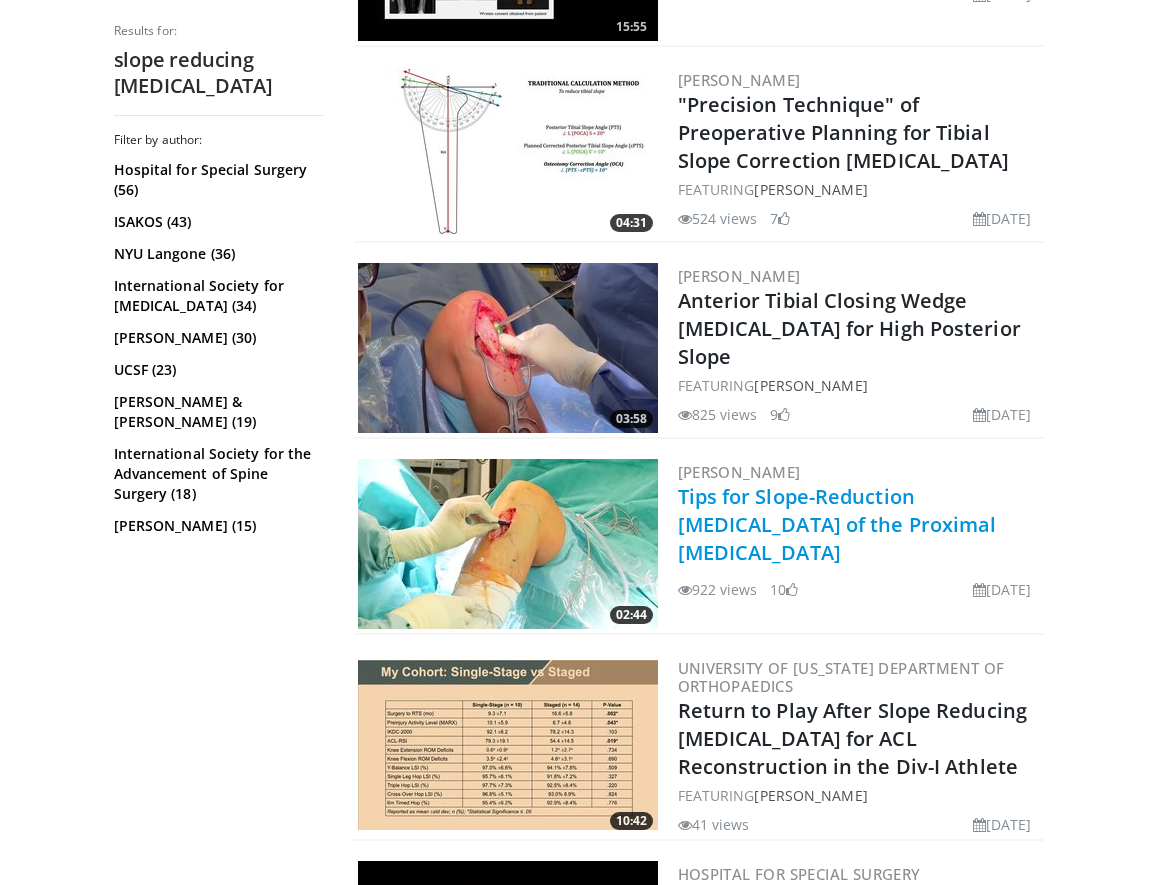 click on "Tips for Slope-Reduction Osteotomy of the Proximal Tibia" at bounding box center (837, 524) 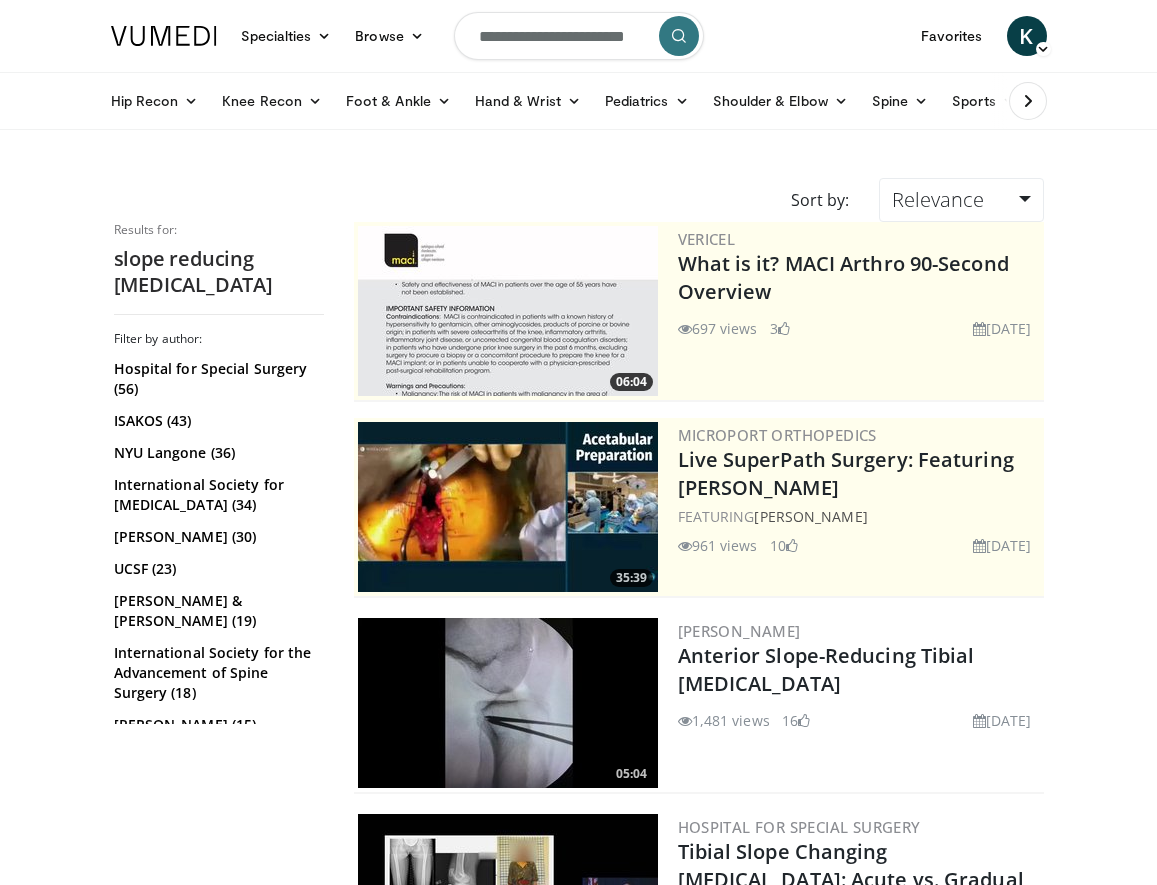 scroll, scrollTop: 0, scrollLeft: 0, axis: both 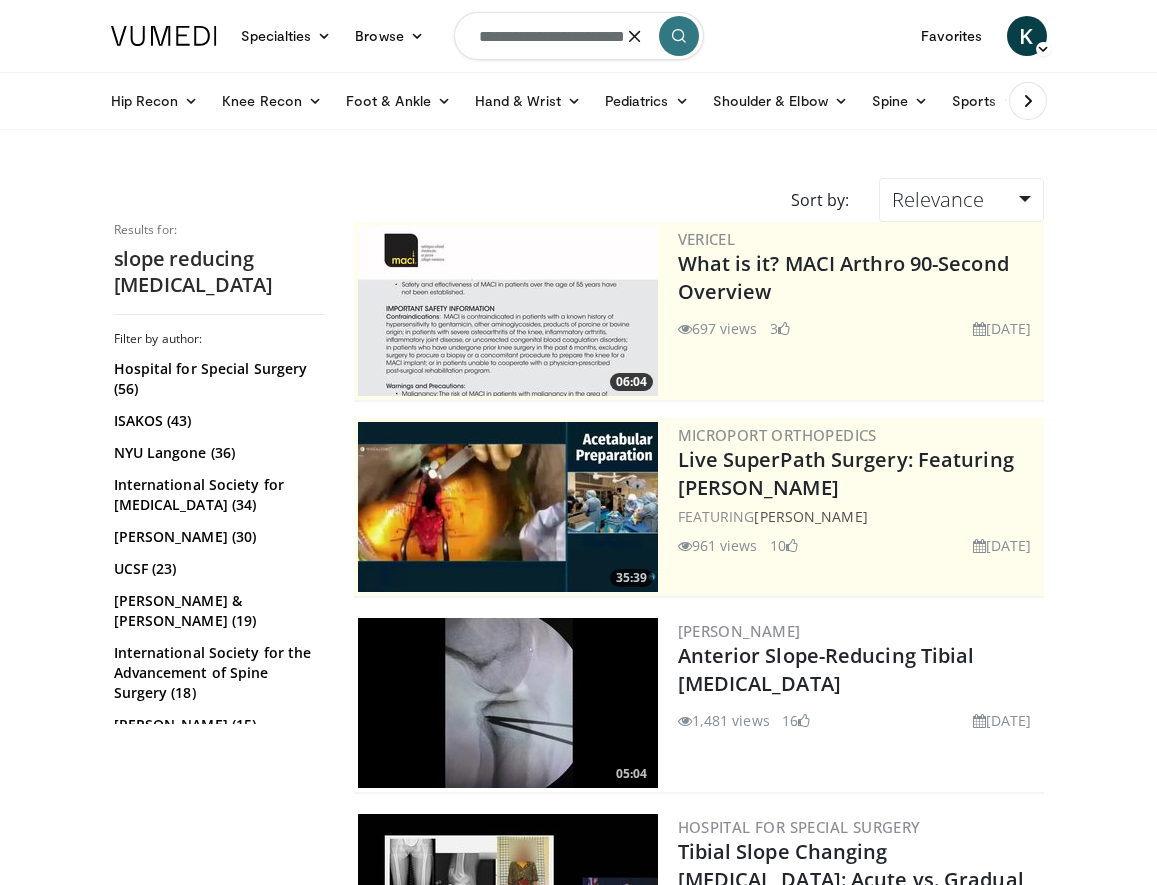 click at bounding box center [635, 36] 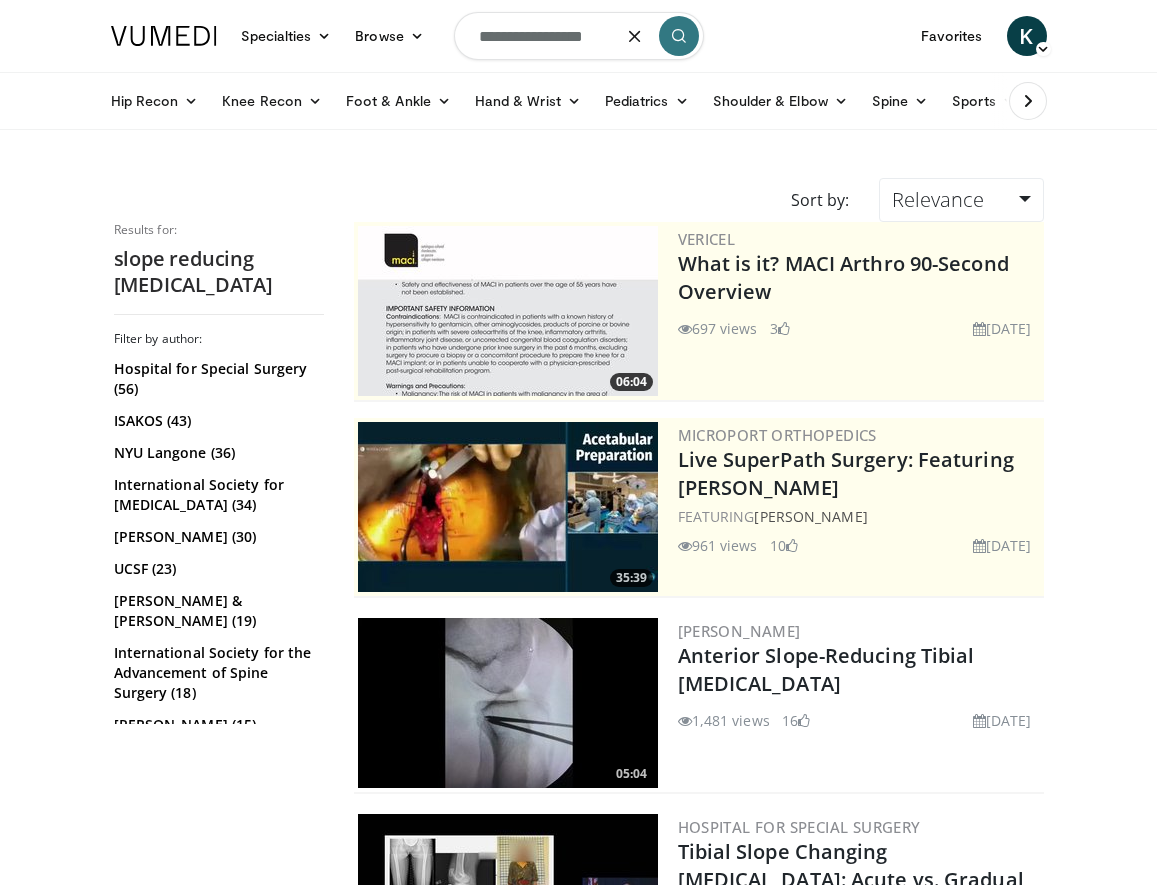 type on "**********" 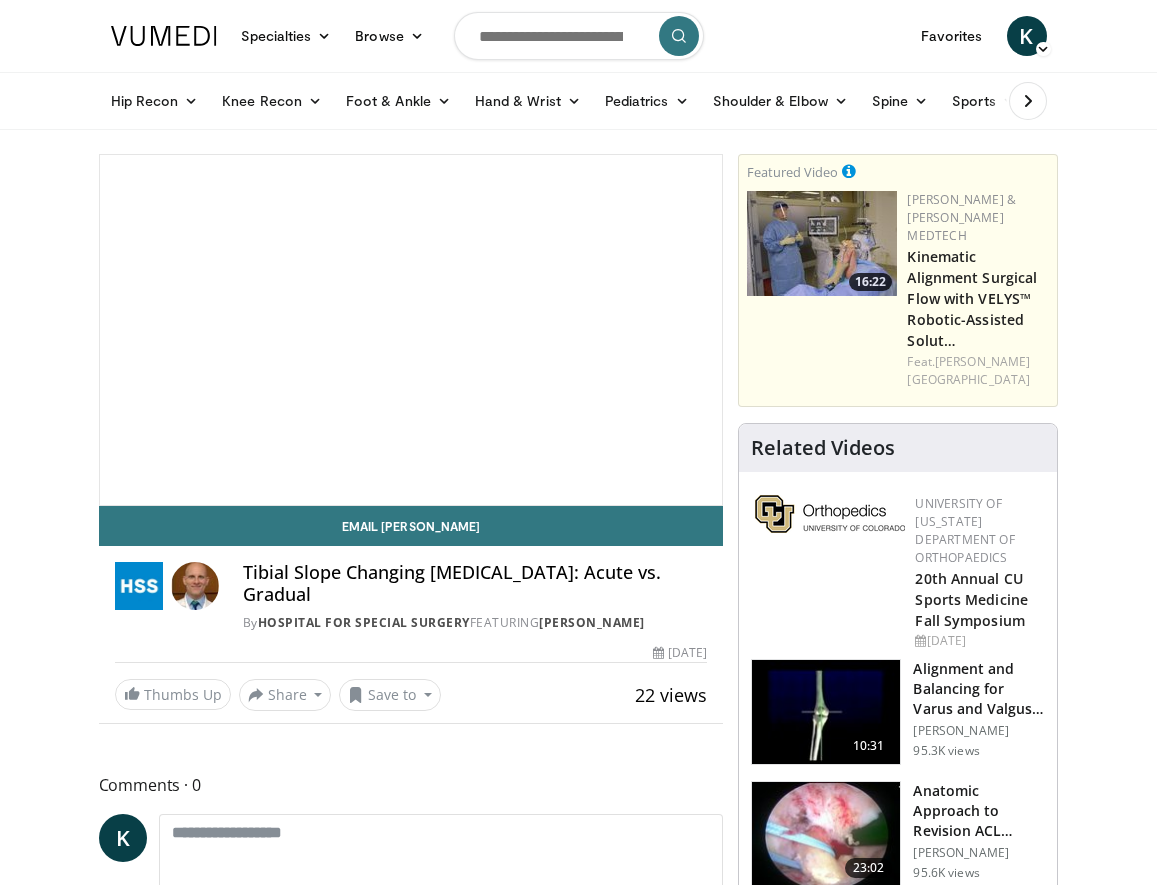 scroll, scrollTop: 0, scrollLeft: 0, axis: both 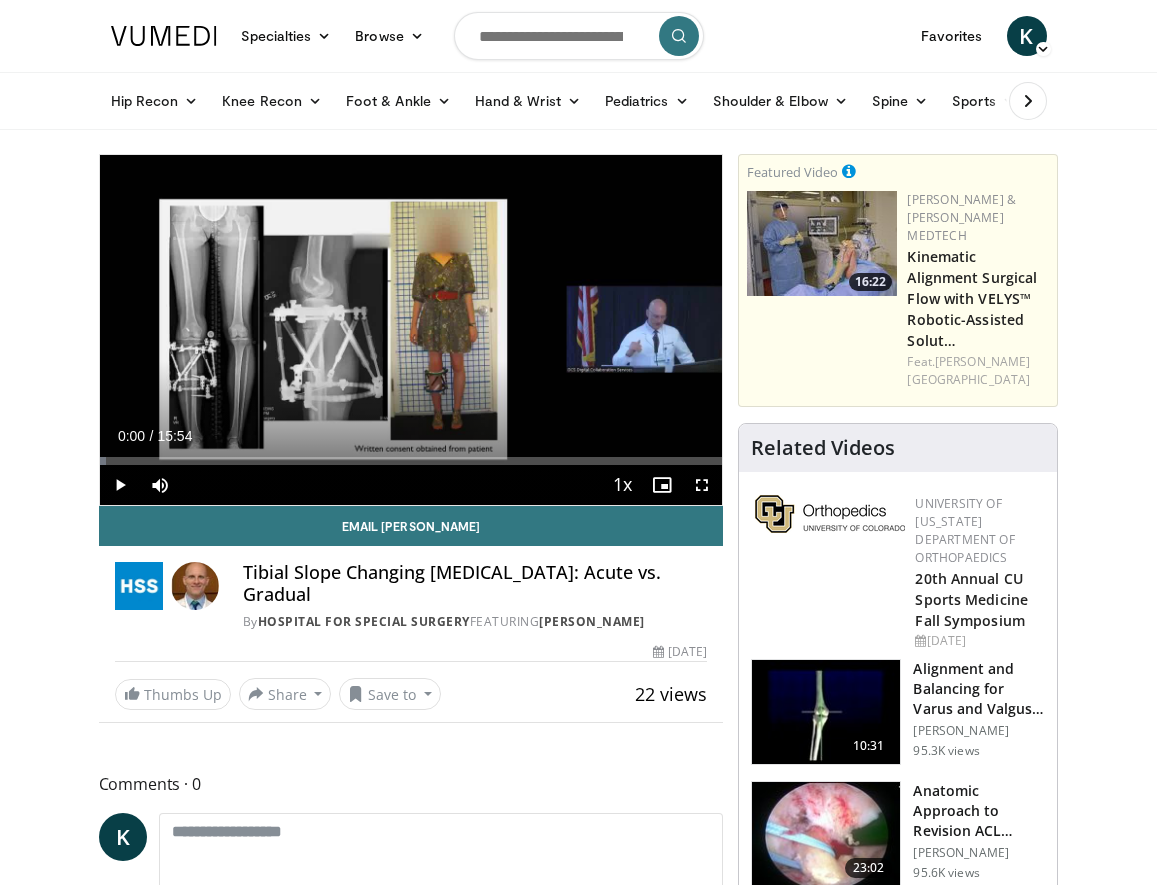 click at bounding box center [702, 485] 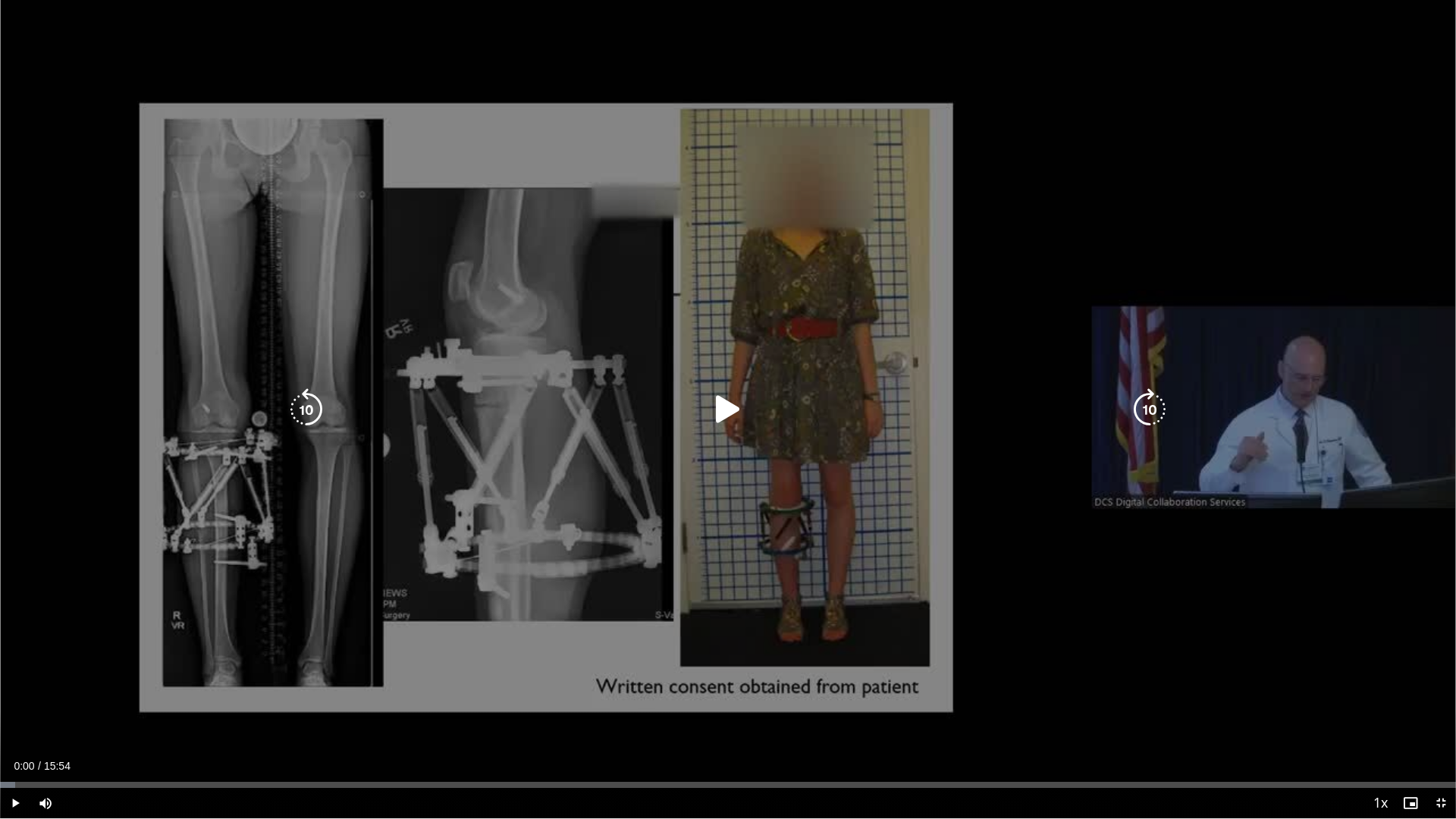 click at bounding box center (728, 410) 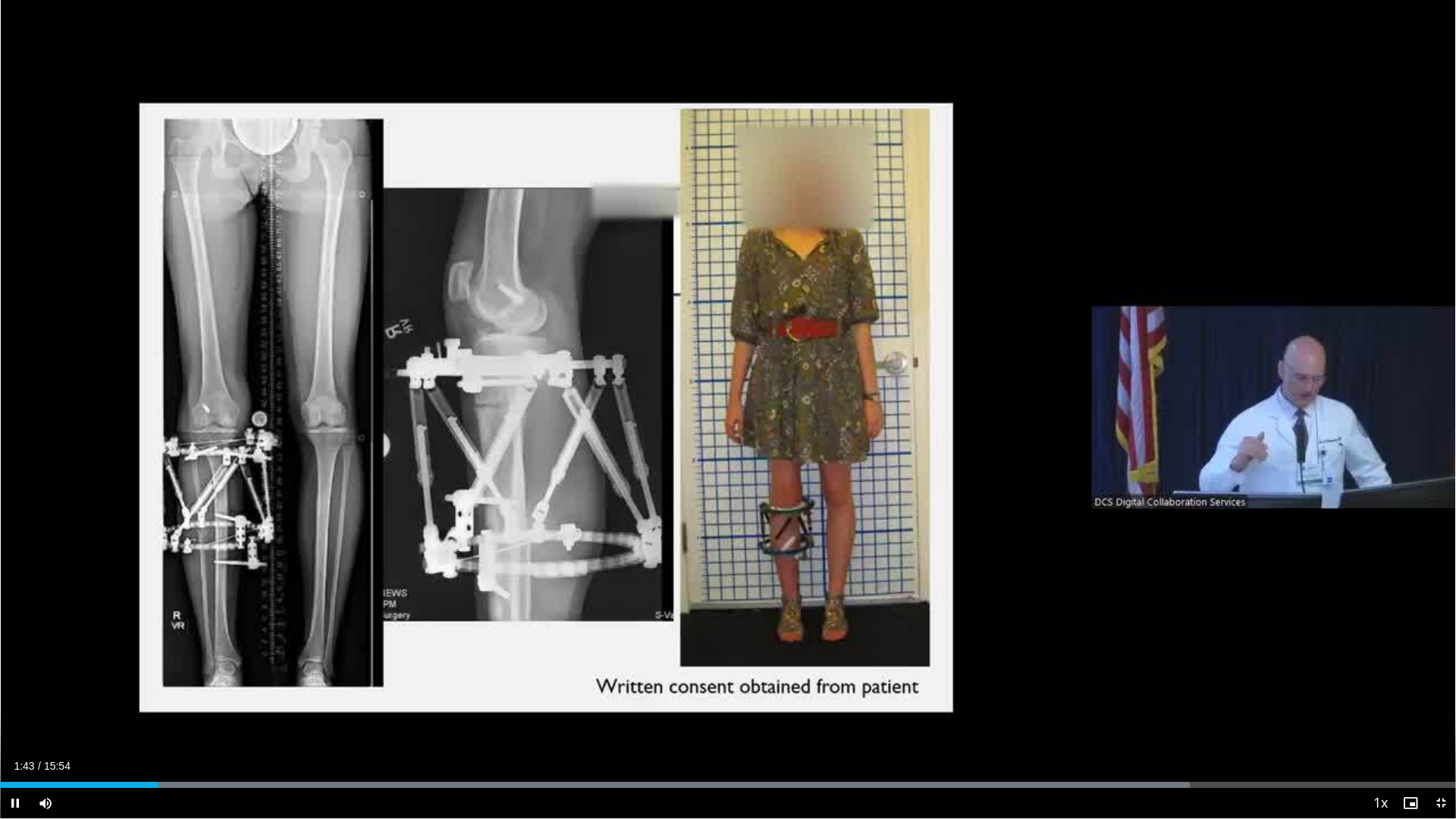 click at bounding box center (1441, 803) 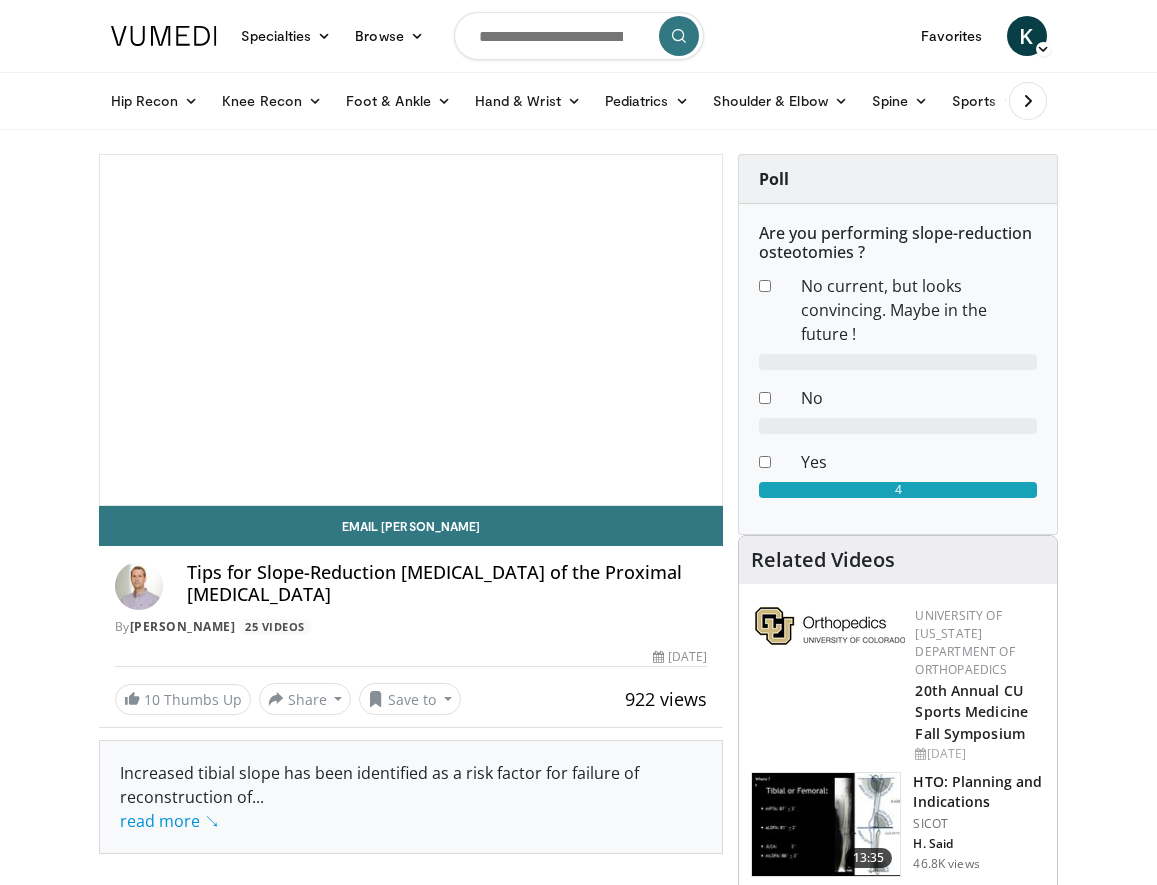scroll, scrollTop: 0, scrollLeft: 0, axis: both 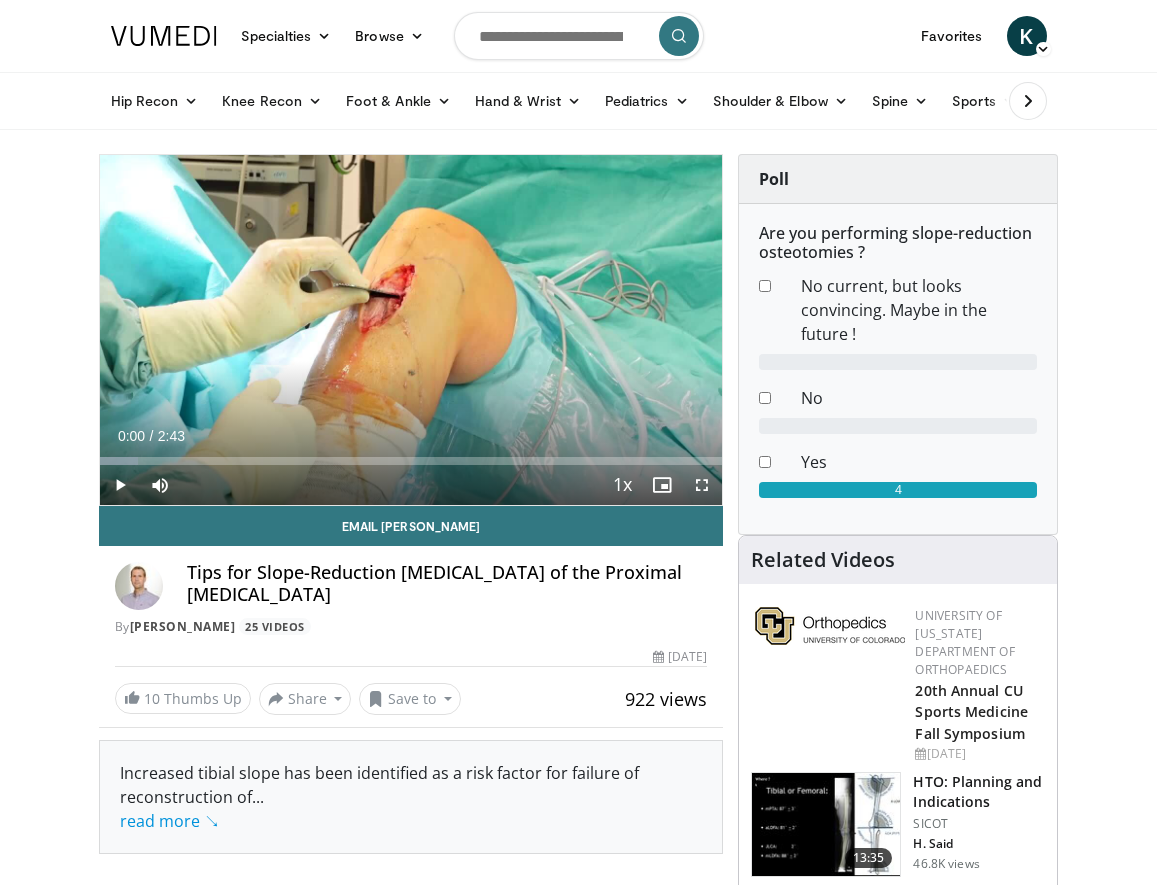click at bounding box center [702, 485] 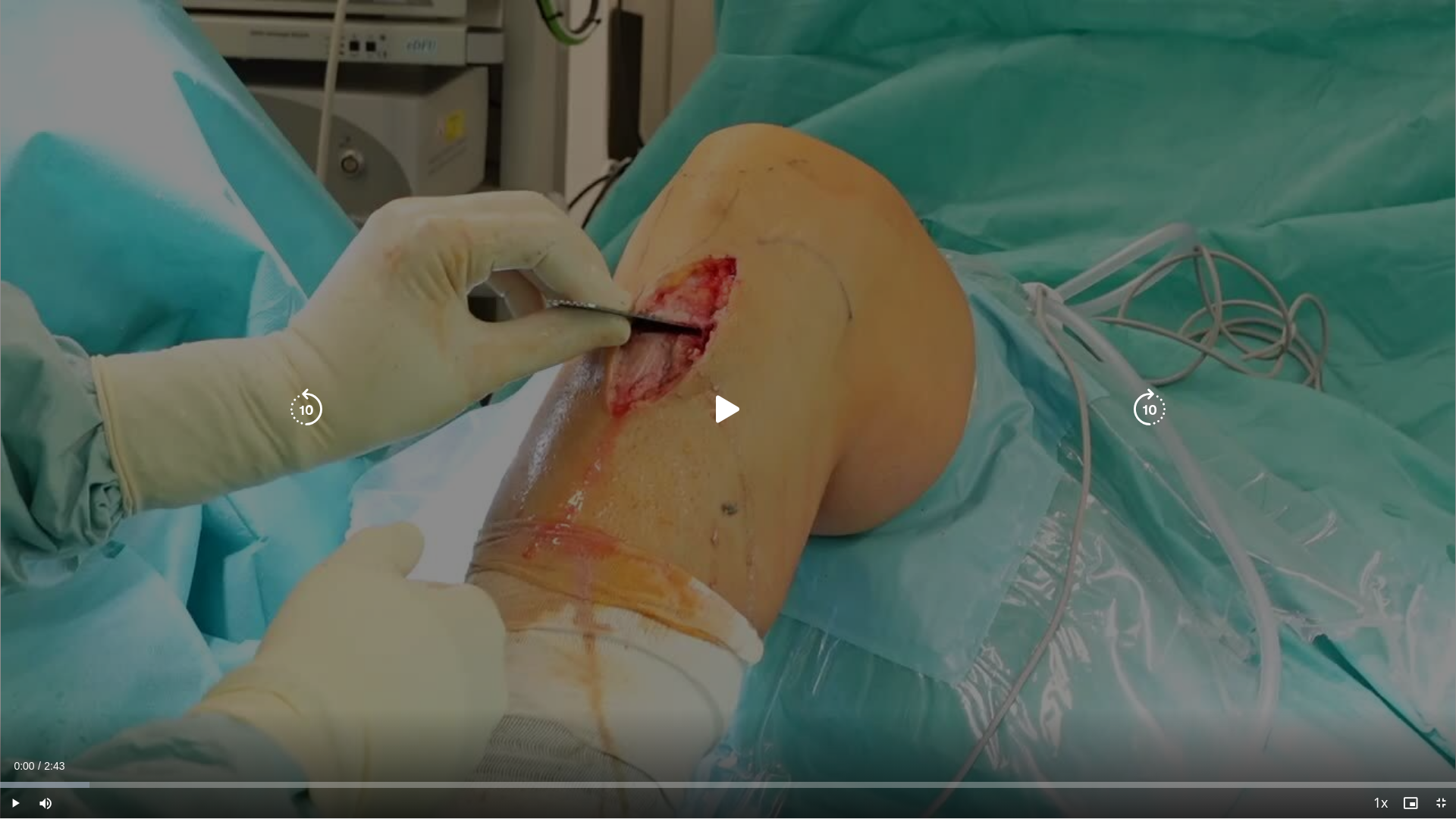 click at bounding box center [728, 410] 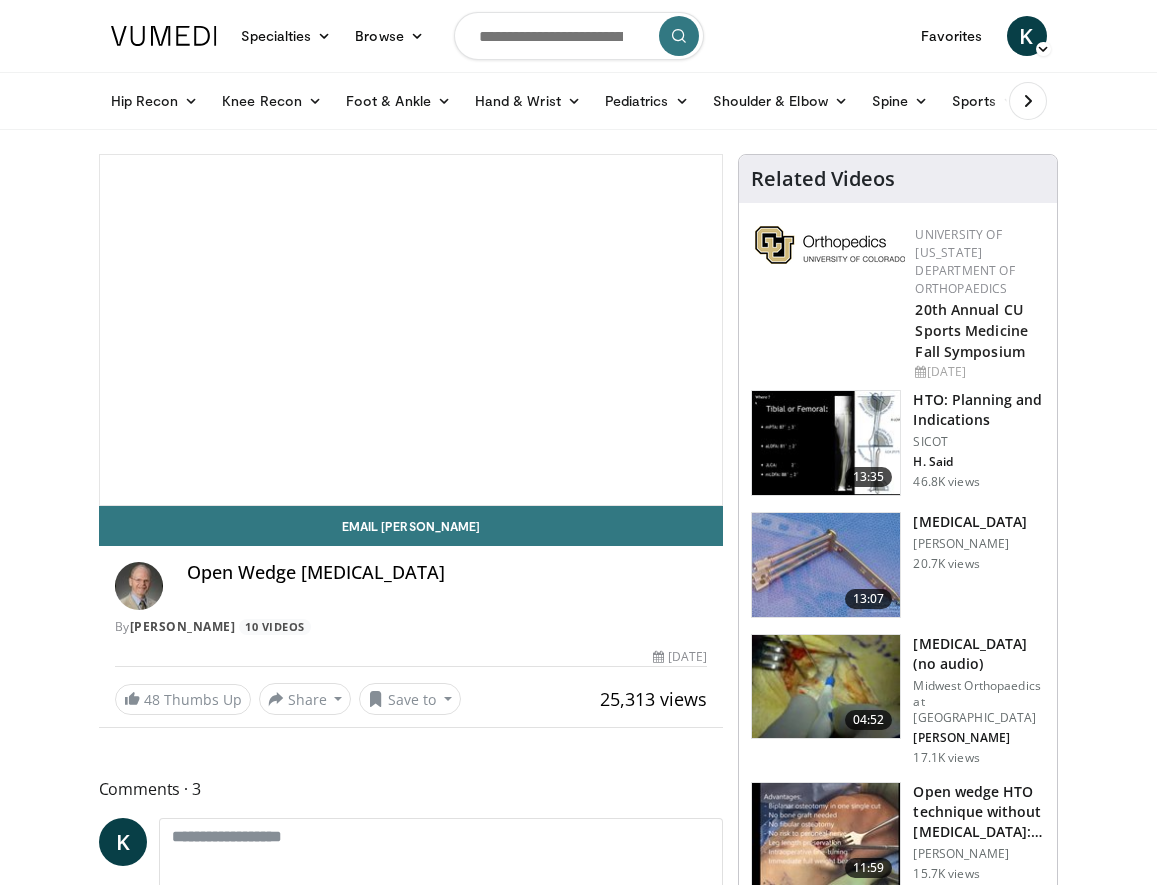 scroll, scrollTop: 0, scrollLeft: 0, axis: both 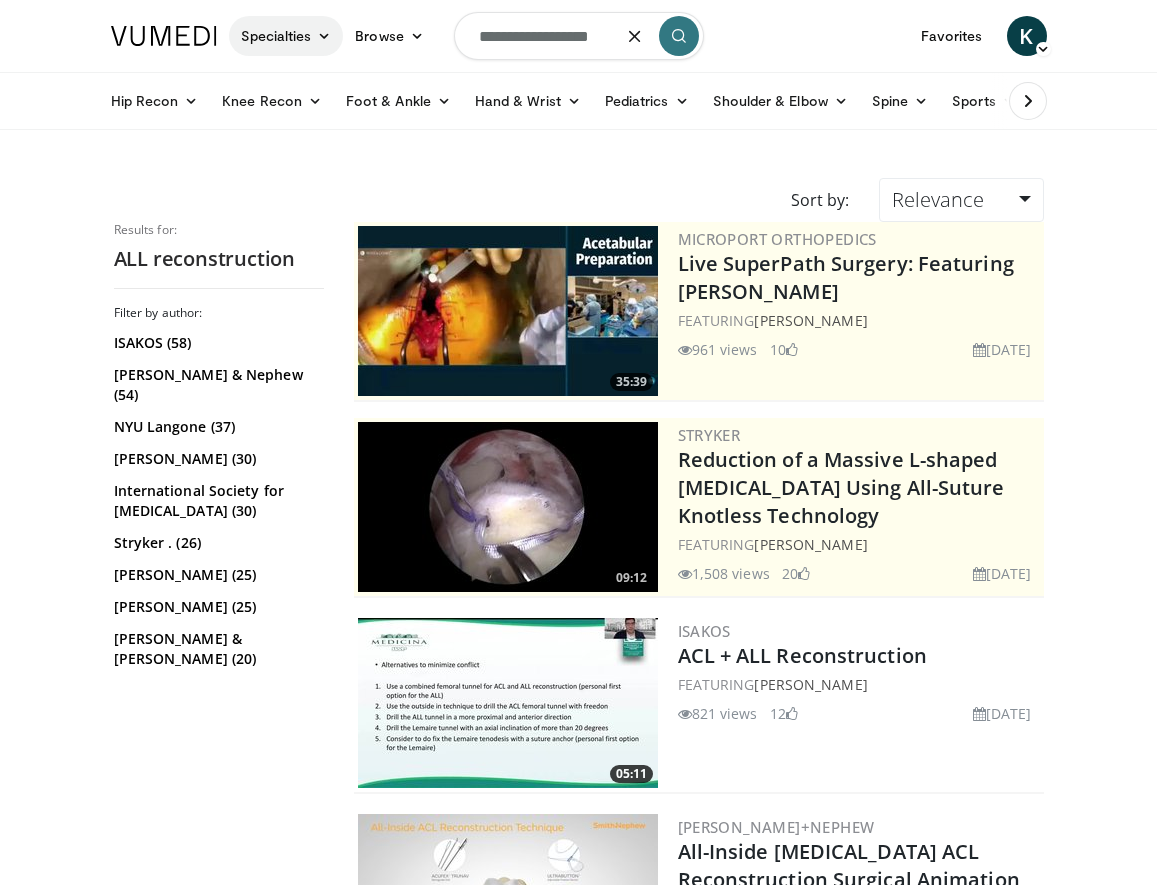 drag, startPoint x: 505, startPoint y: 36, endPoint x: 309, endPoint y: 26, distance: 196.25494 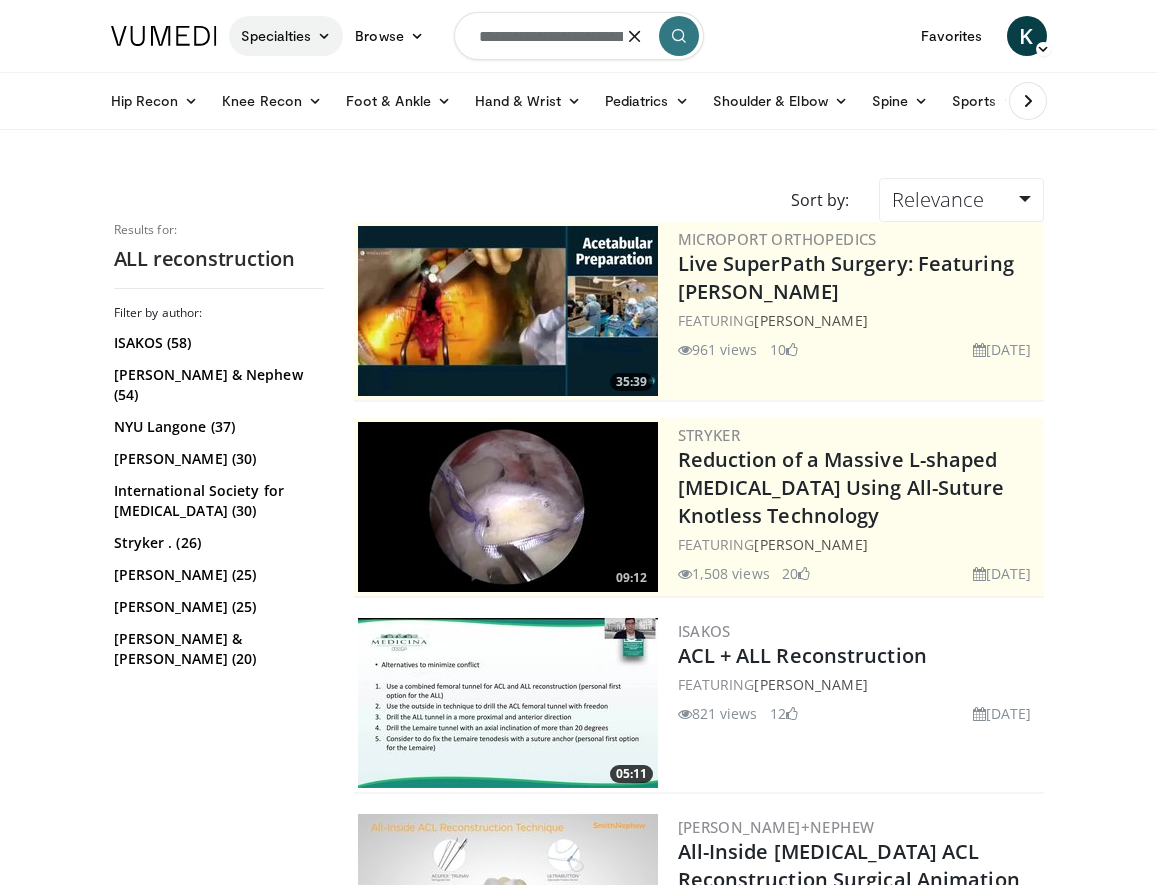 type on "**********" 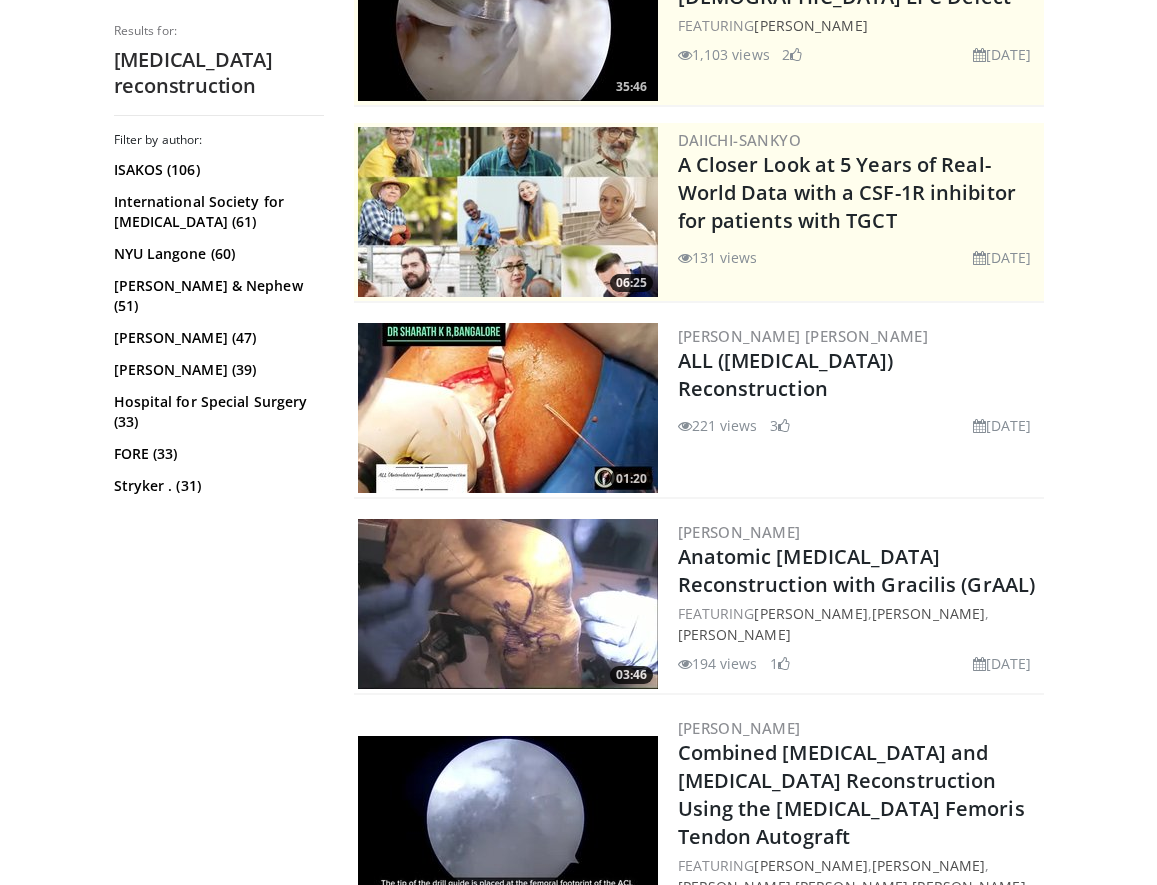 scroll, scrollTop: 308, scrollLeft: 0, axis: vertical 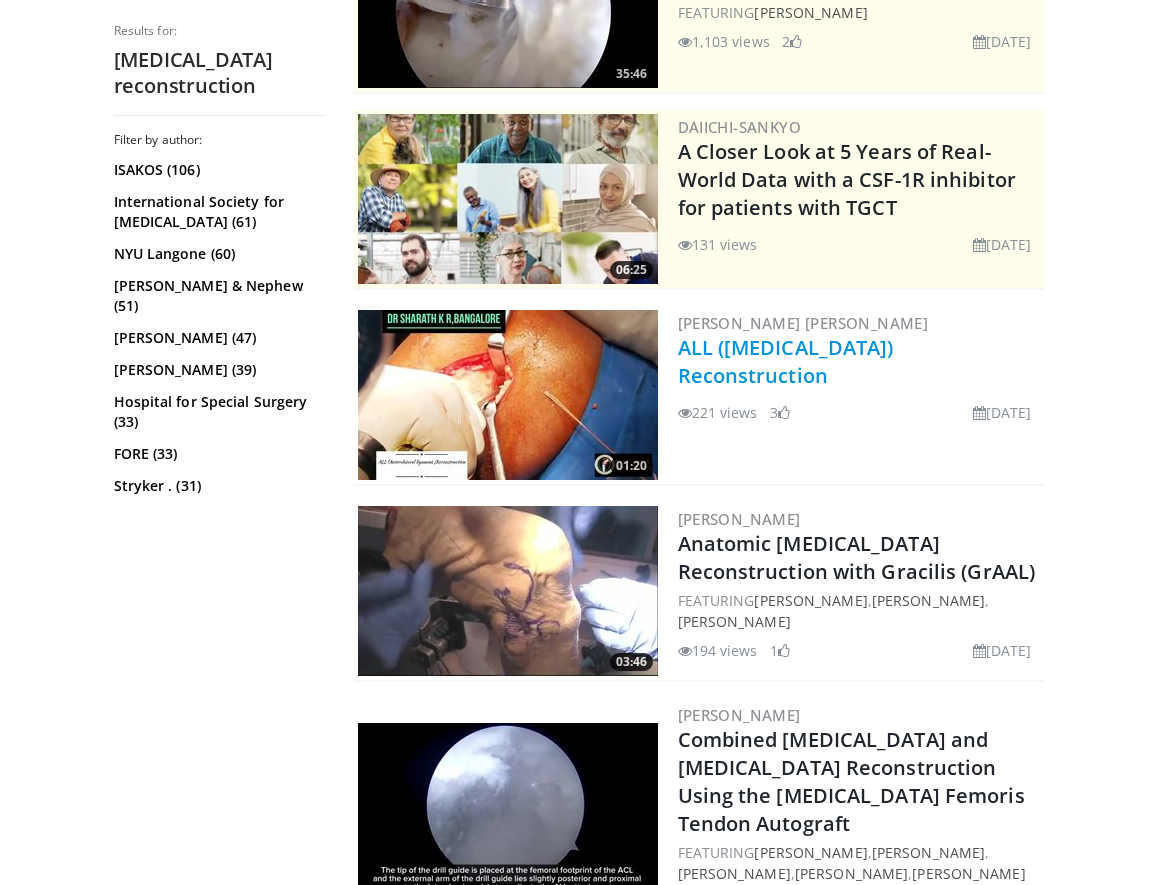 click on "ALL ([MEDICAL_DATA]) Reconstruction" at bounding box center [786, 361] 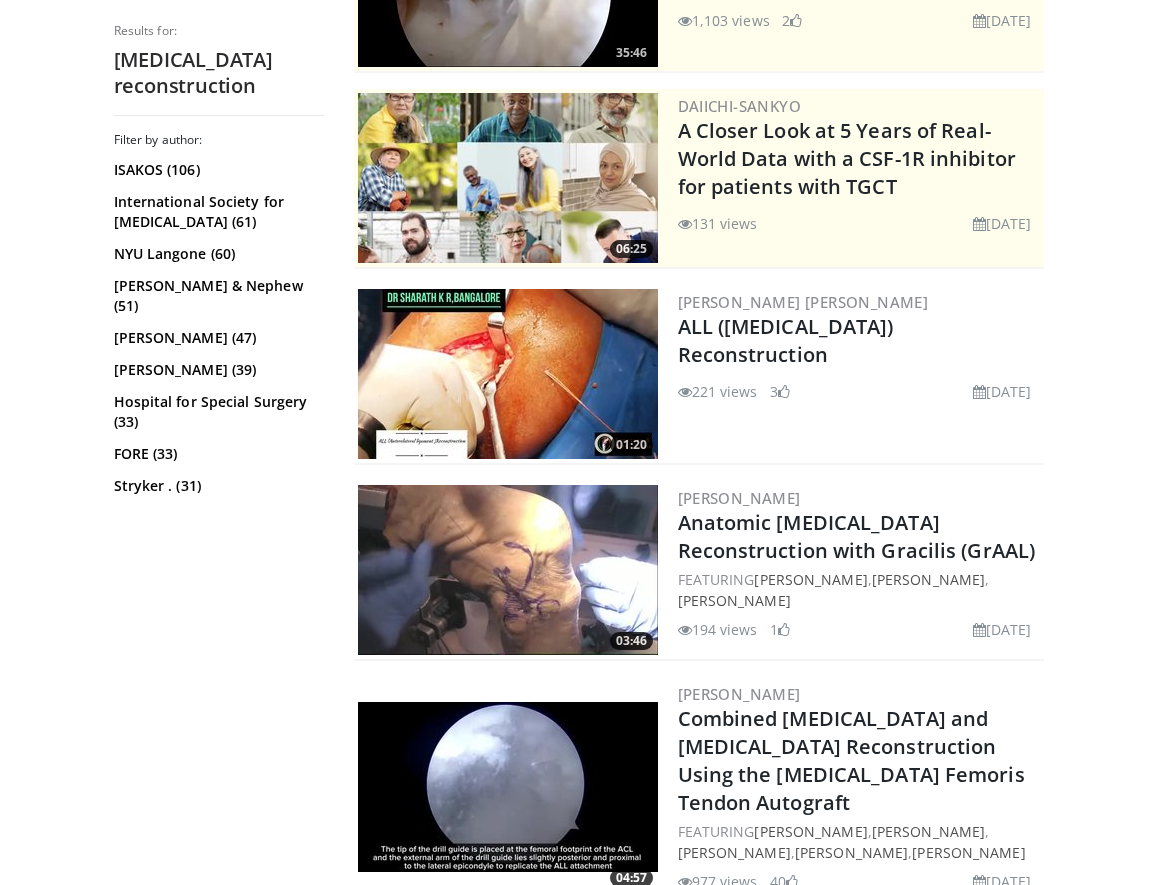 scroll, scrollTop: 340, scrollLeft: 0, axis: vertical 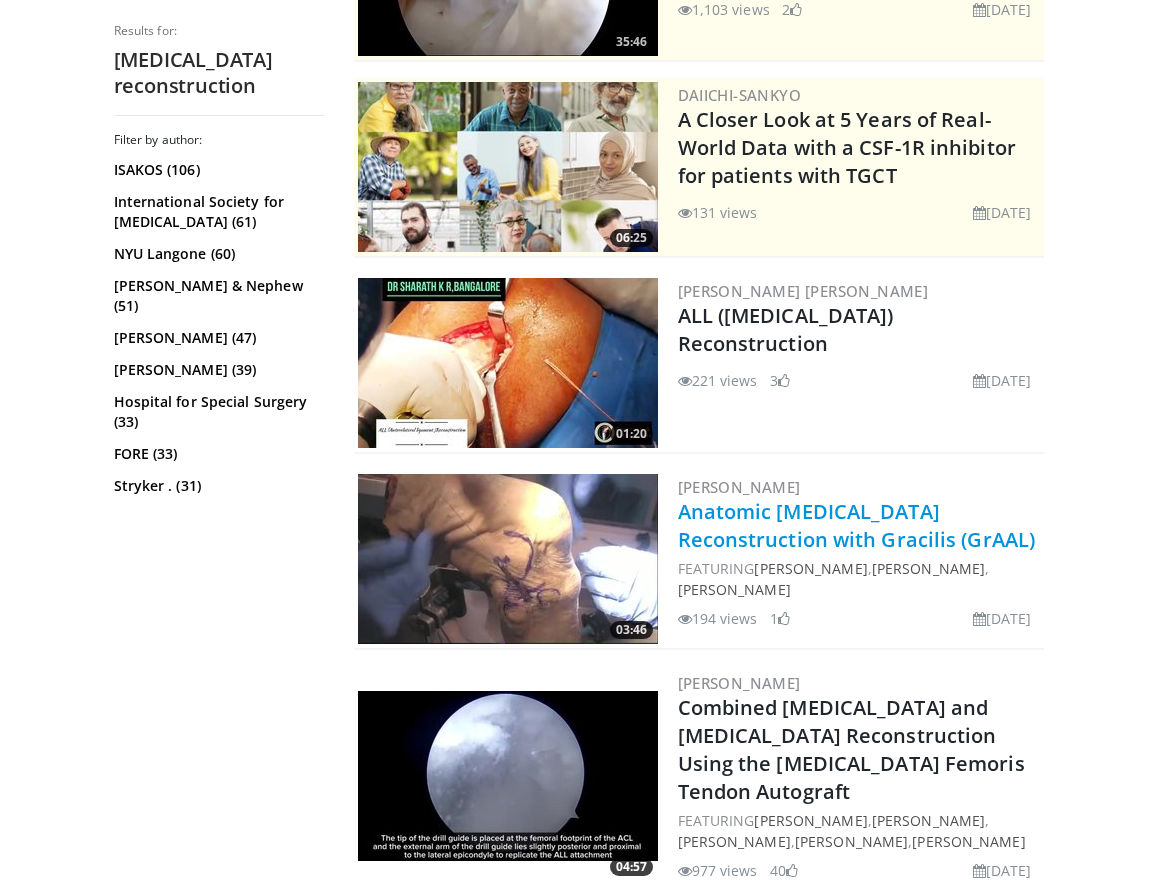 click on "Anatomic Anterolateral Ligament Reconstruction with Gracilis (GrAAL)" at bounding box center (857, 525) 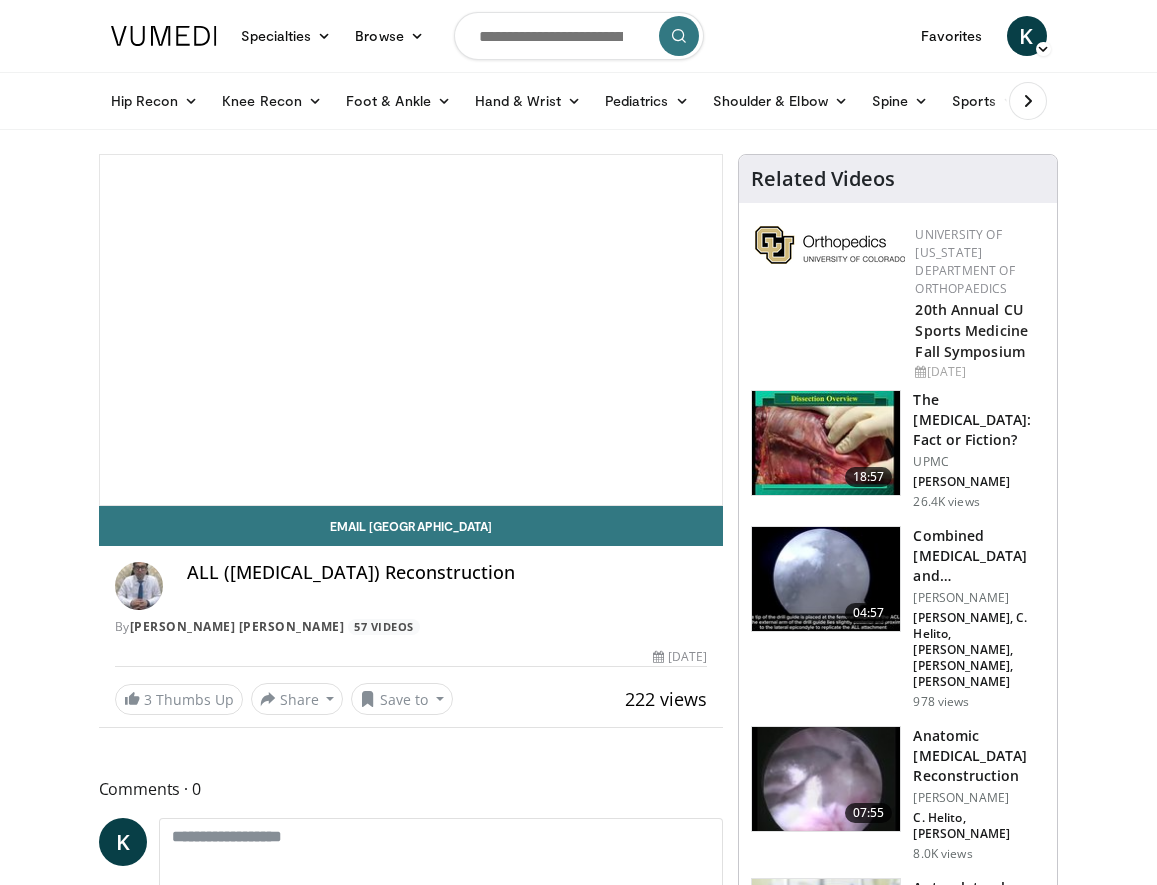 scroll, scrollTop: 0, scrollLeft: 0, axis: both 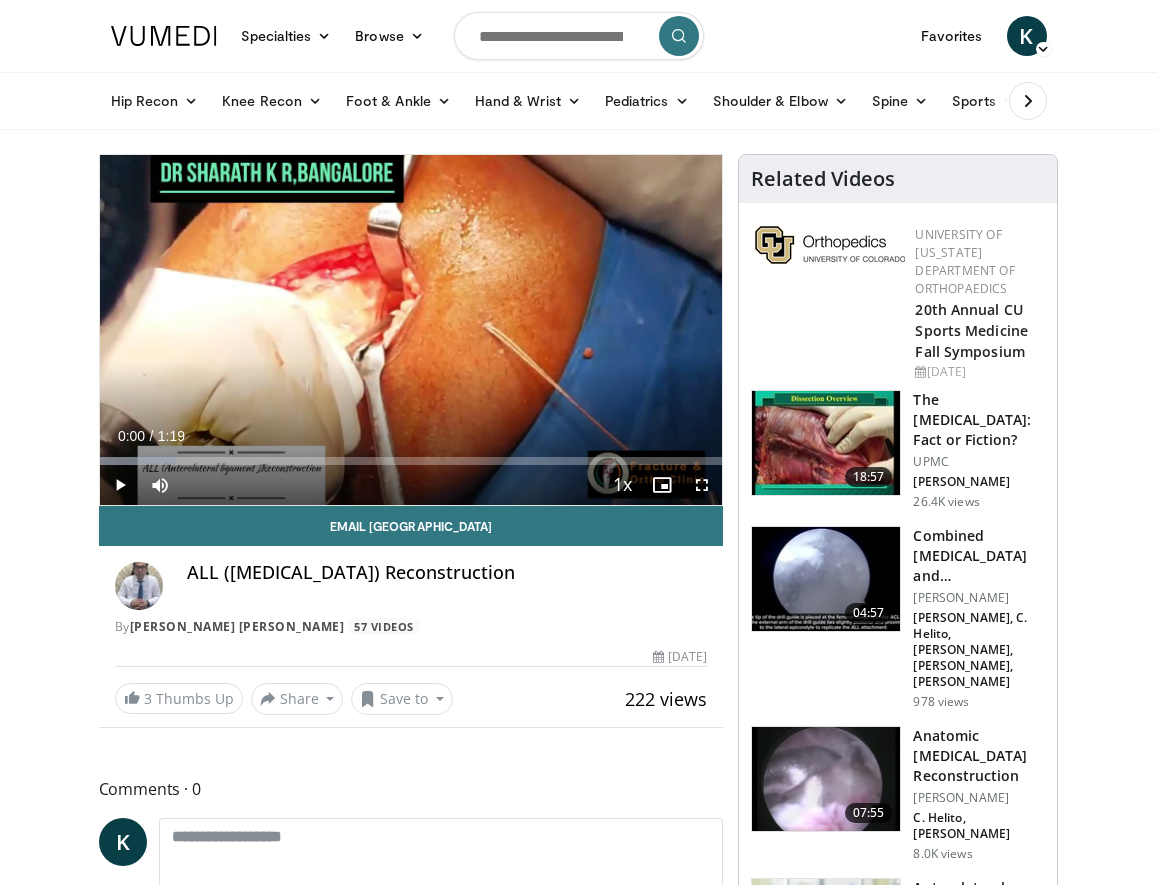 click at bounding box center (120, 485) 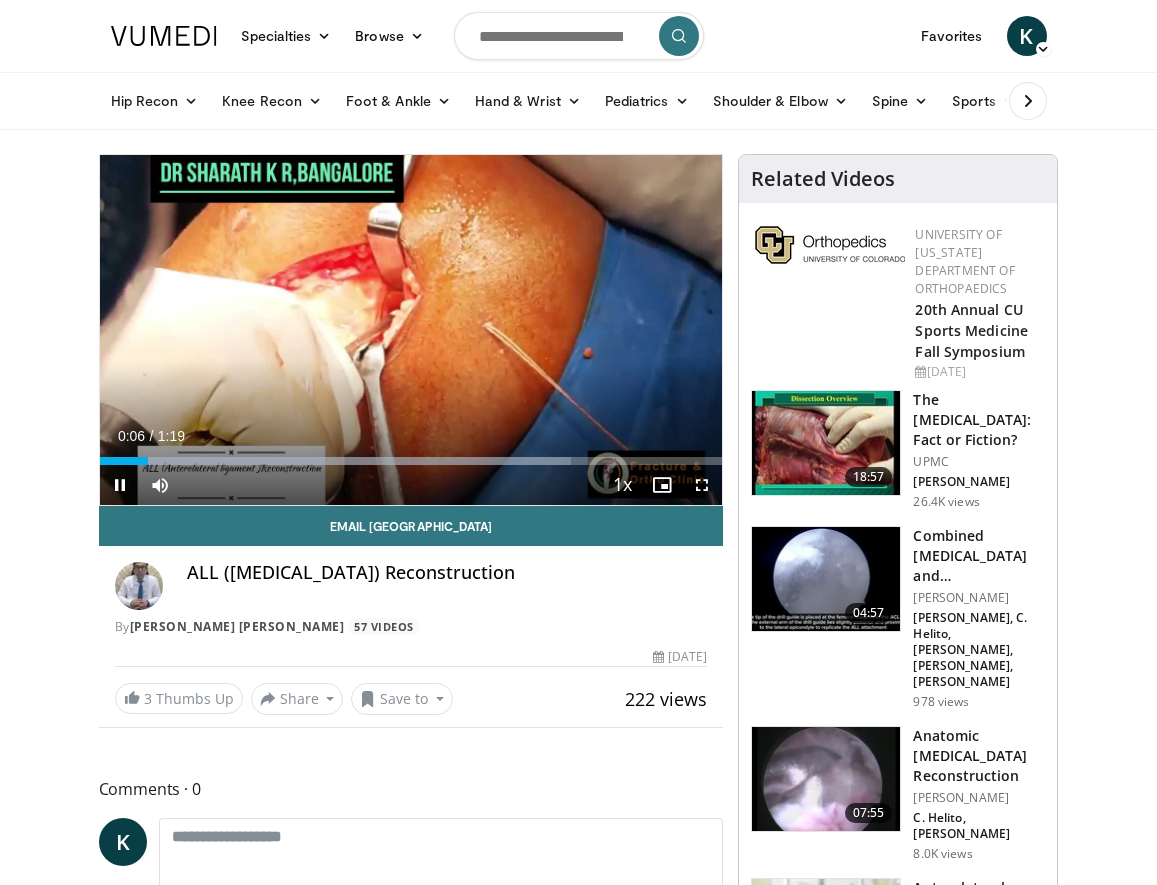 click at bounding box center (702, 485) 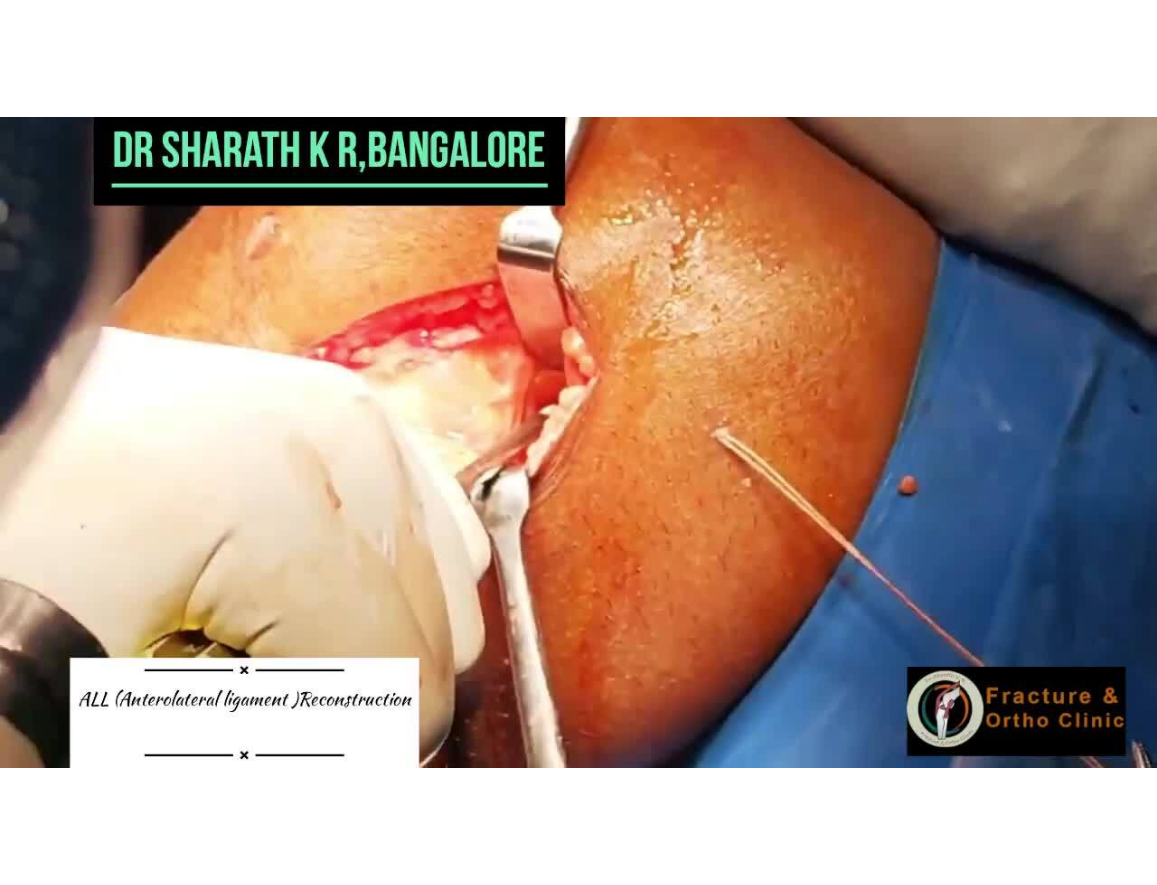 scroll, scrollTop: 24, scrollLeft: 0, axis: vertical 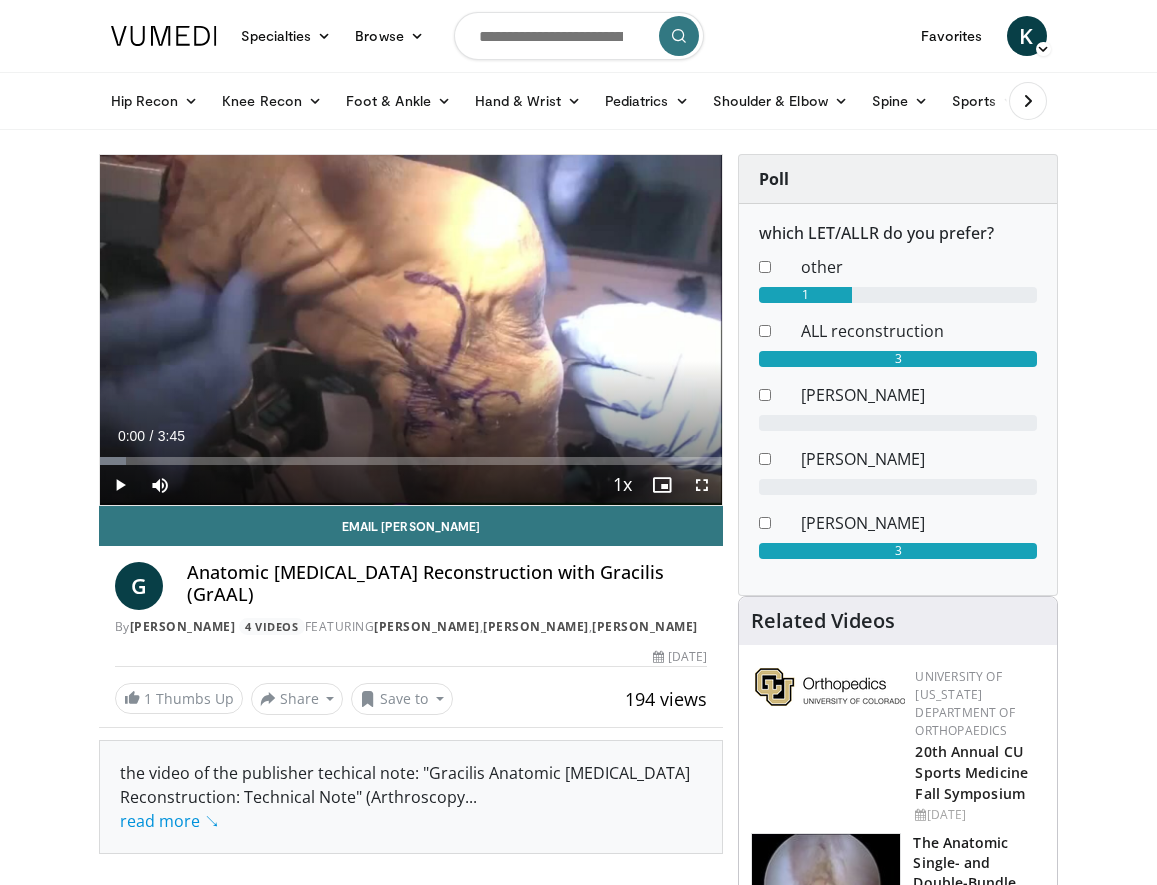click at bounding box center (579, 36) 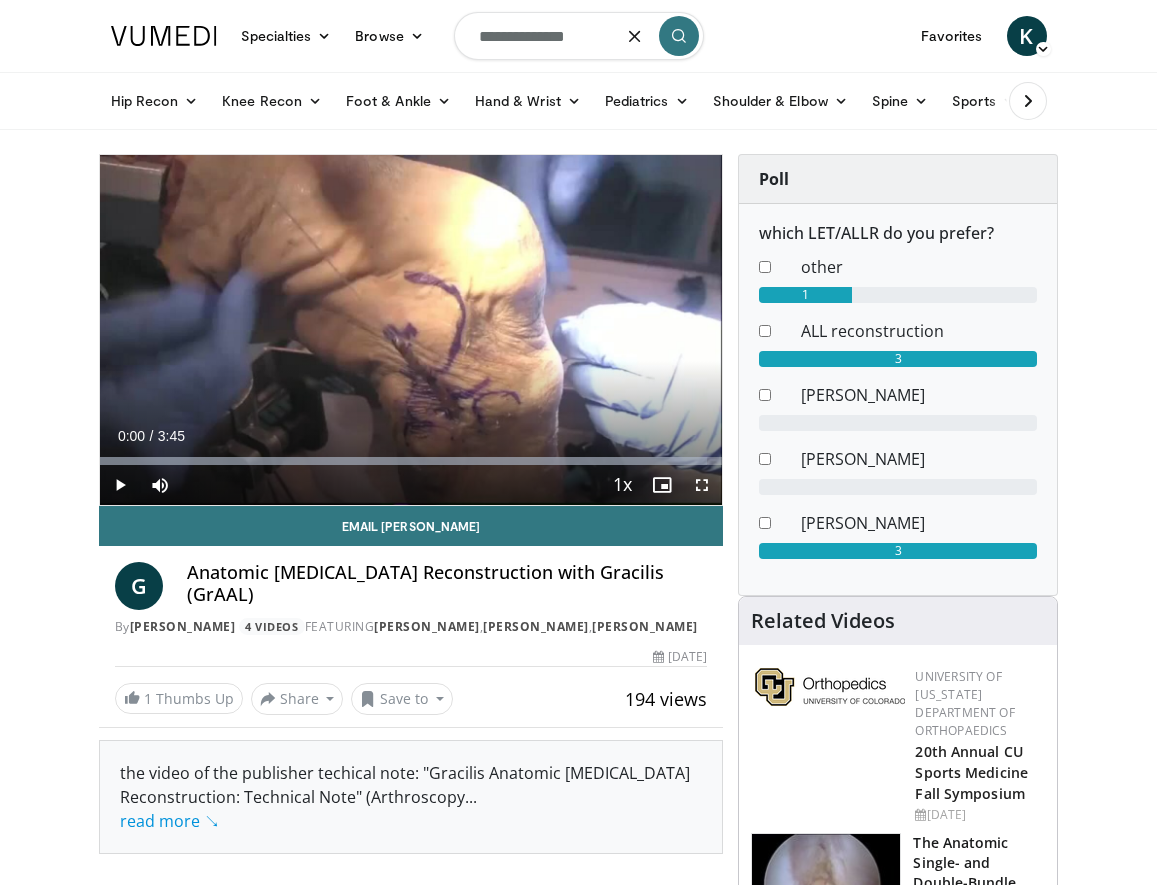 type on "**********" 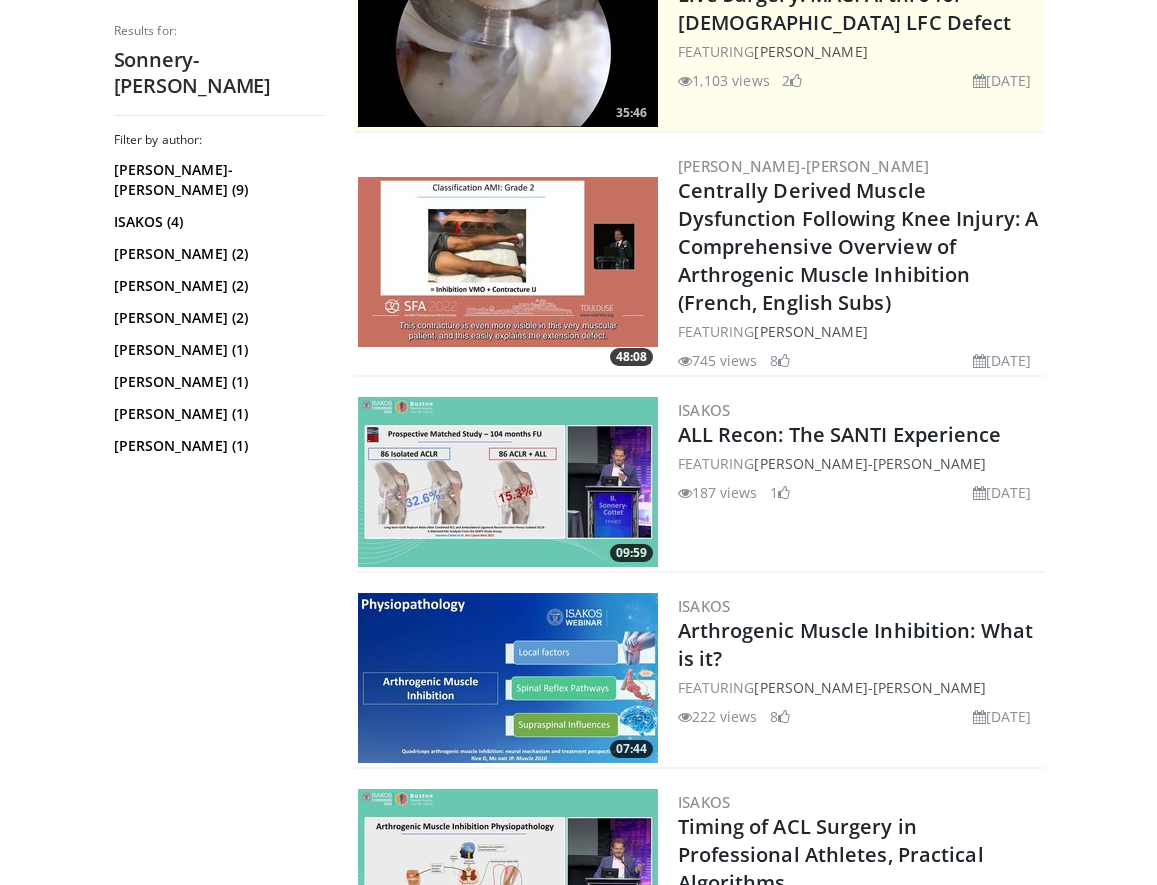 scroll, scrollTop: 486, scrollLeft: 0, axis: vertical 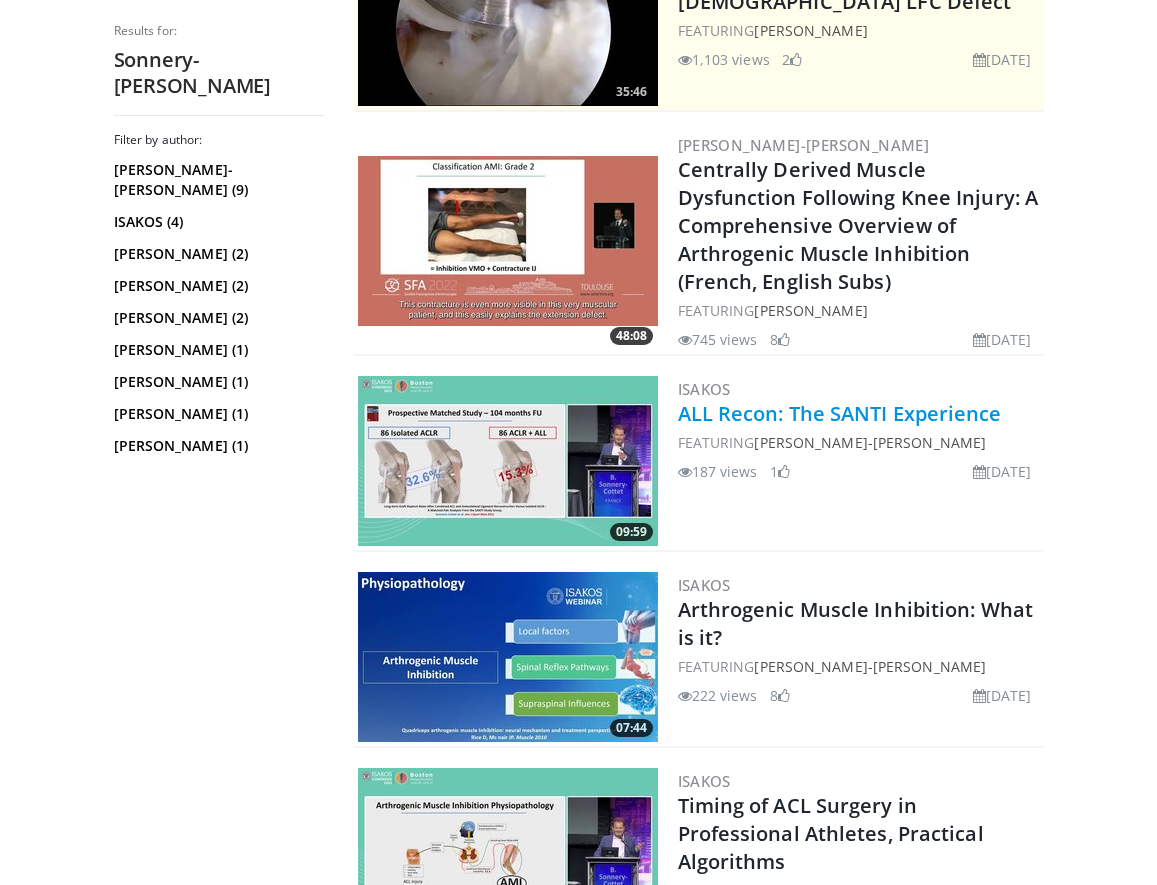 click on "ALL Recon: The SANTI Experience" at bounding box center (840, 413) 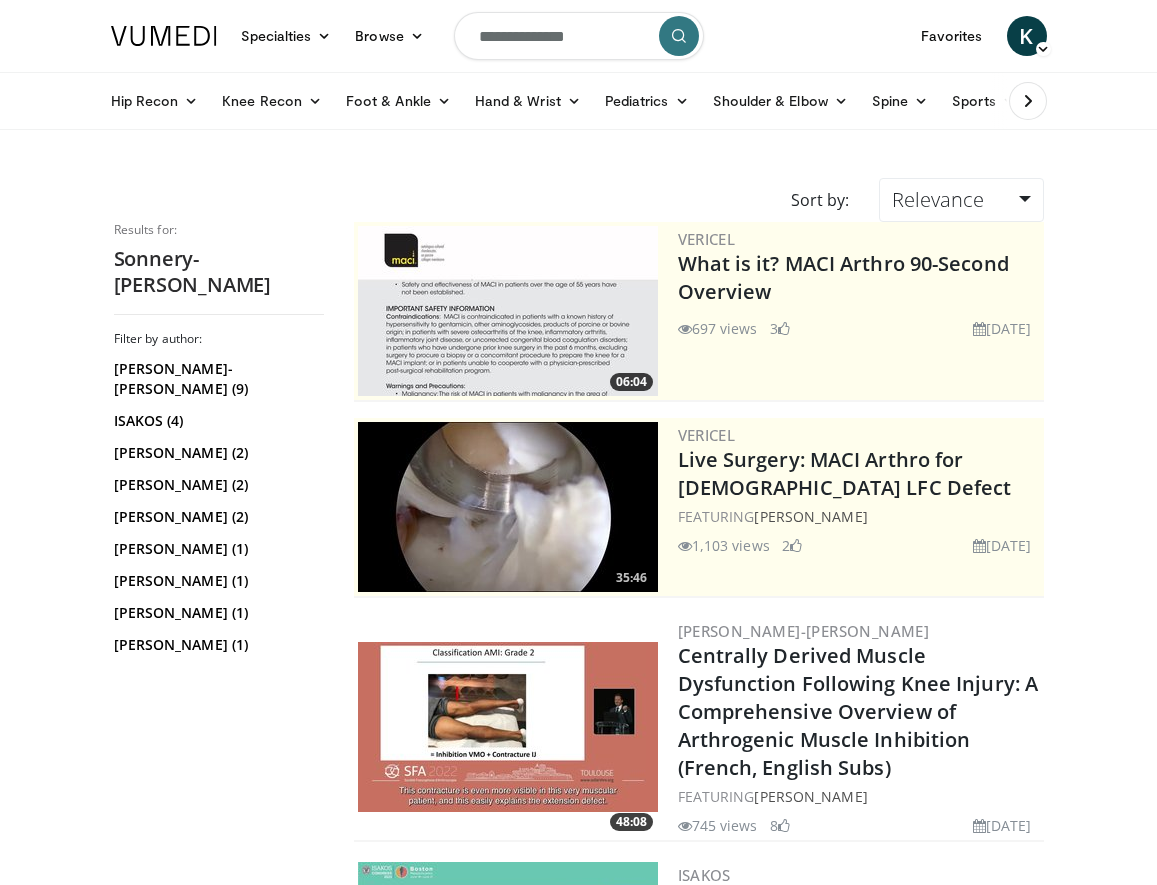 scroll, scrollTop: 0, scrollLeft: 0, axis: both 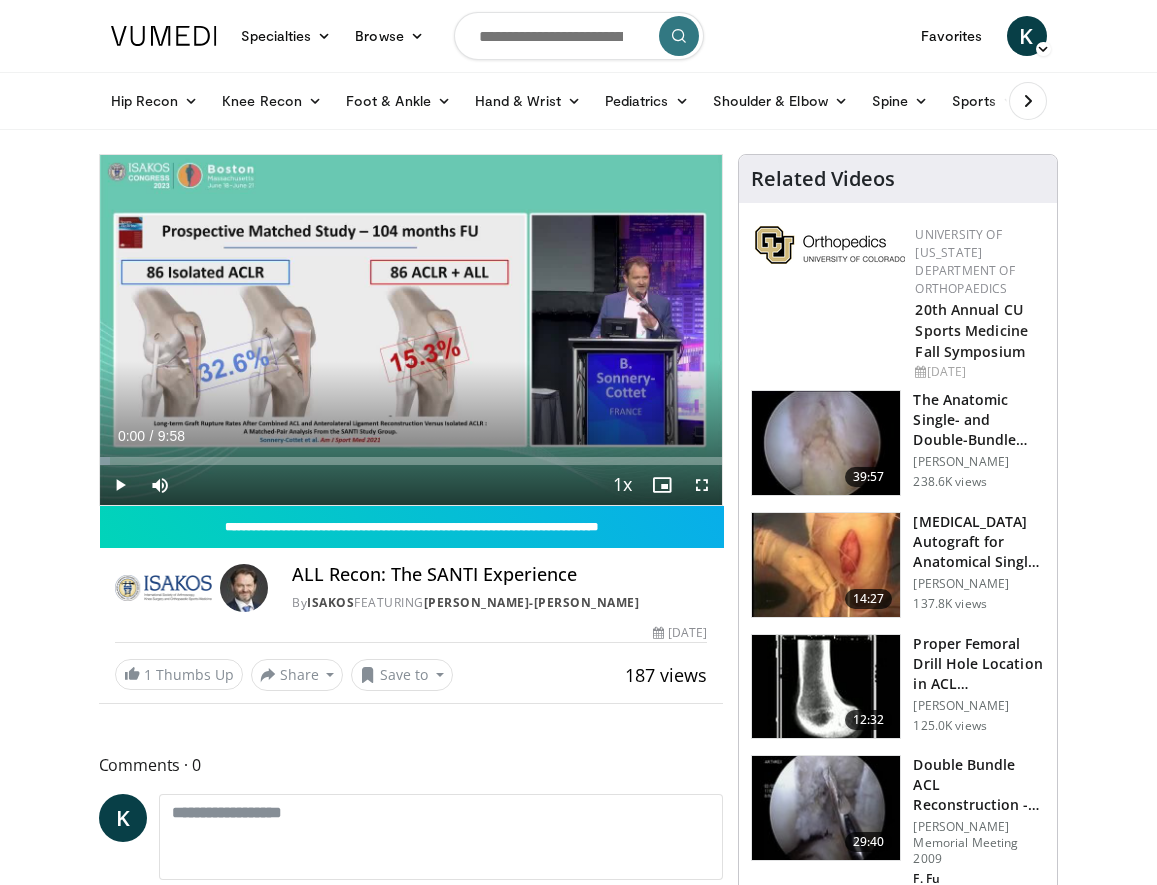 click at bounding box center [702, 485] 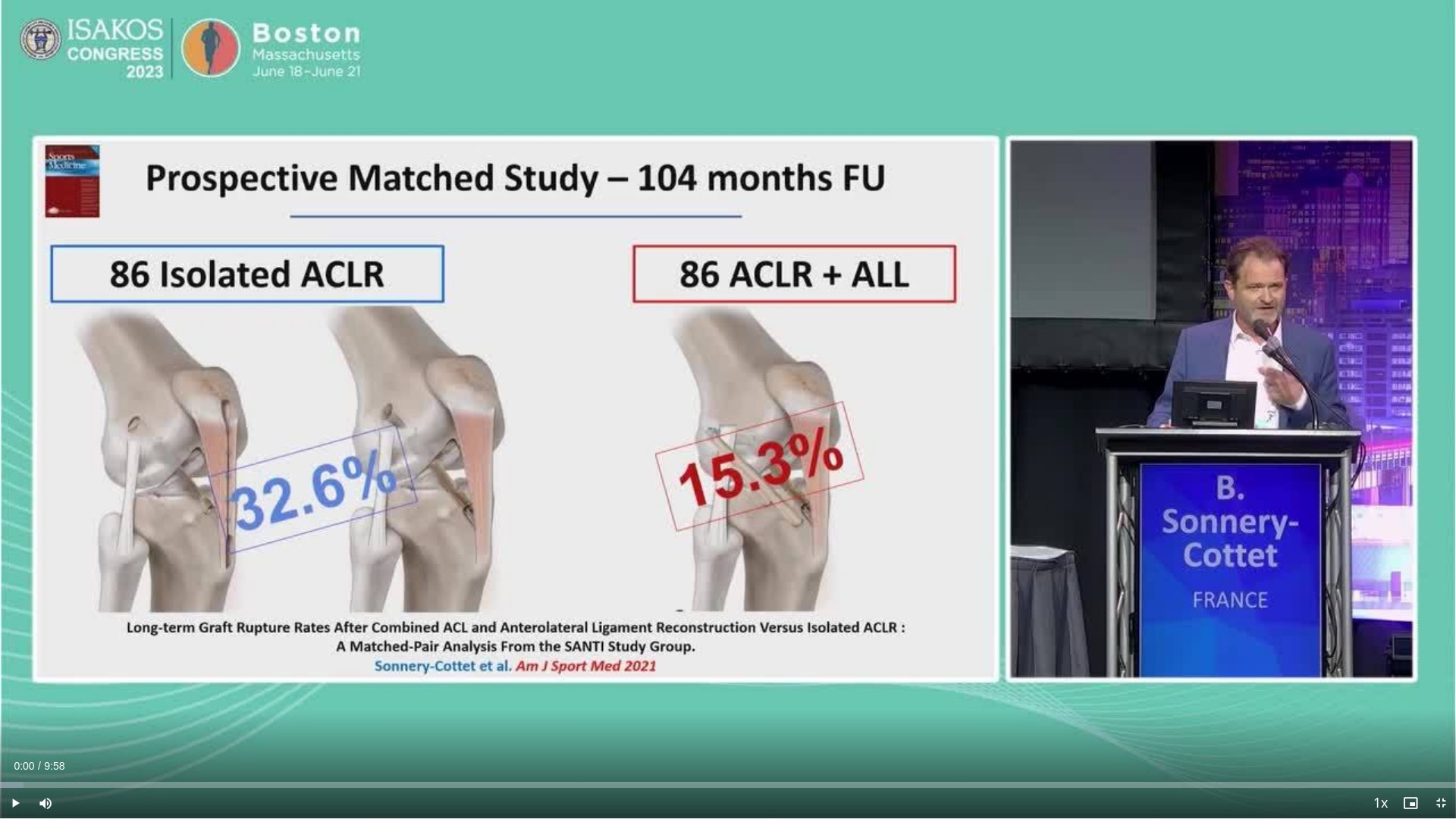 click at bounding box center (15, 803) 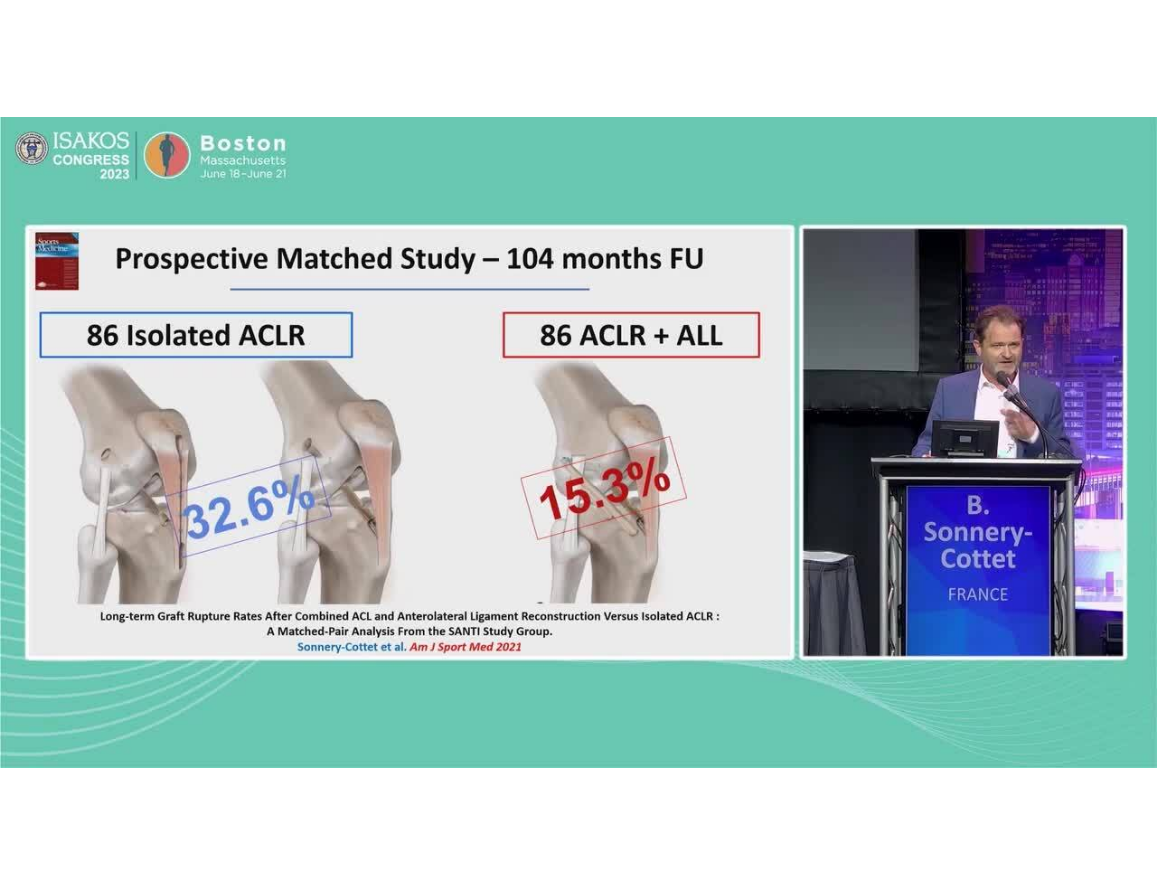 scroll, scrollTop: 6, scrollLeft: 0, axis: vertical 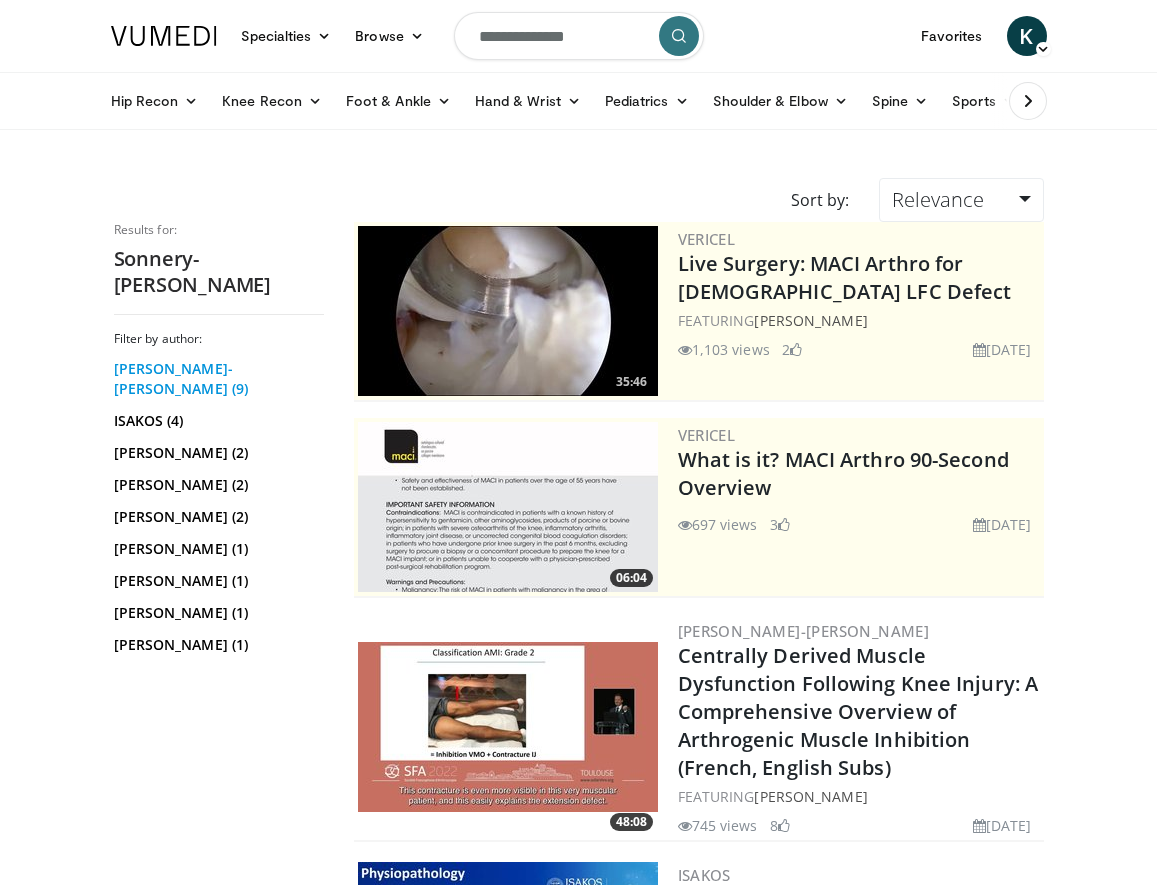click on "[PERSON_NAME]-[PERSON_NAME] (9)" at bounding box center [216, 379] 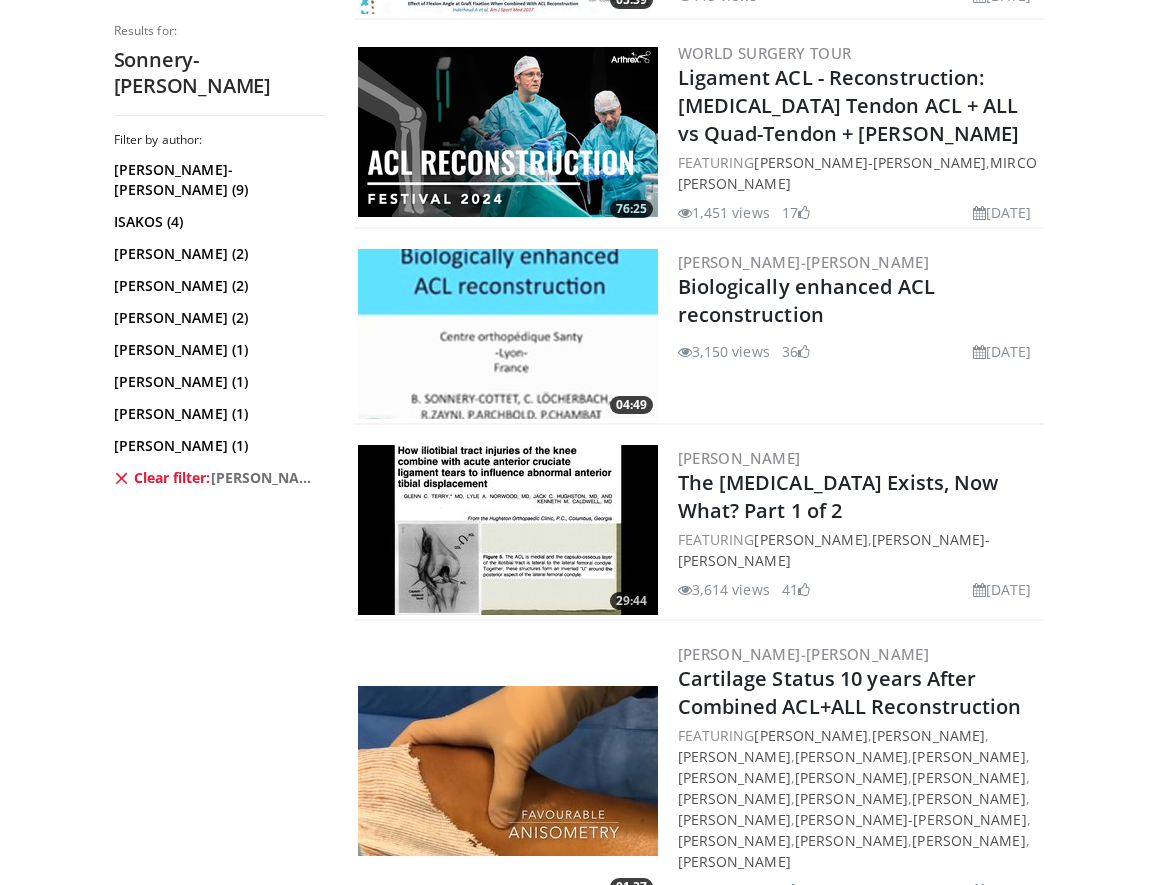 scroll, scrollTop: 1551, scrollLeft: 0, axis: vertical 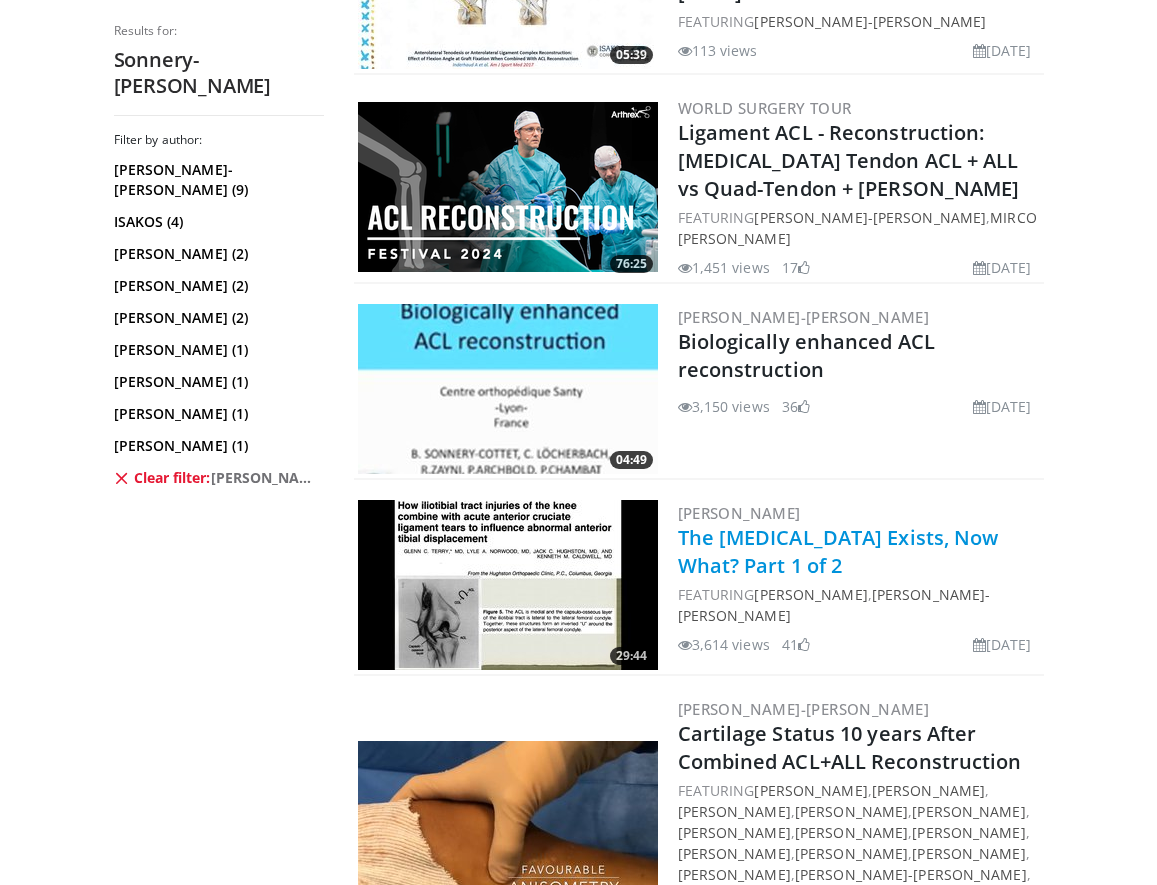 click on "The [MEDICAL_DATA] Exists, Now What? Part 1 of 2" at bounding box center [838, 551] 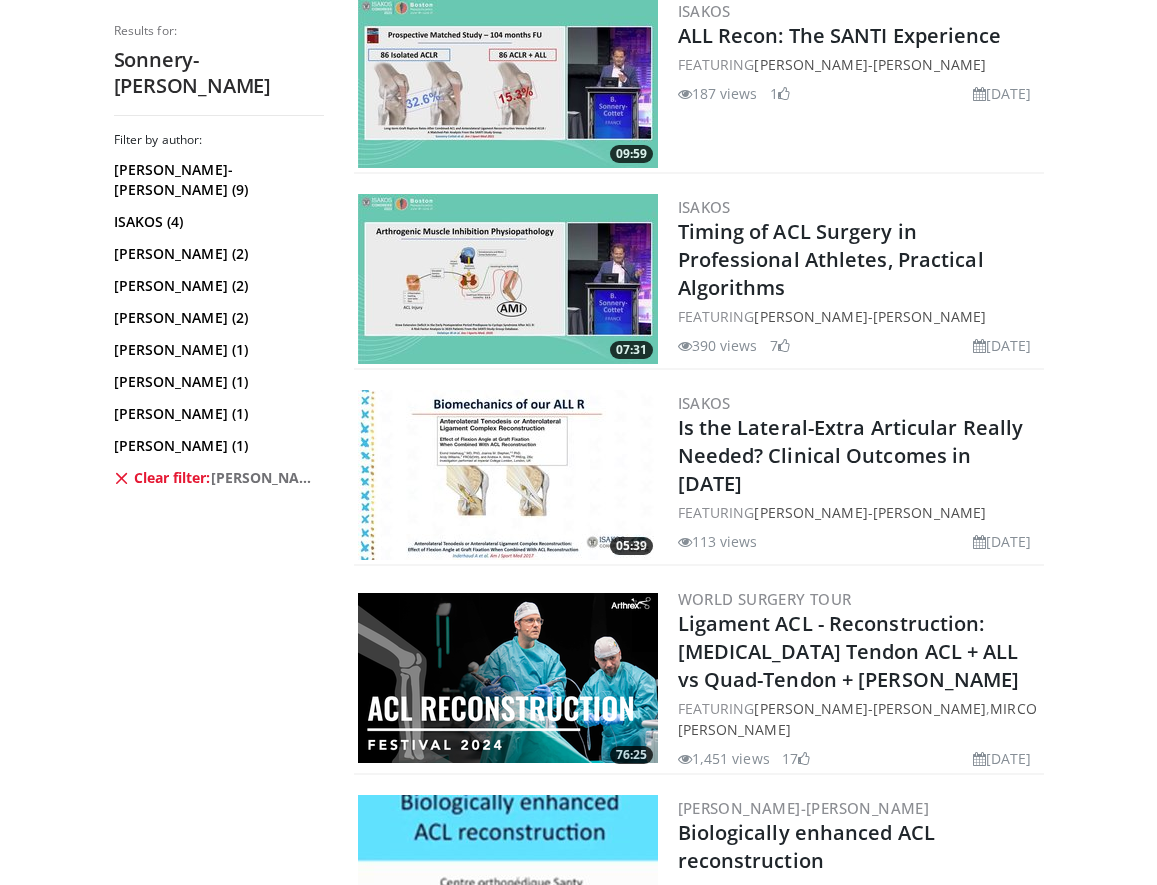 scroll, scrollTop: 1055, scrollLeft: 0, axis: vertical 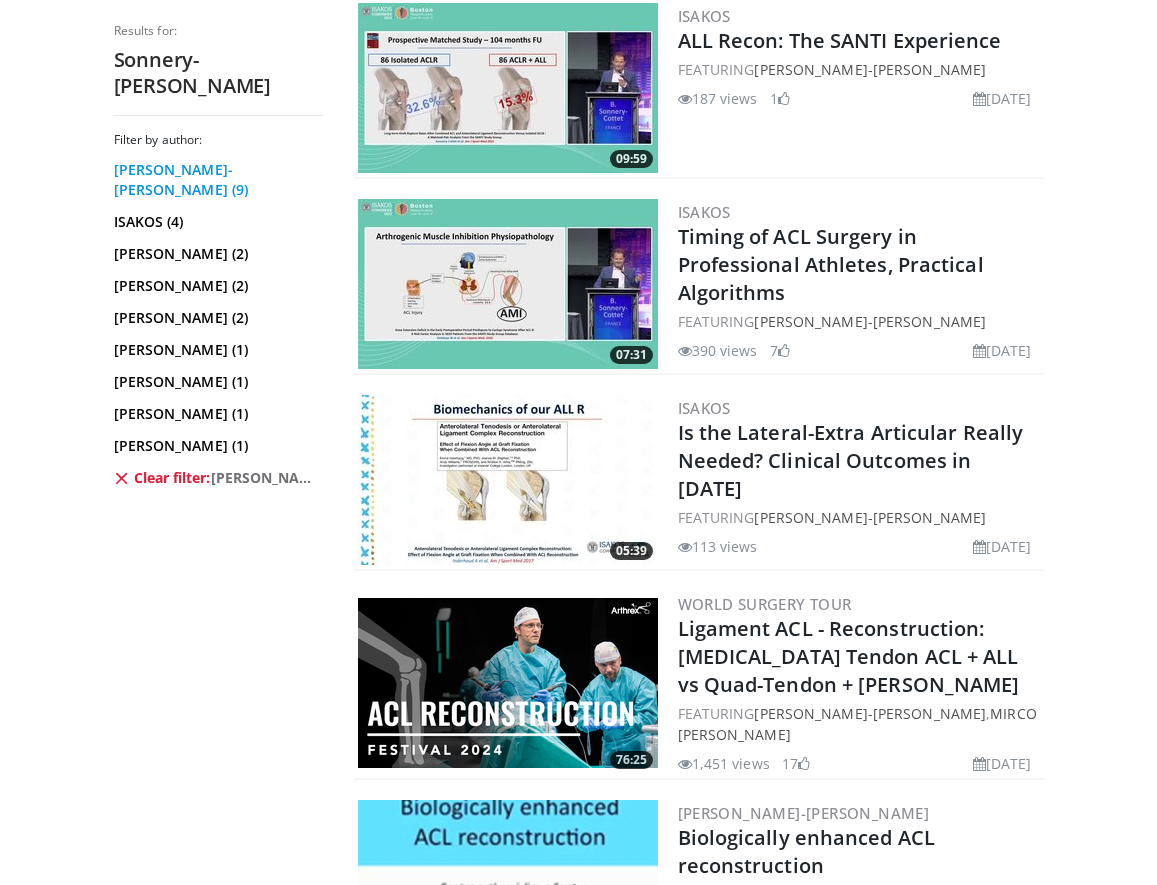 click on "[PERSON_NAME]-[PERSON_NAME] (9)" at bounding box center [216, 180] 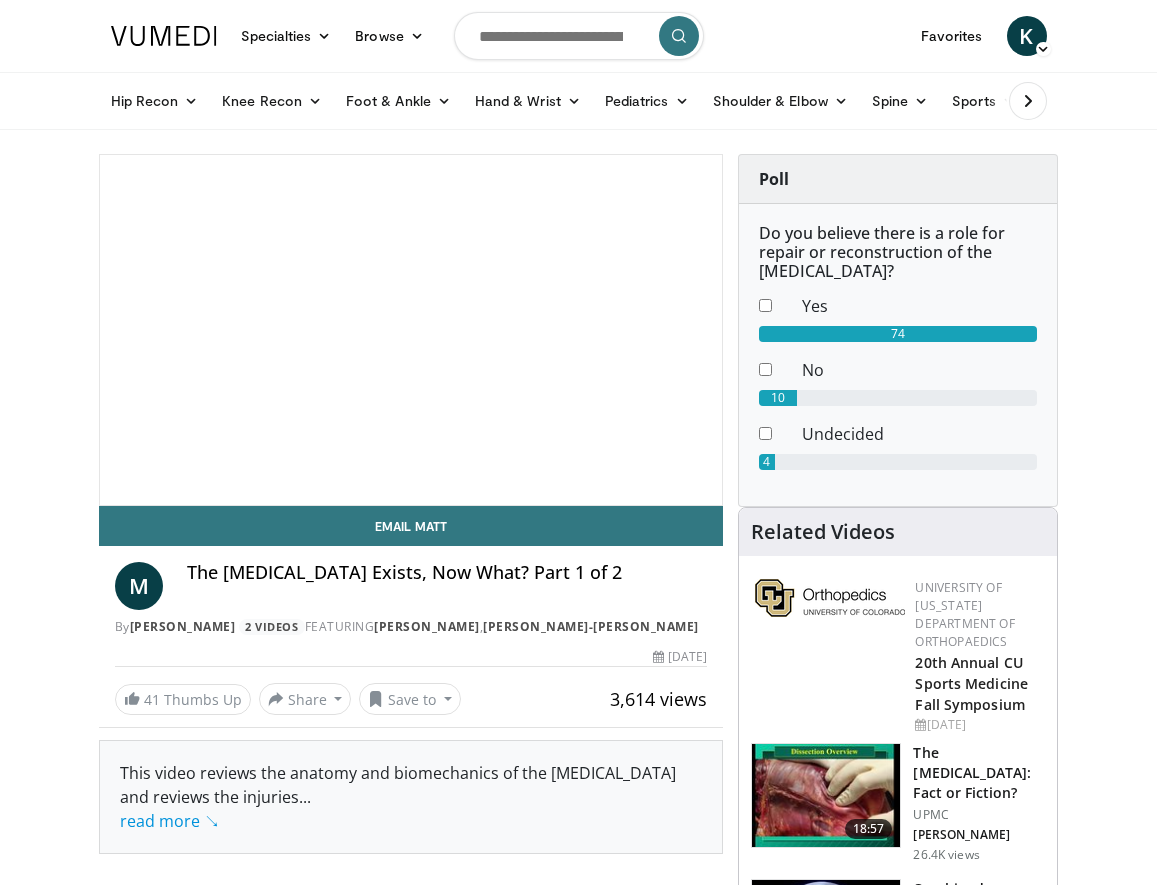 scroll, scrollTop: 0, scrollLeft: 0, axis: both 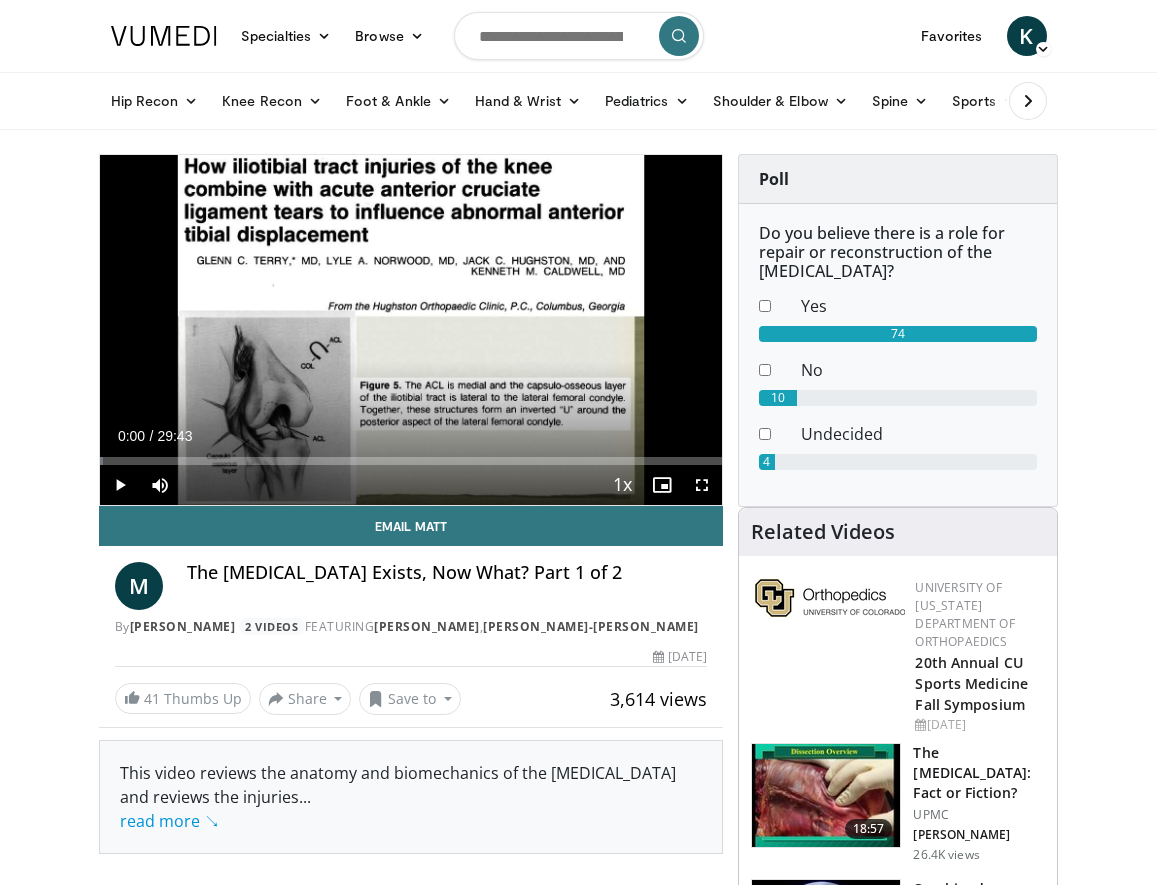 click at bounding box center [120, 485] 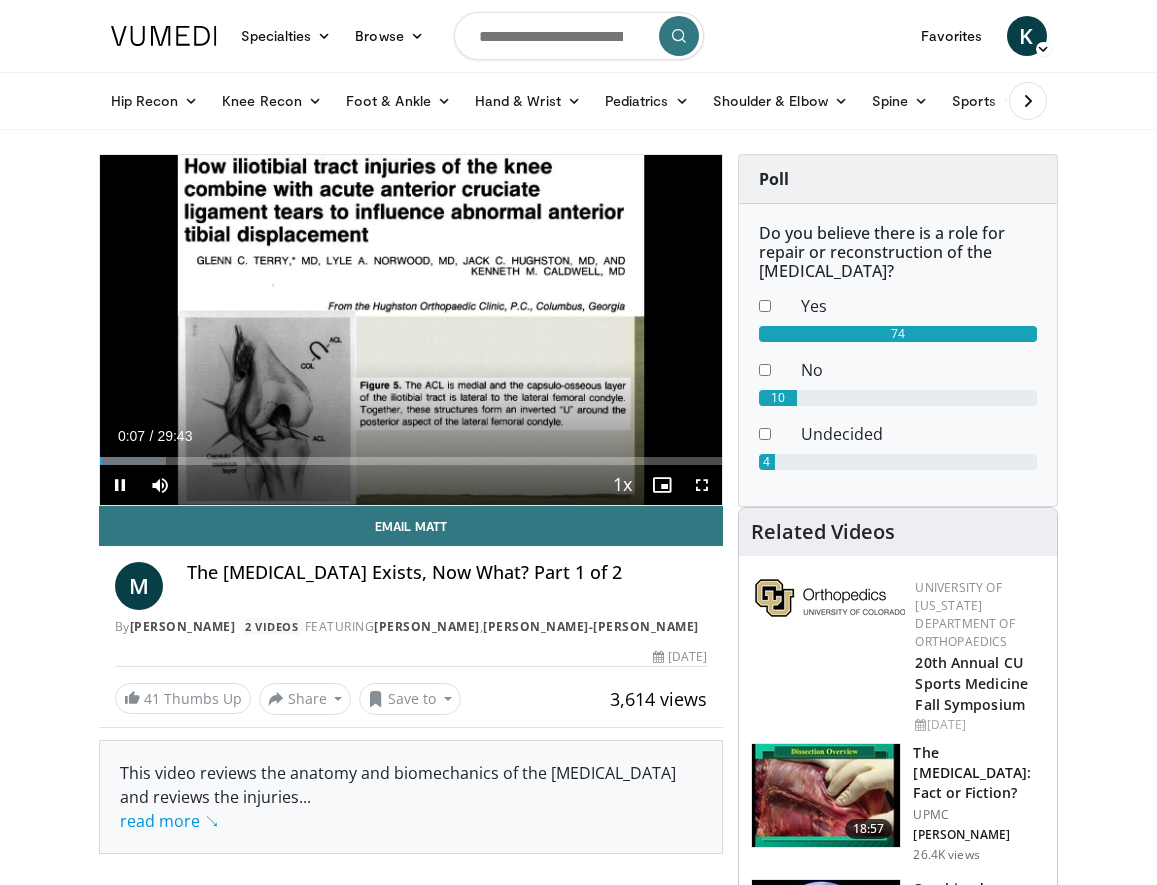 click at bounding box center [702, 485] 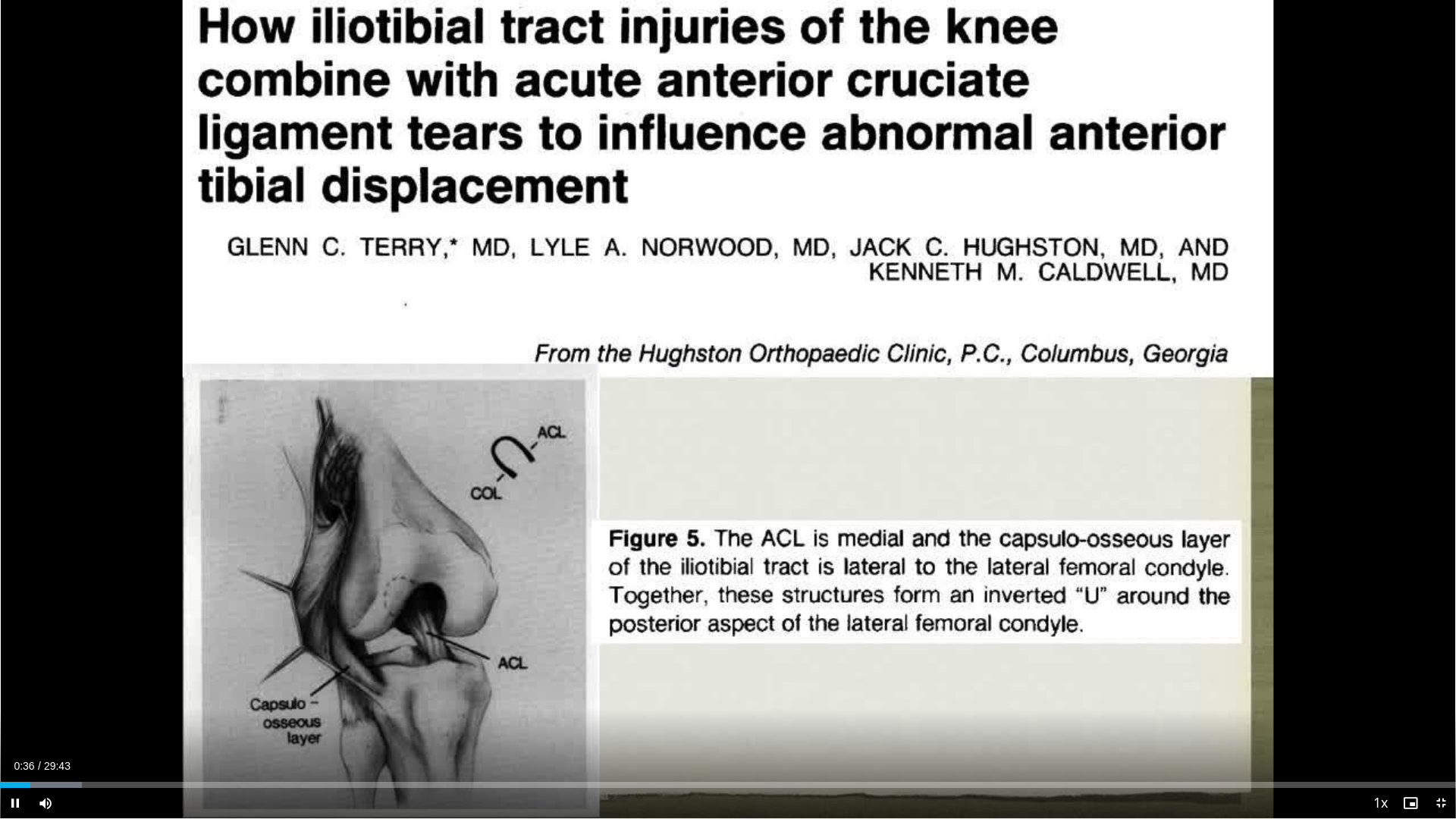 click at bounding box center [15, 803] 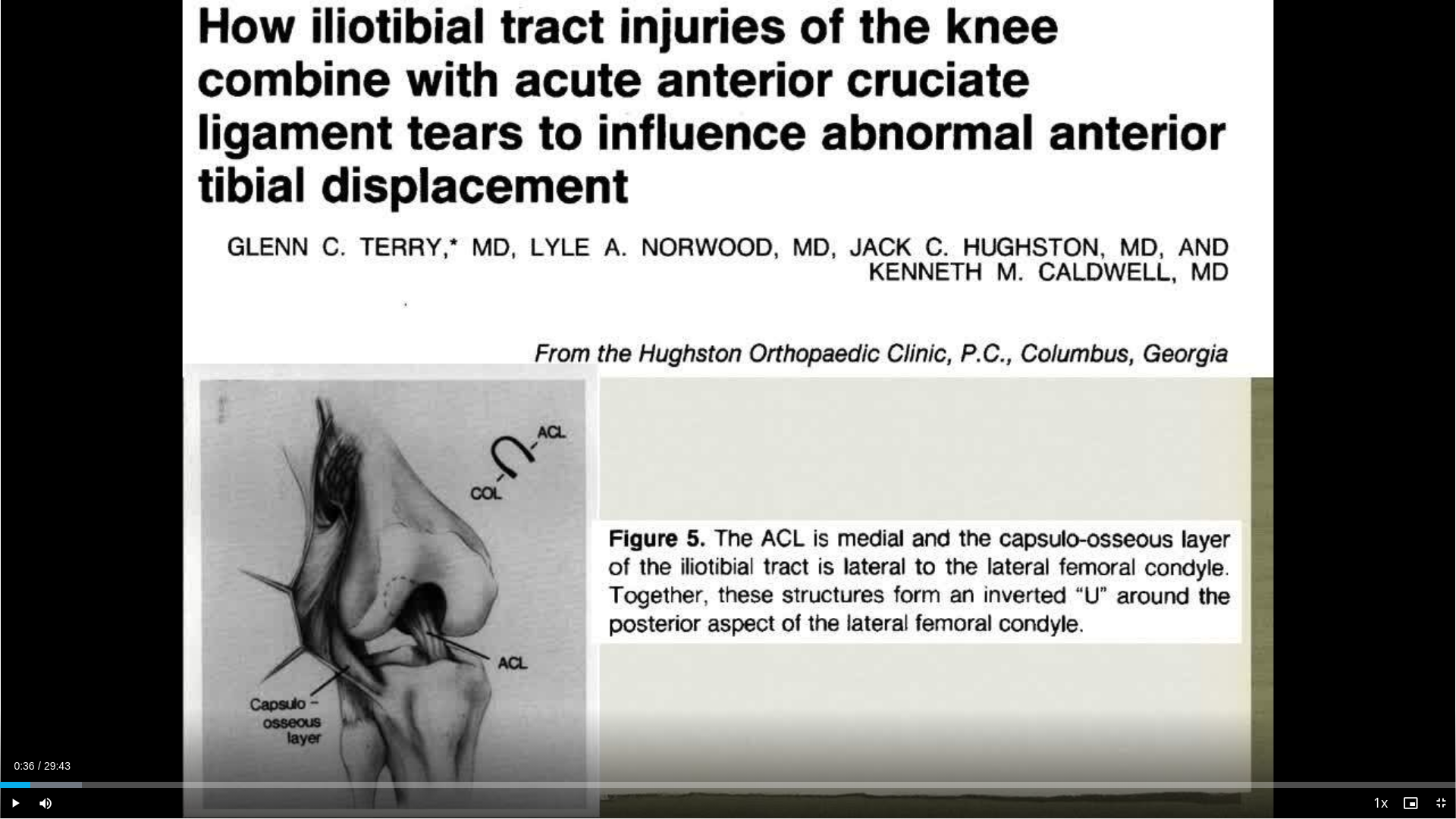 click at bounding box center [1441, 803] 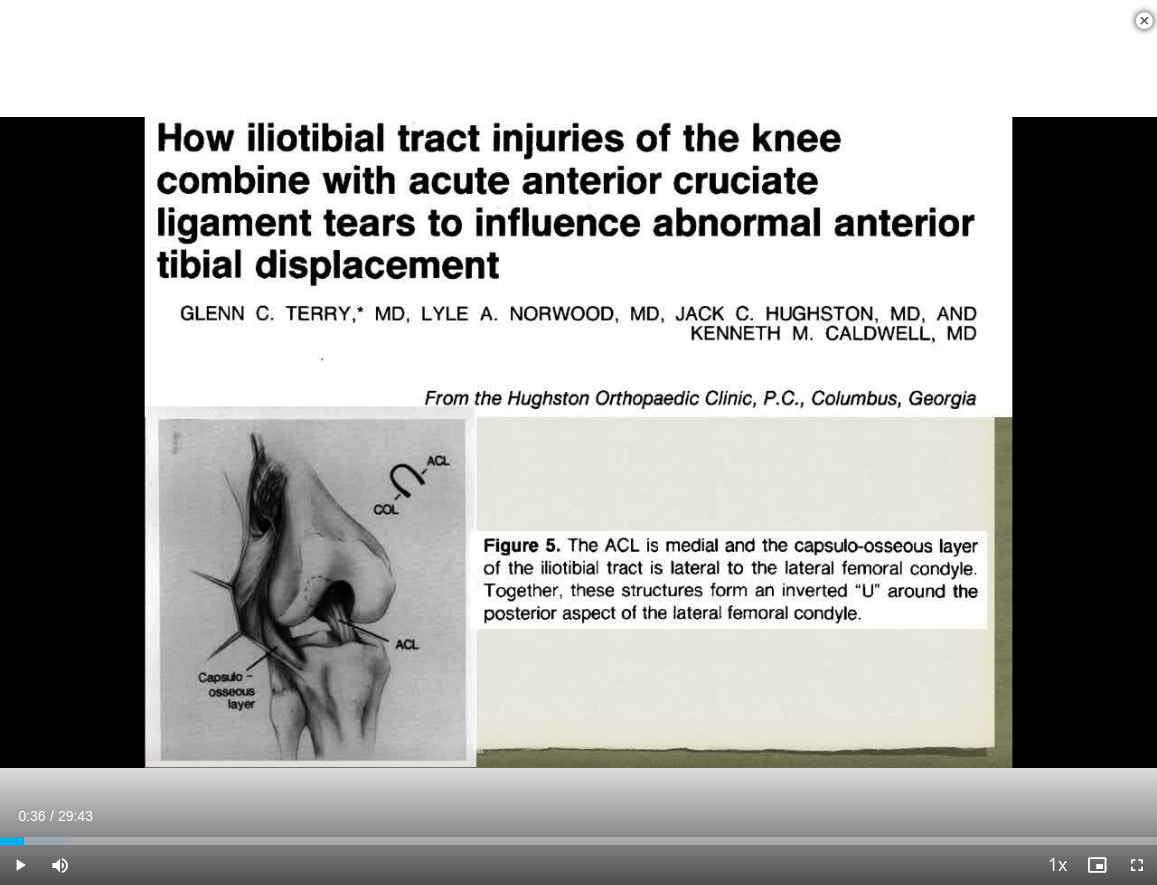 scroll, scrollTop: 596, scrollLeft: 0, axis: vertical 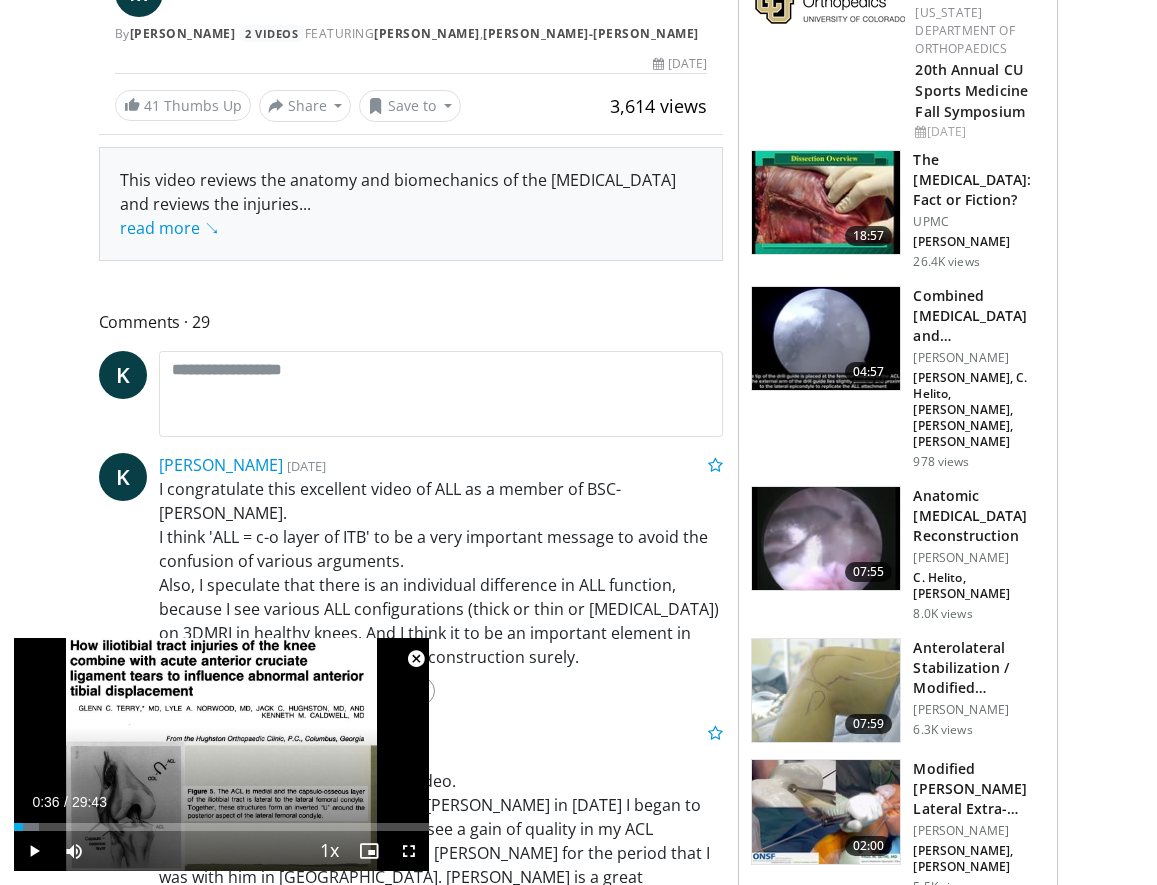 click at bounding box center [416, 659] 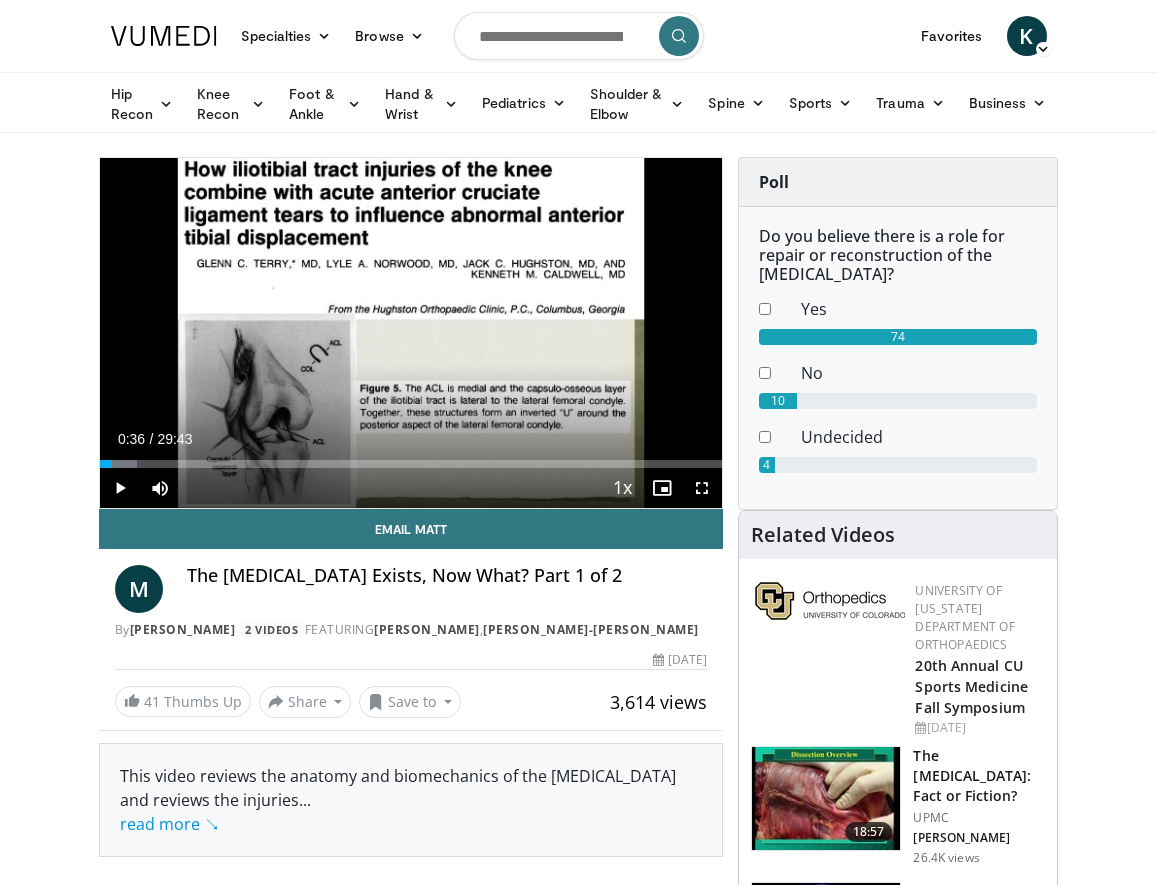 scroll, scrollTop: 0, scrollLeft: 0, axis: both 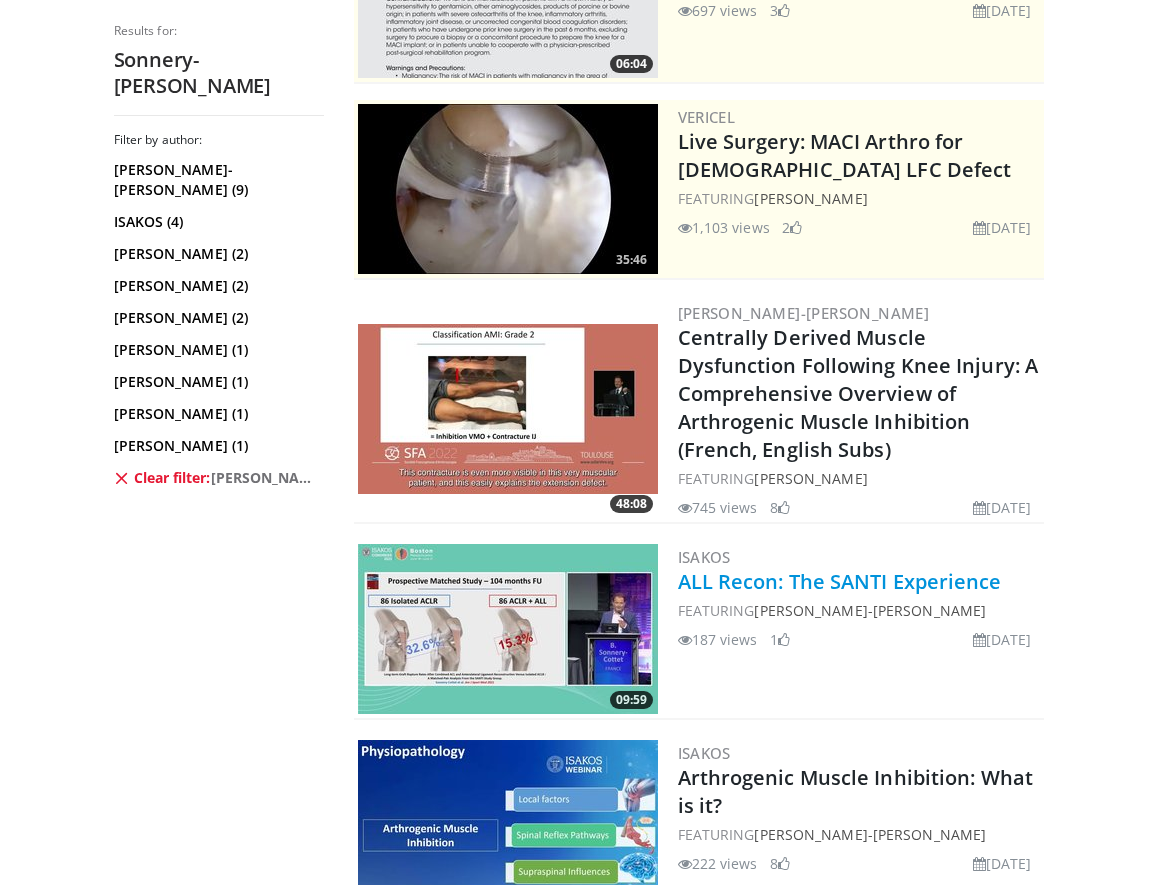 click on "ALL Recon: The SANTI Experience" at bounding box center [840, 581] 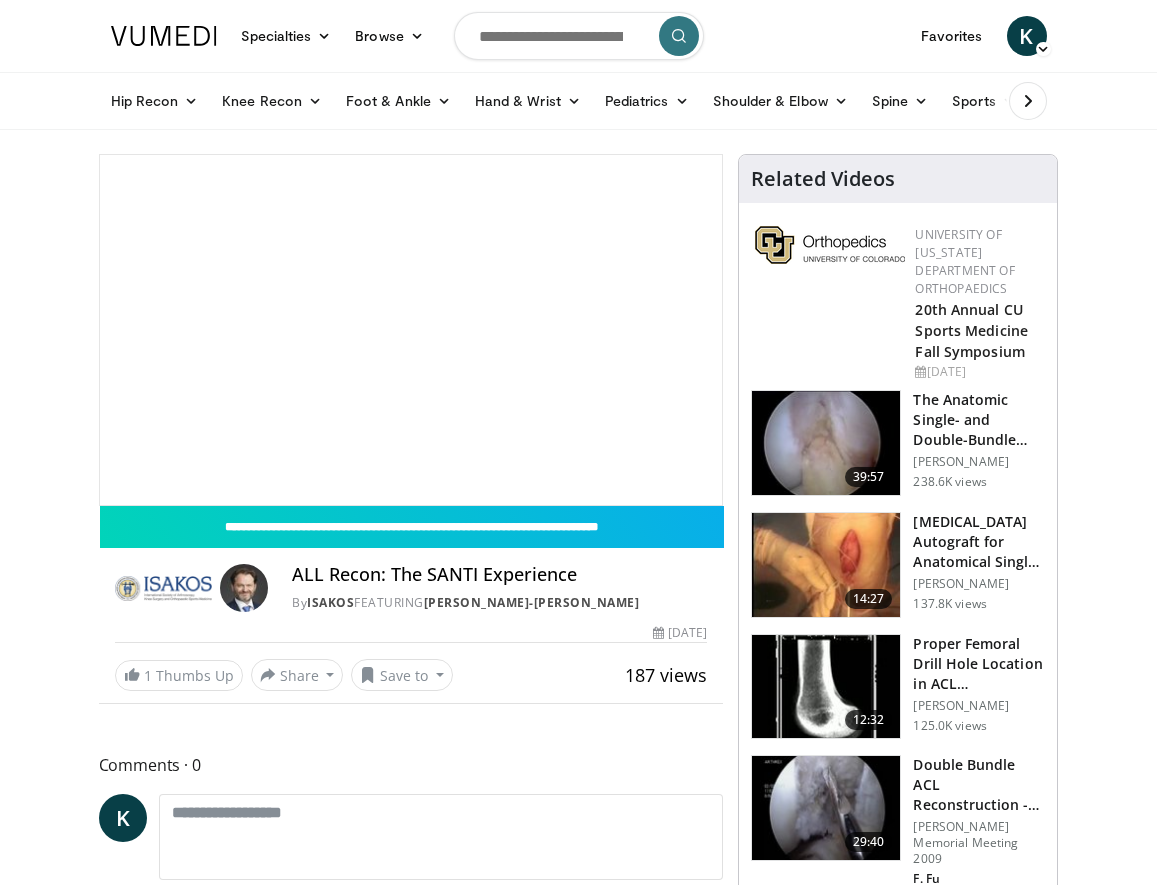 scroll, scrollTop: 0, scrollLeft: 0, axis: both 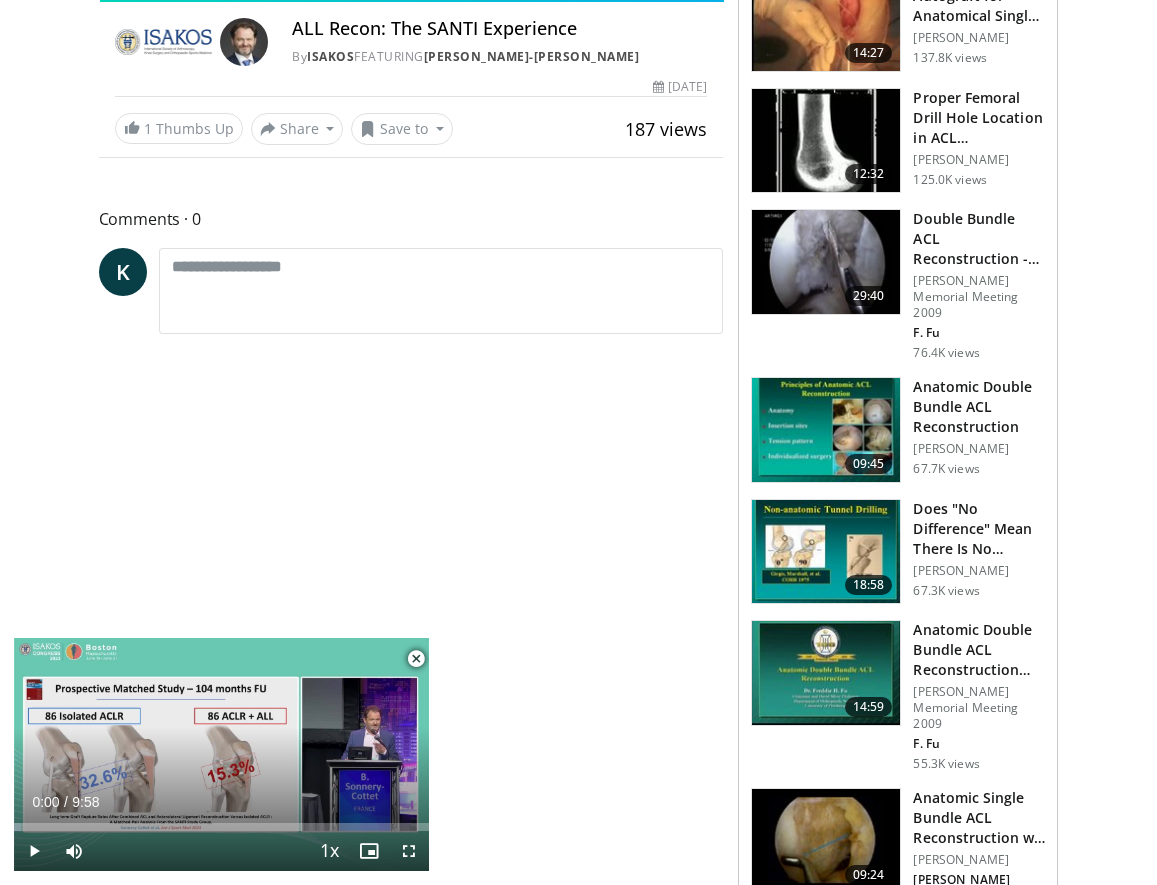 click at bounding box center (416, 659) 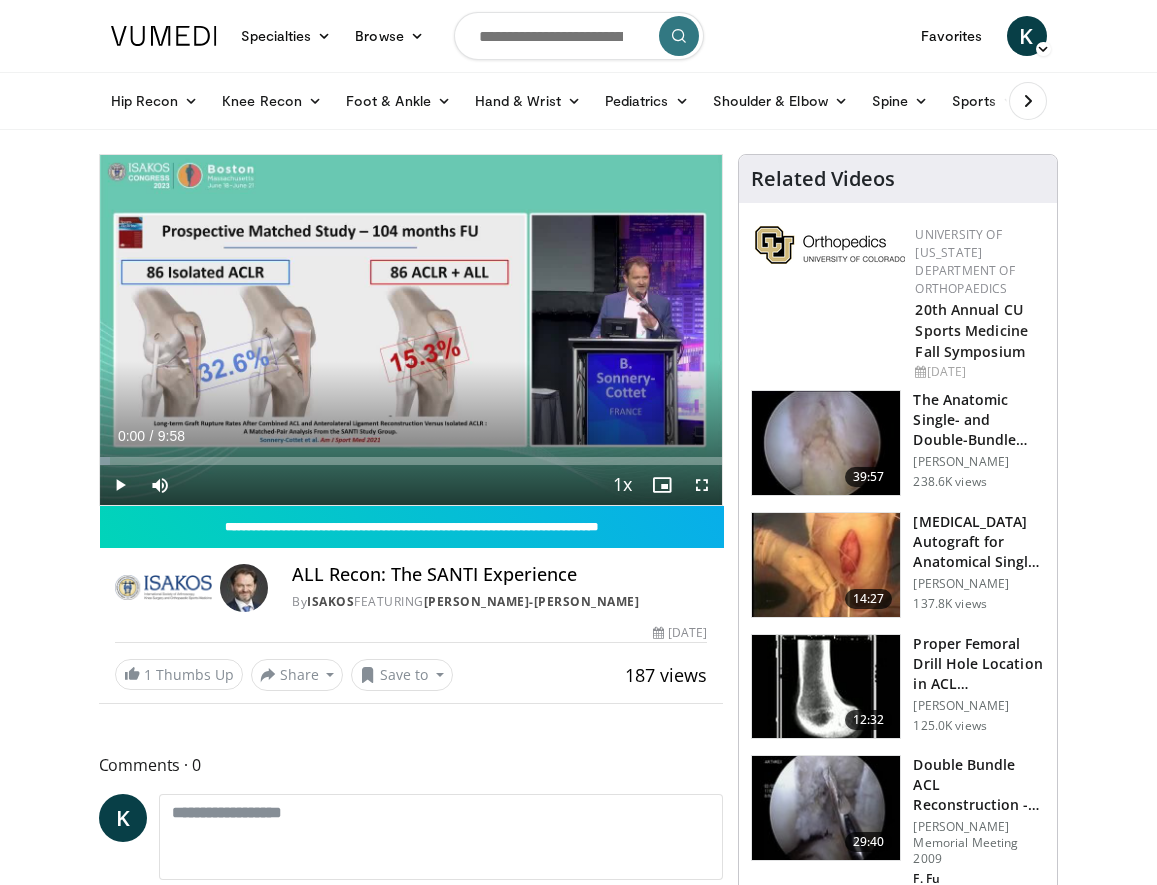 scroll, scrollTop: 0, scrollLeft: 0, axis: both 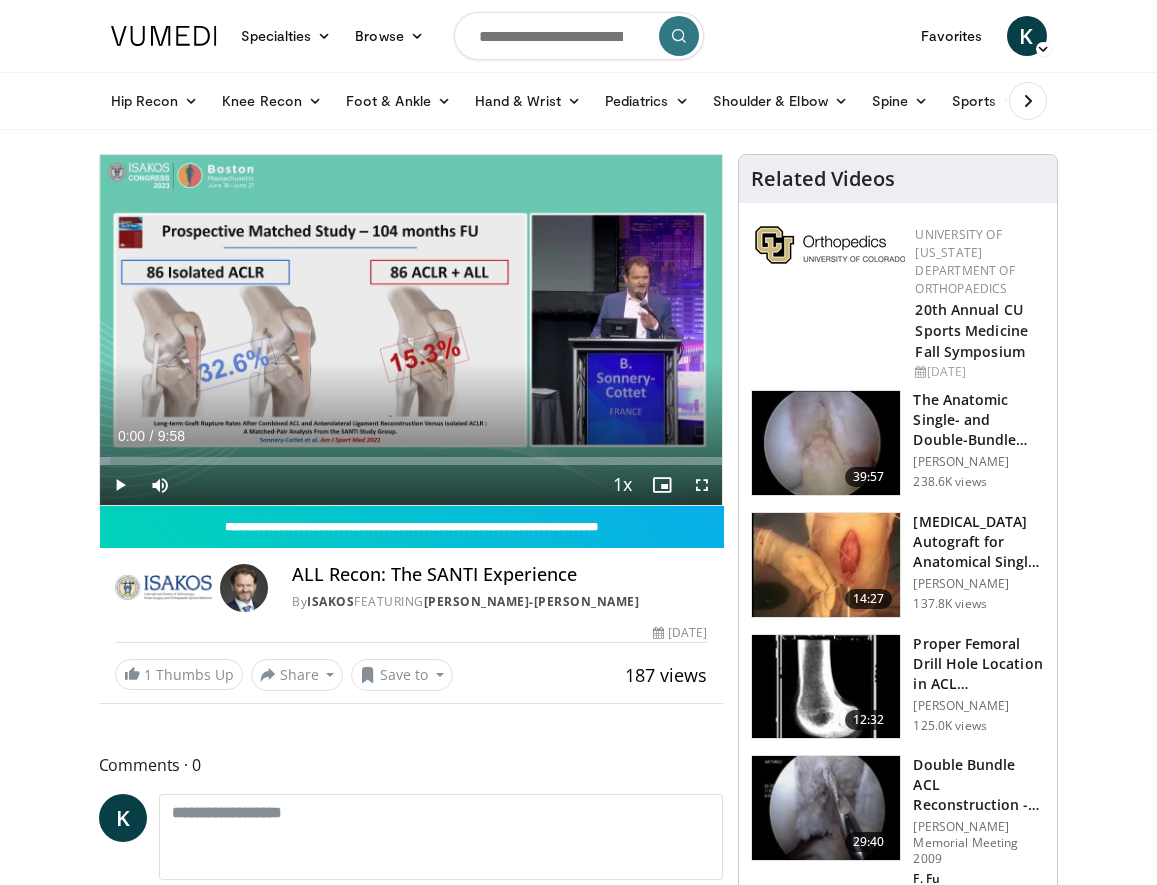 click at bounding box center (579, 36) 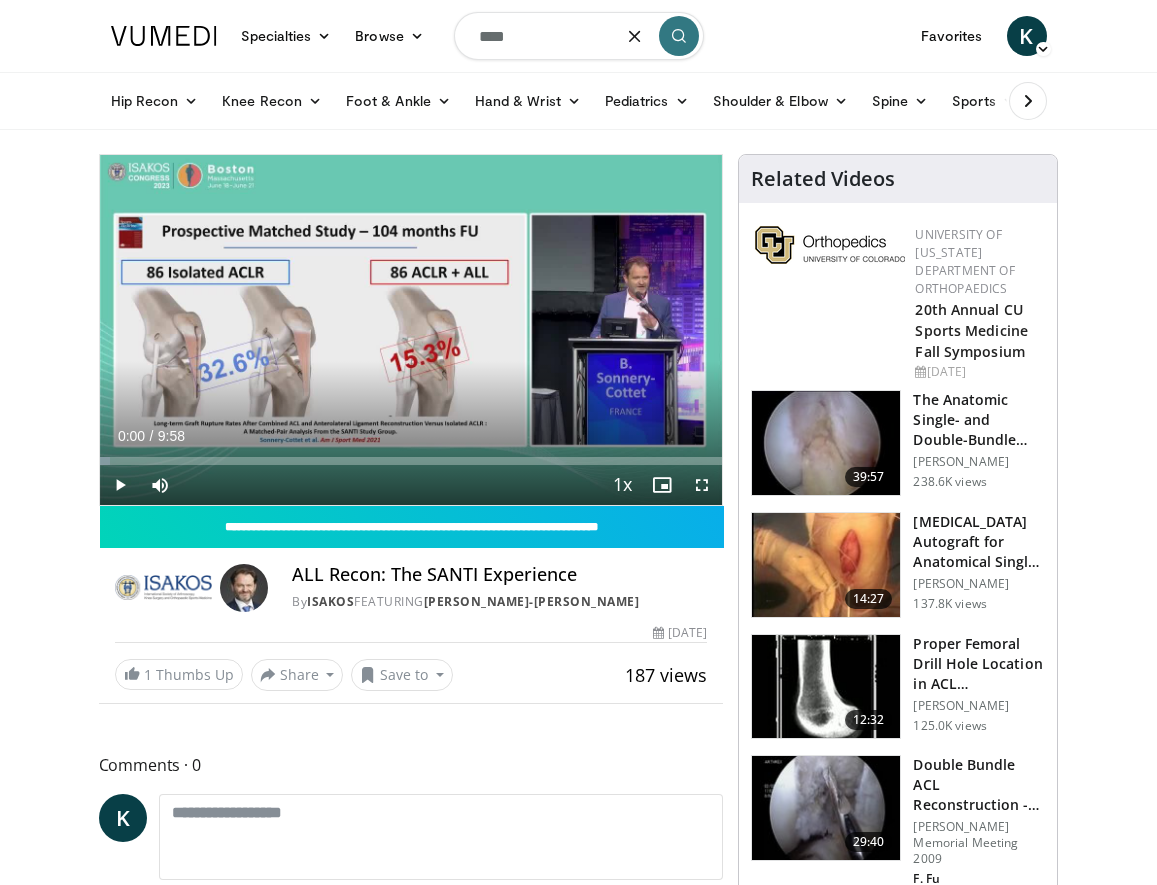 type on "*****" 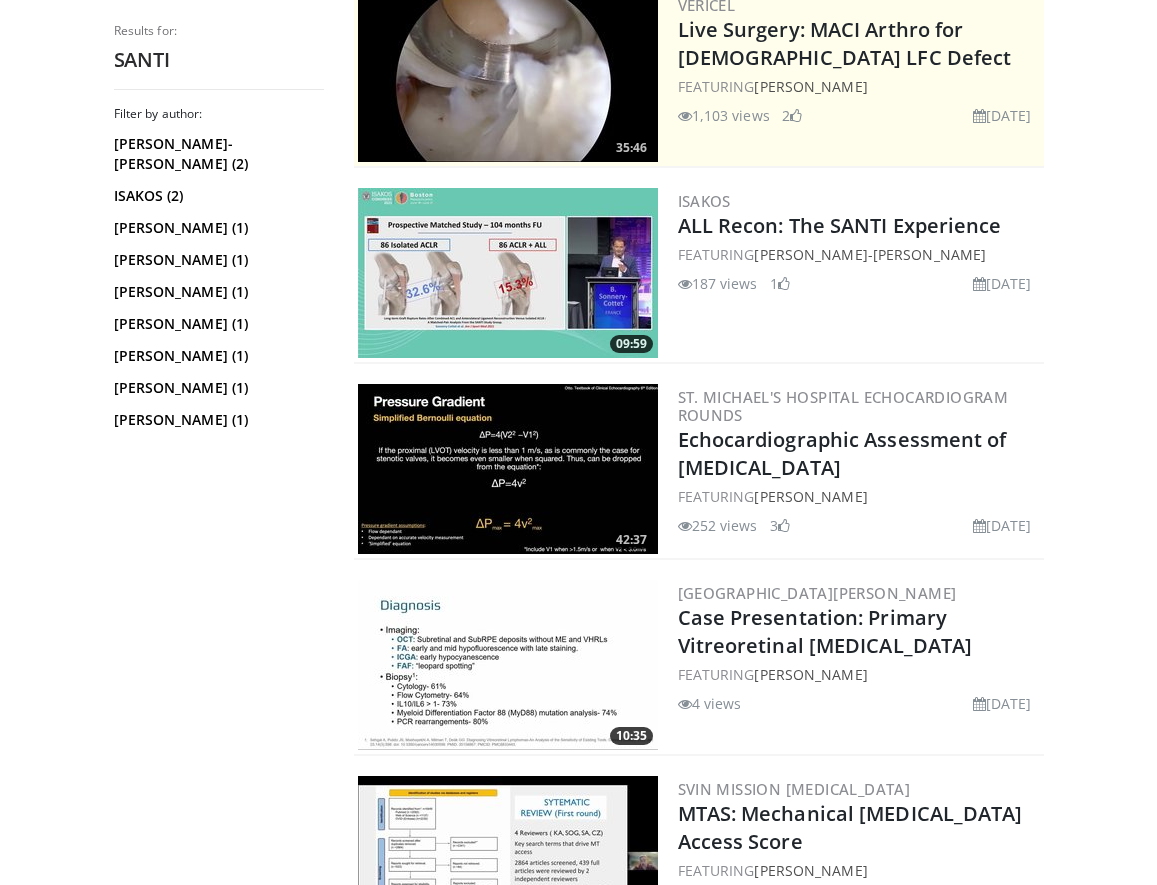 scroll, scrollTop: 432, scrollLeft: 0, axis: vertical 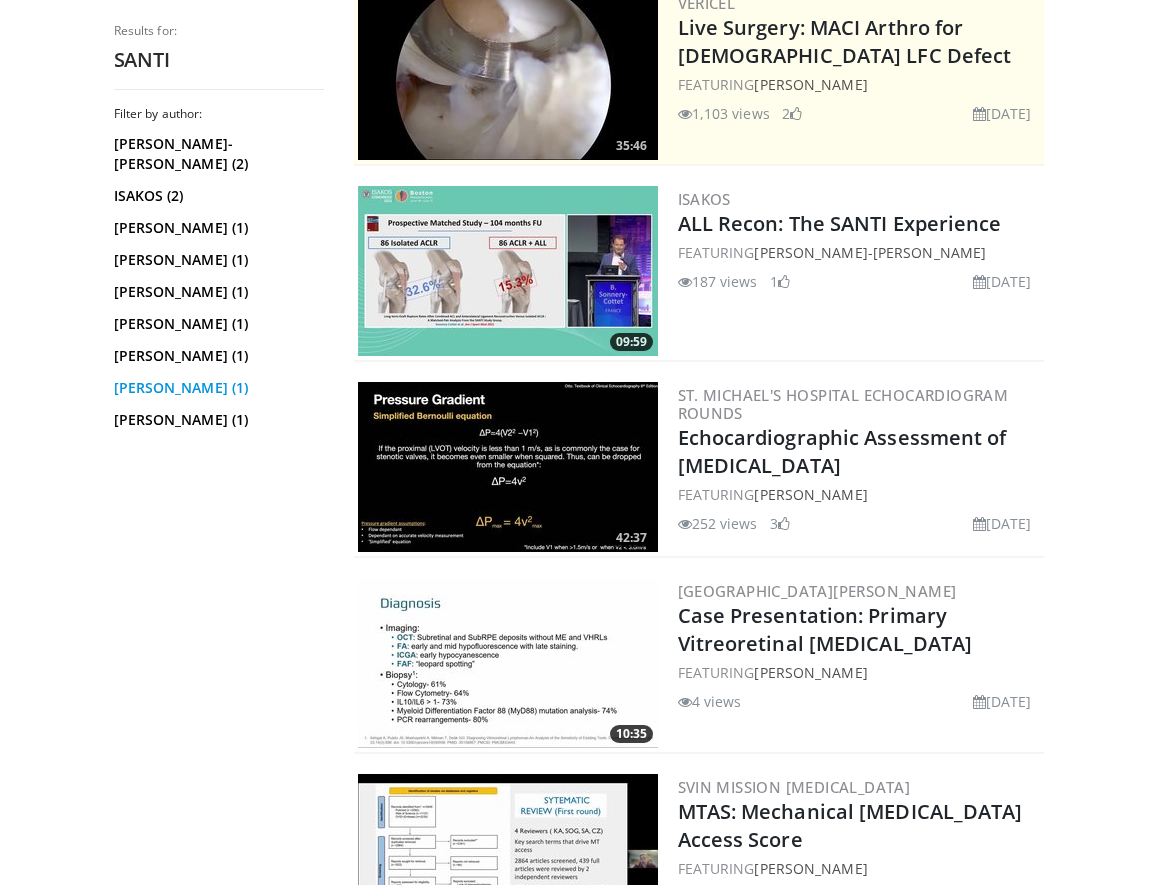 click on "Koichi Muramatsu (1)" at bounding box center (216, 388) 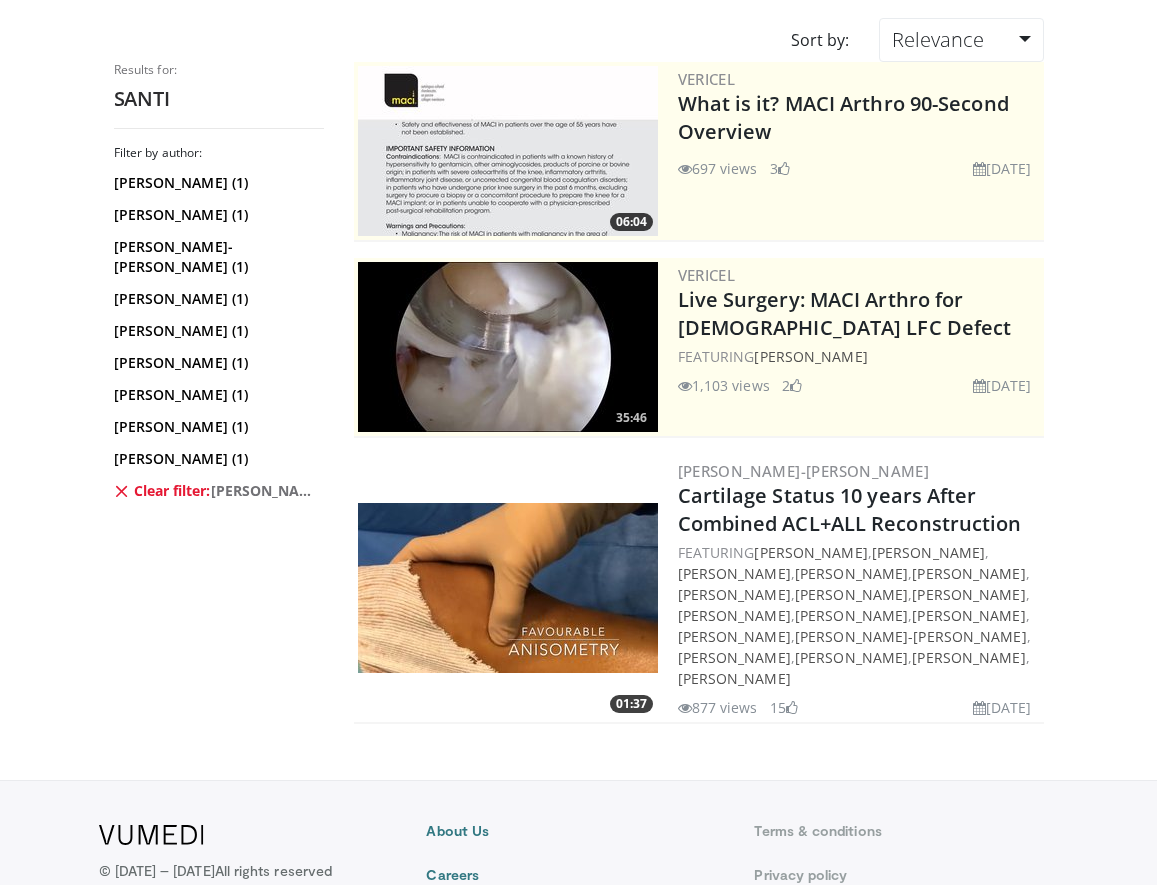 scroll, scrollTop: 159, scrollLeft: 1, axis: both 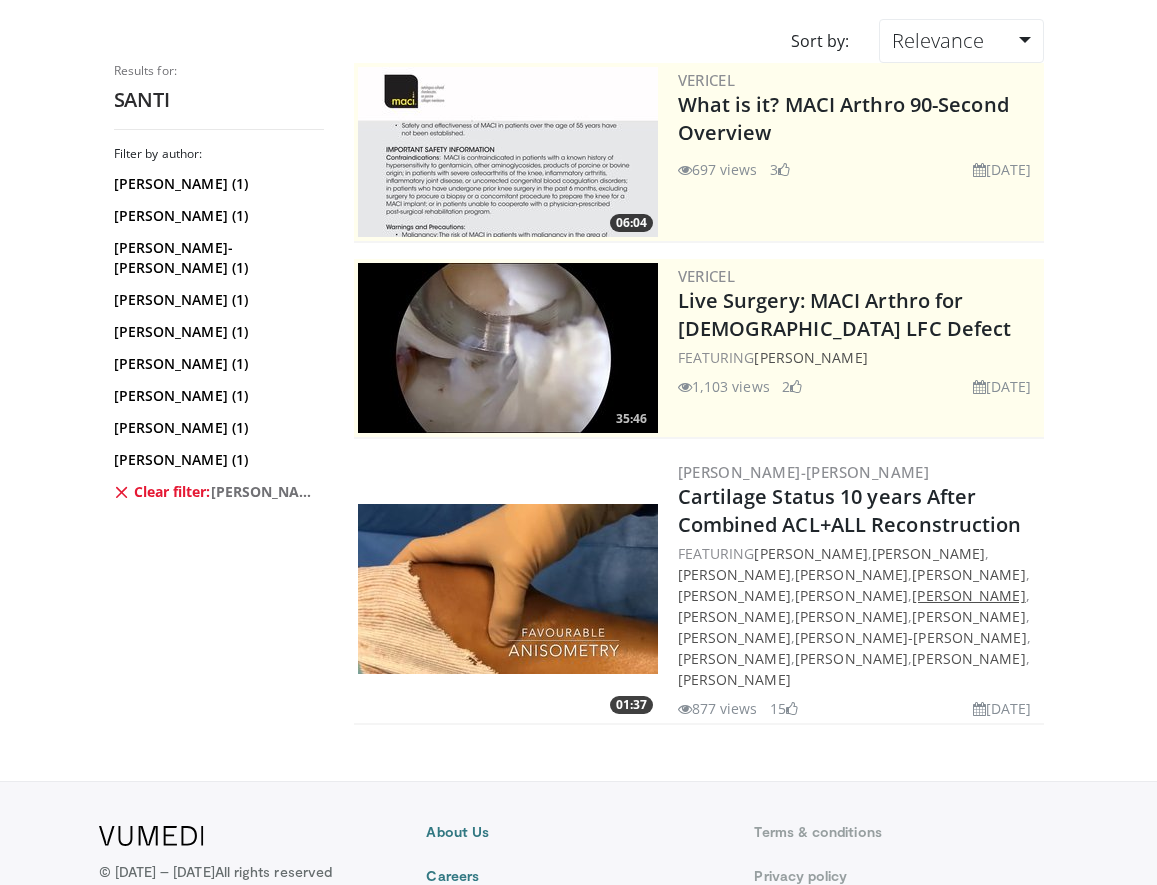 click on "[PERSON_NAME]" at bounding box center (968, 595) 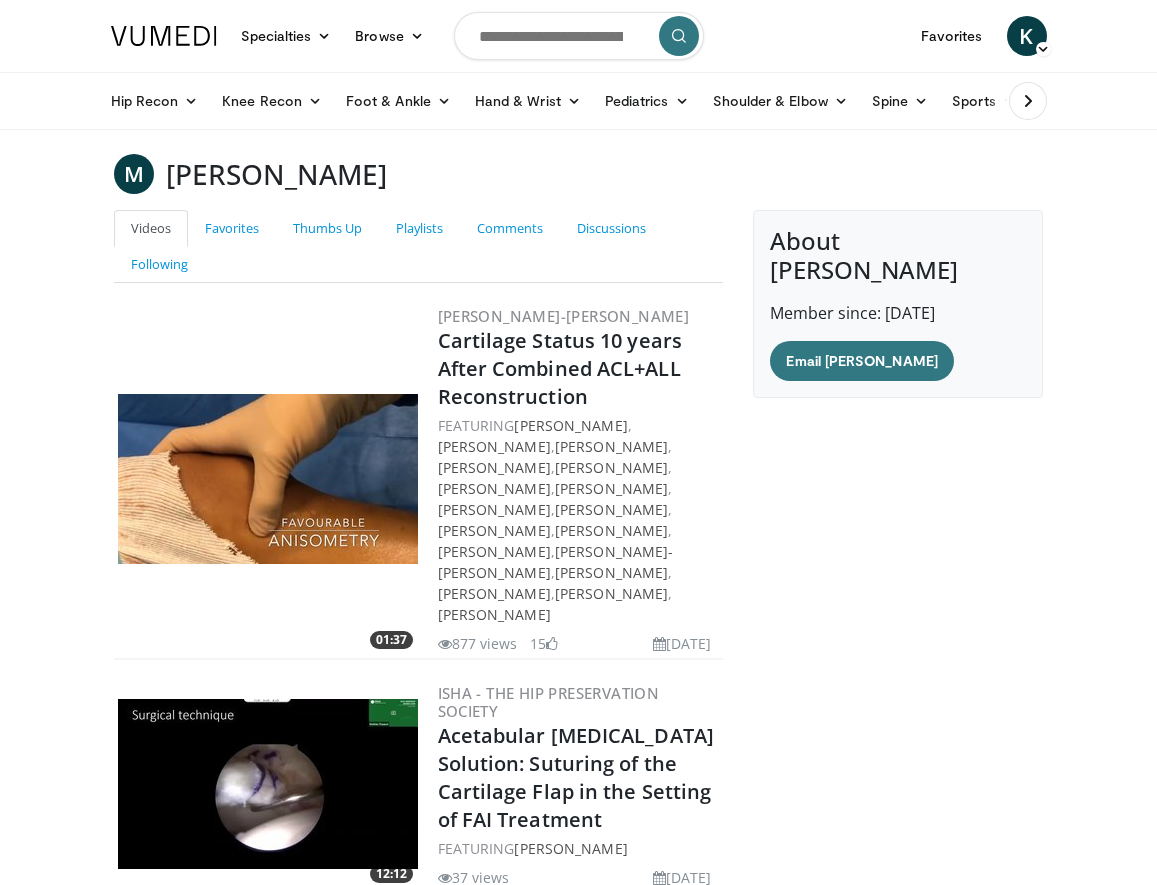 scroll, scrollTop: 0, scrollLeft: 0, axis: both 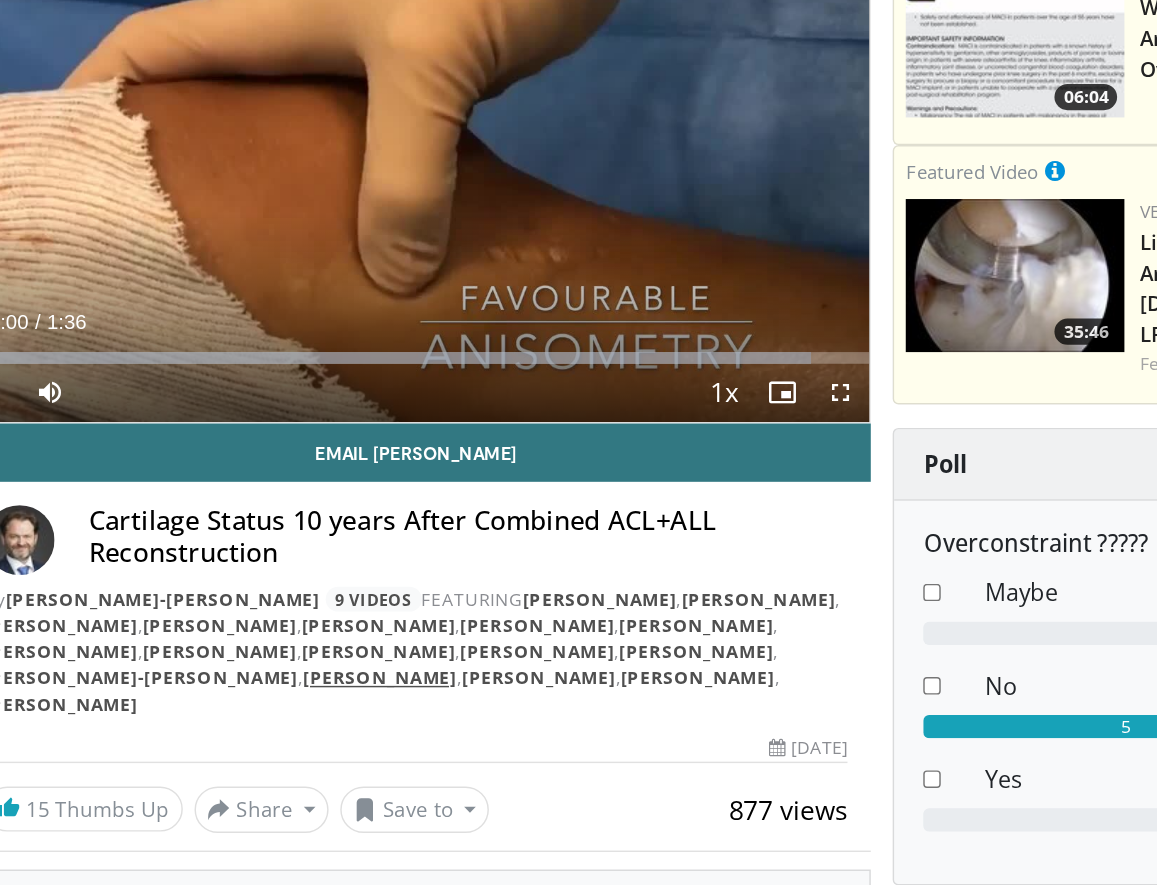 click on "[PERSON_NAME]" at bounding box center [387, 680] 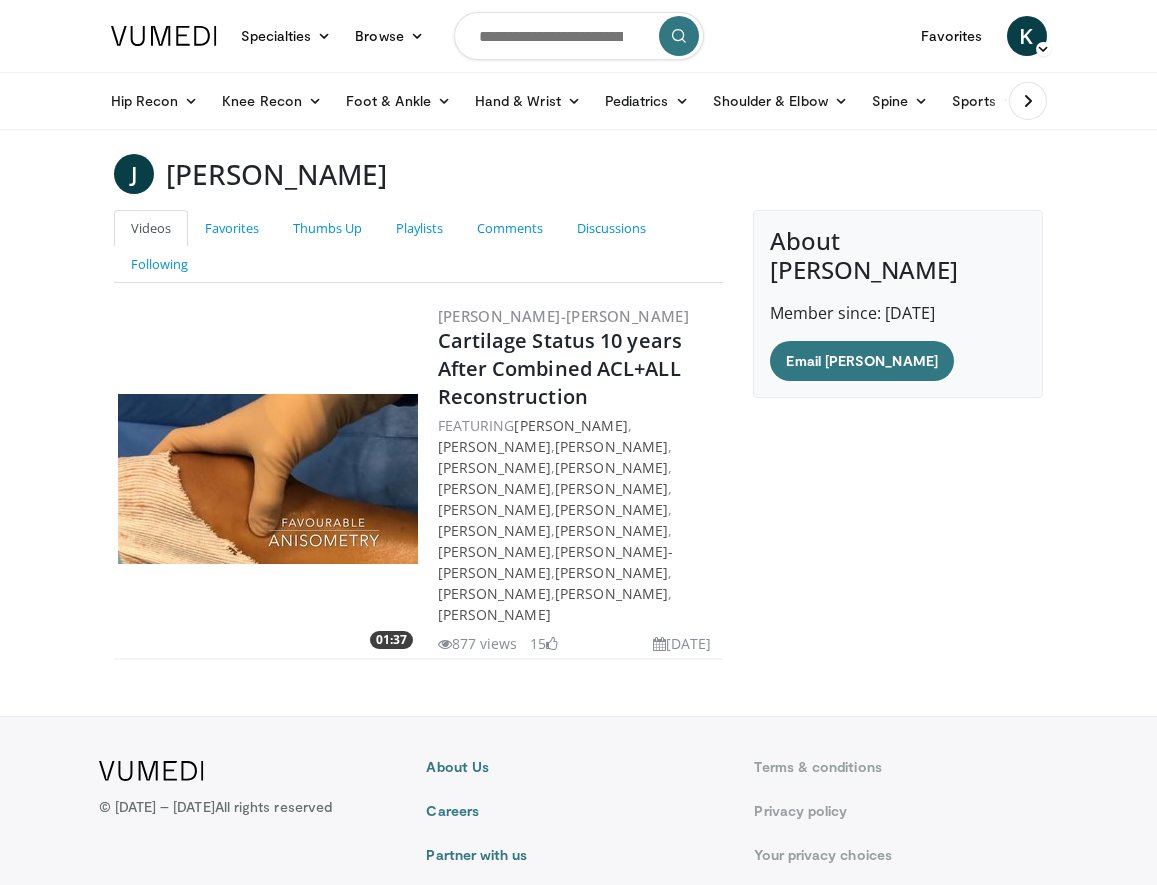 scroll, scrollTop: 17, scrollLeft: 0, axis: vertical 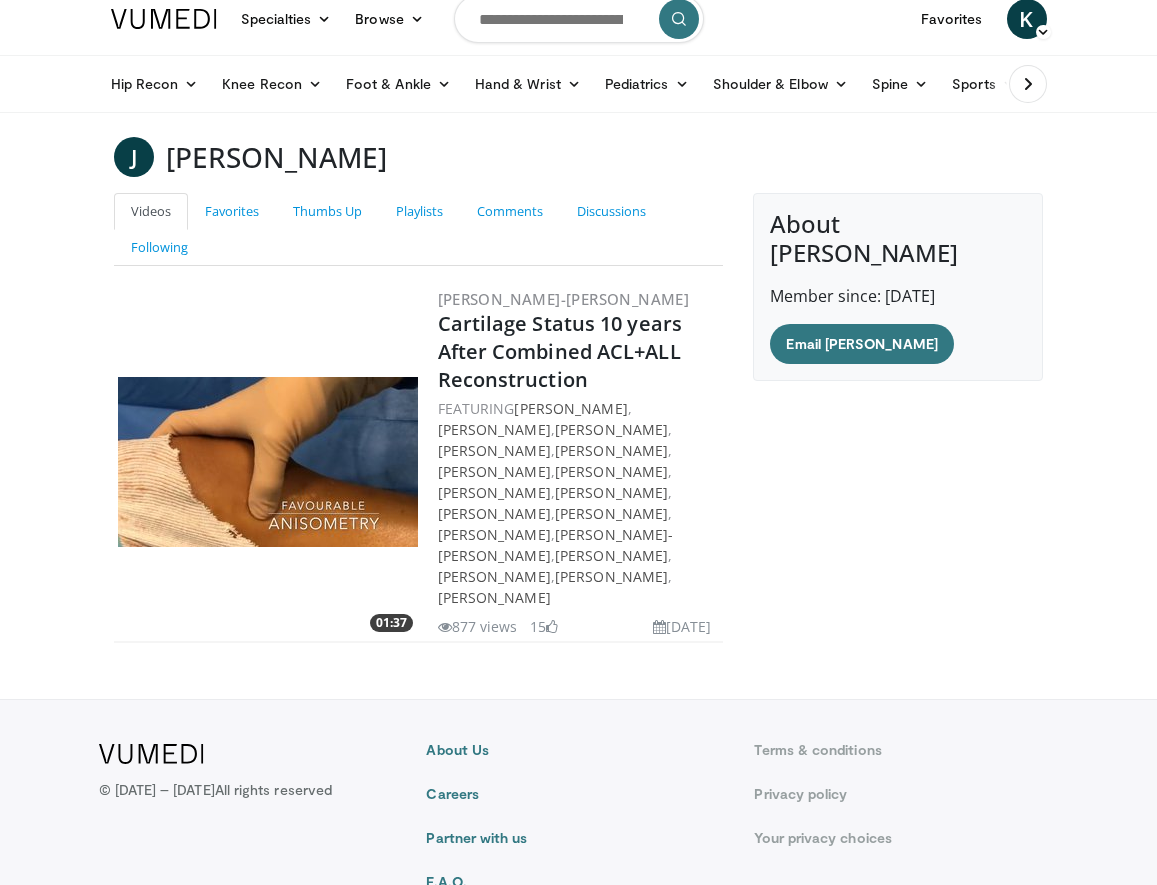 click at bounding box center [268, 462] 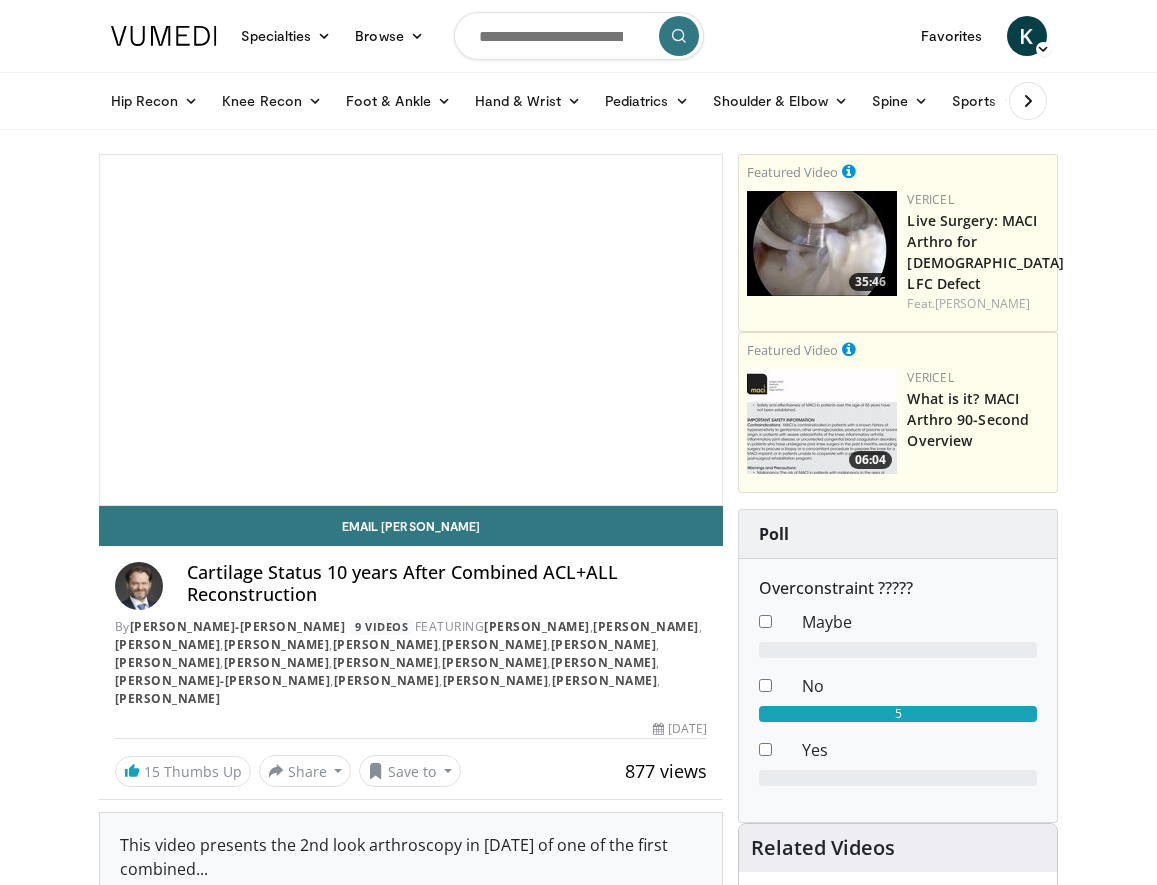scroll, scrollTop: 0, scrollLeft: 0, axis: both 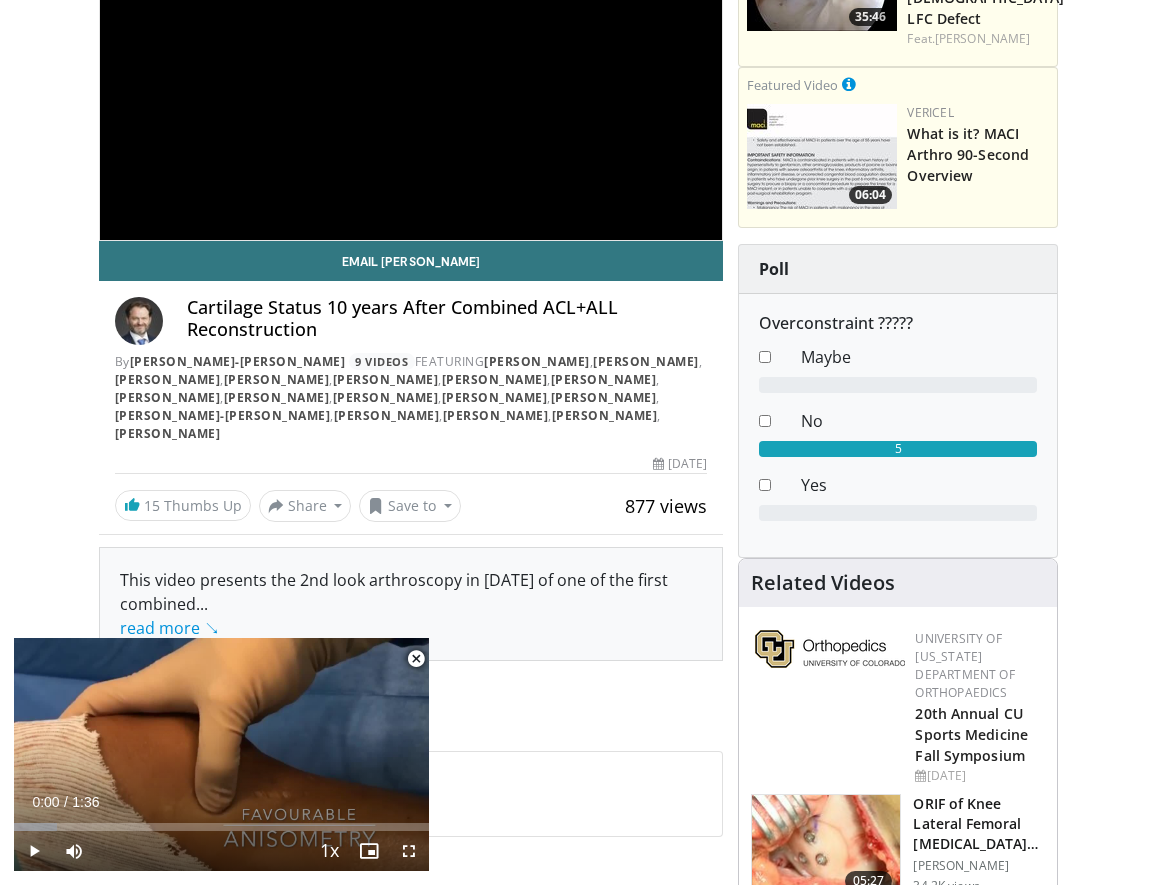 click at bounding box center [416, 659] 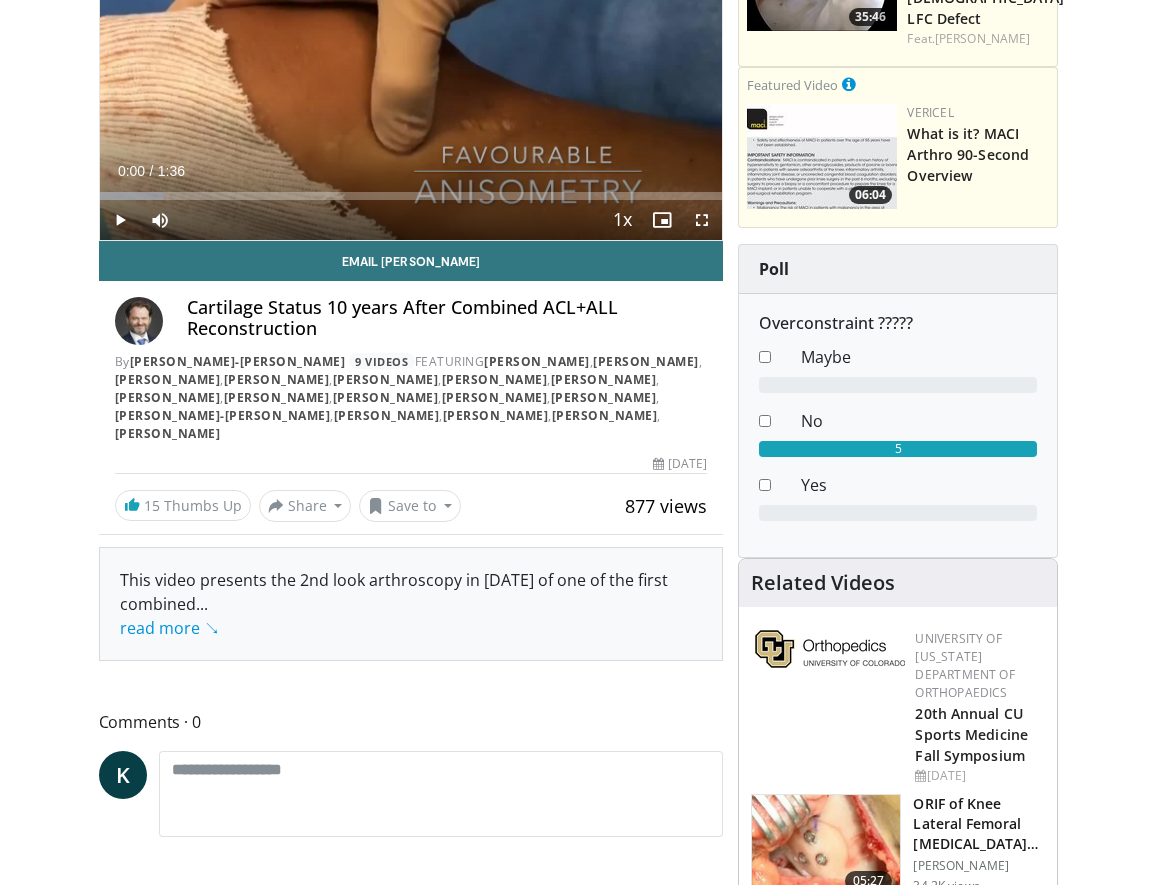 click at bounding box center [120, 220] 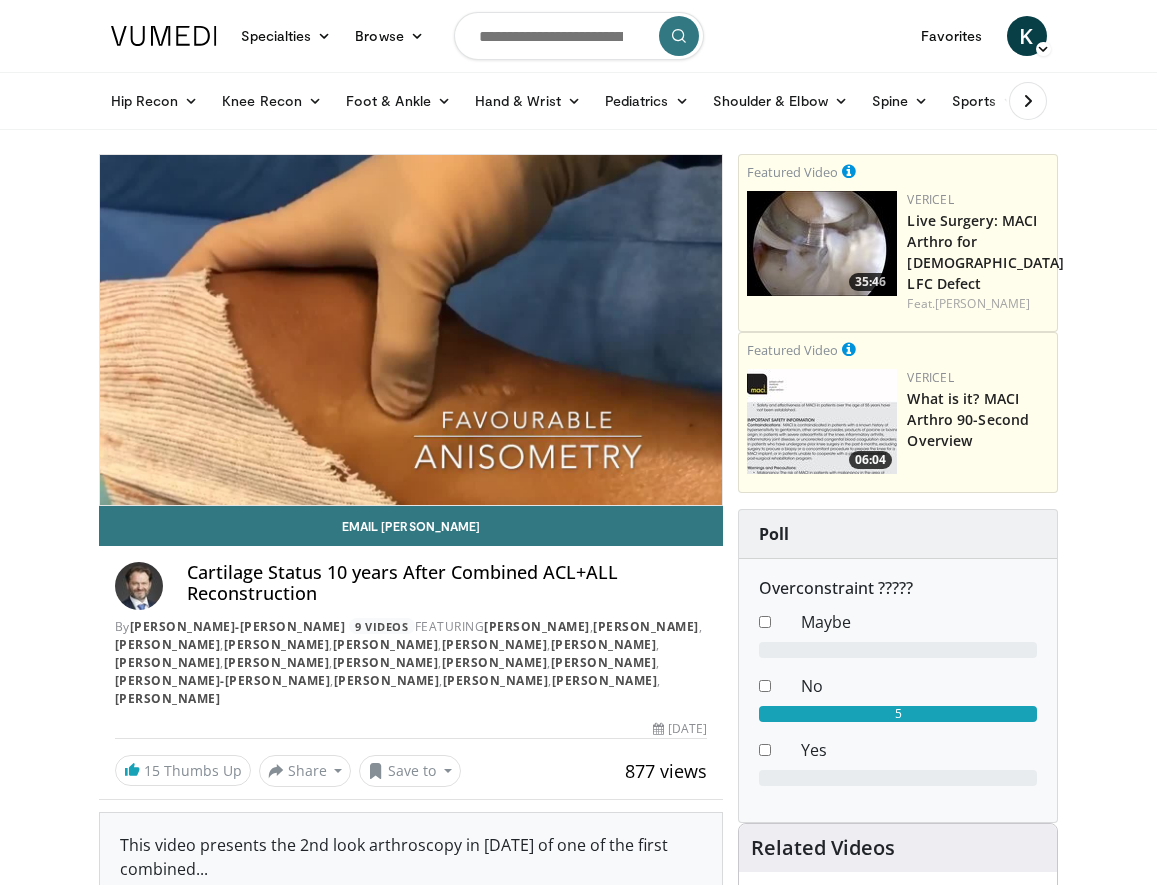 scroll, scrollTop: 0, scrollLeft: 0, axis: both 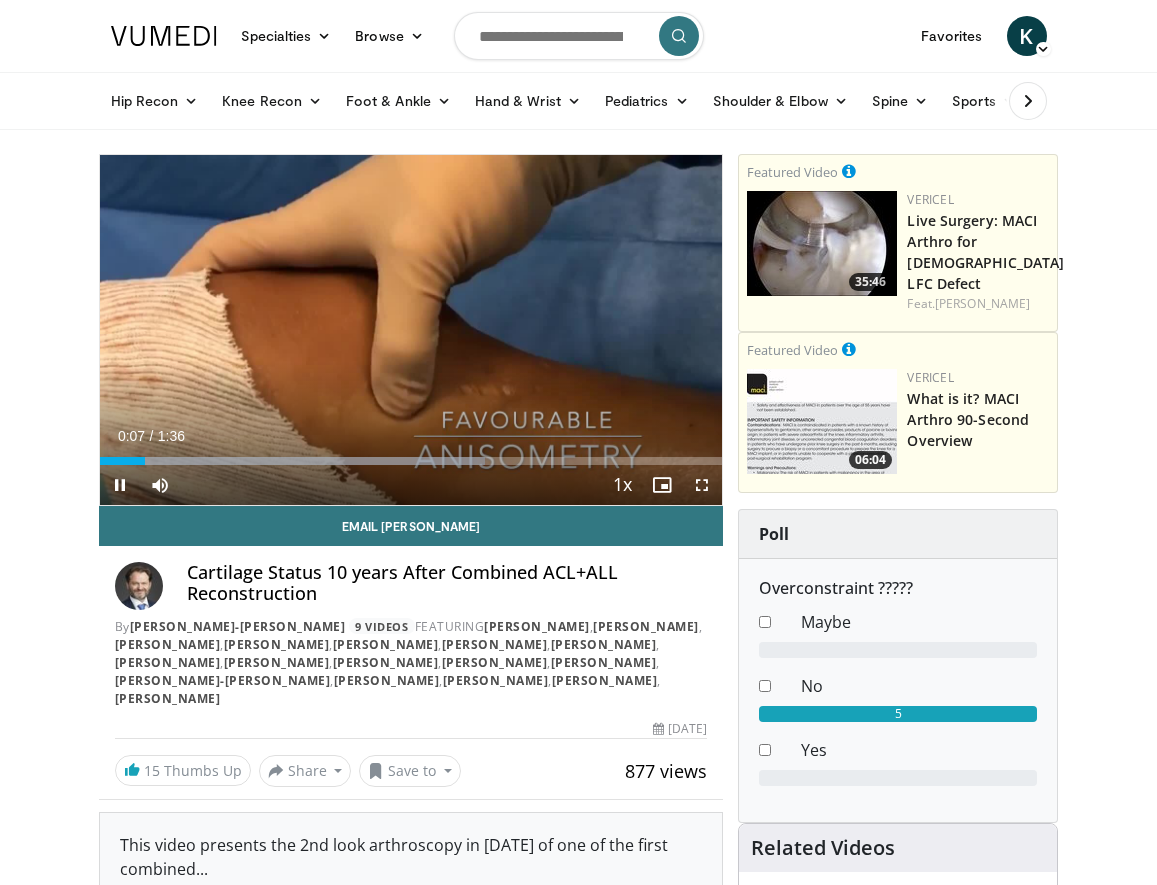 click at bounding box center (702, 485) 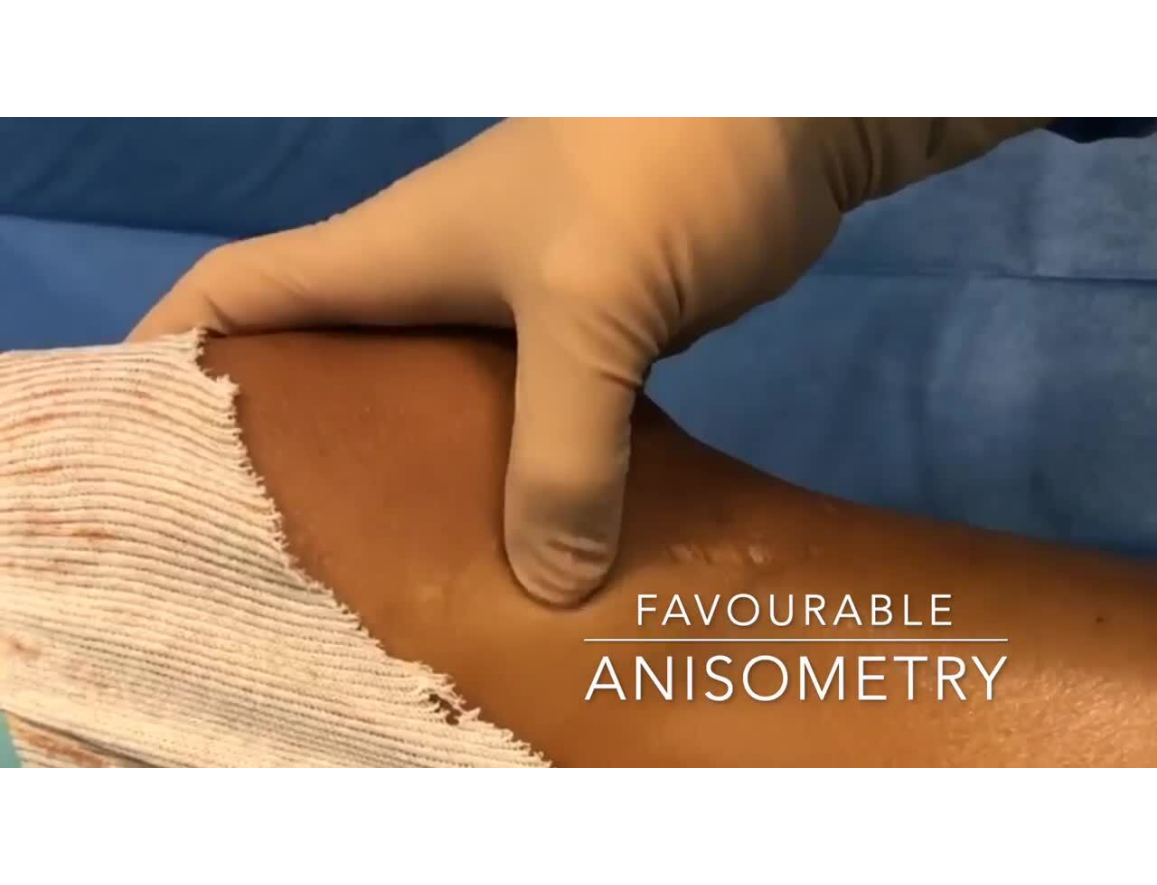 click on "[PERSON_NAME]" at bounding box center (604, 315) 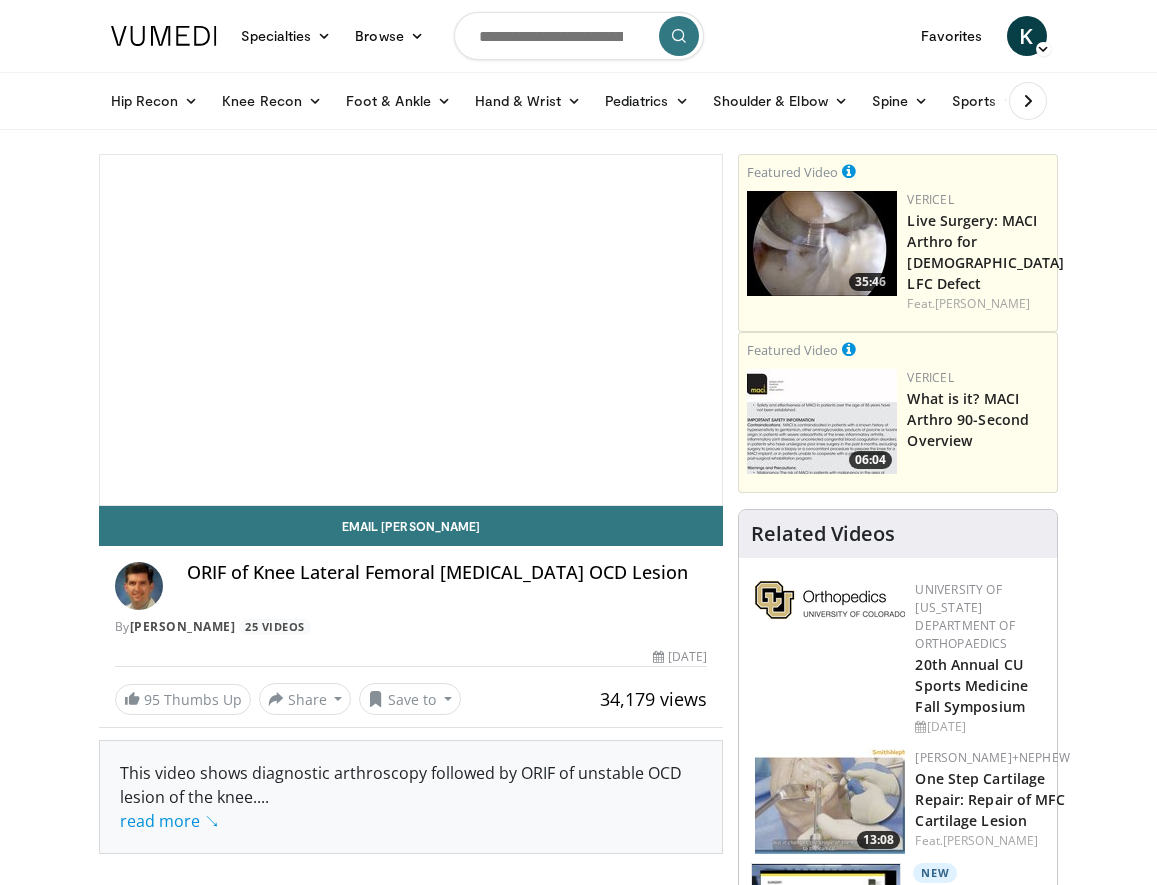 scroll, scrollTop: 0, scrollLeft: 0, axis: both 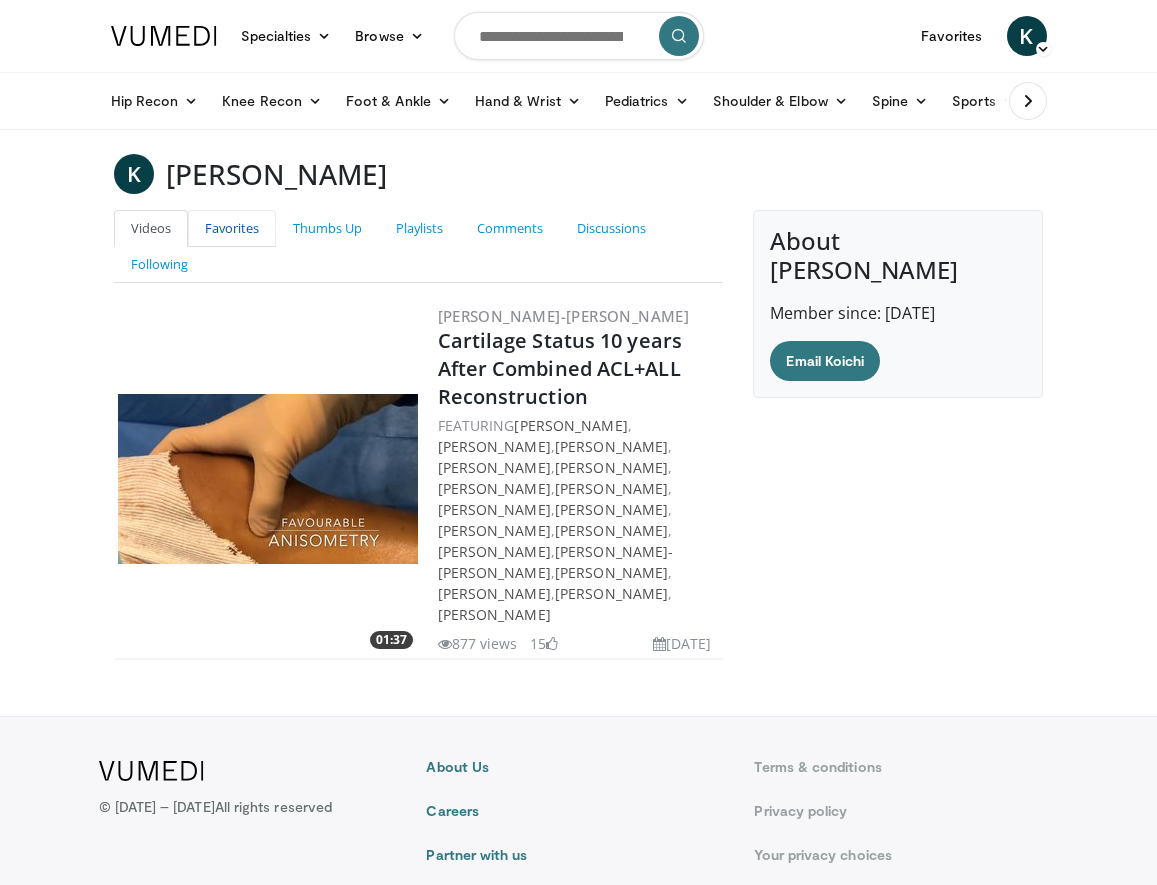 click on "Favorites" at bounding box center (232, 228) 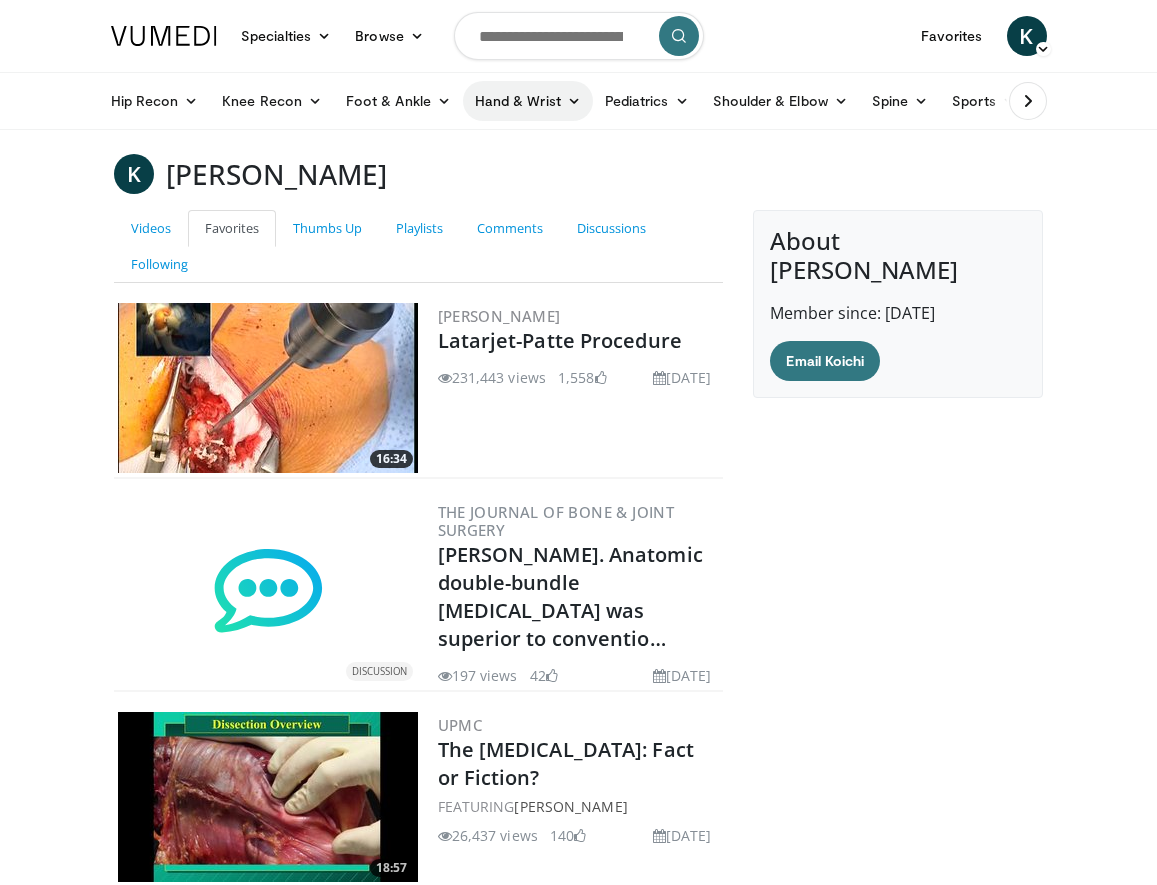 scroll, scrollTop: 0, scrollLeft: 0, axis: both 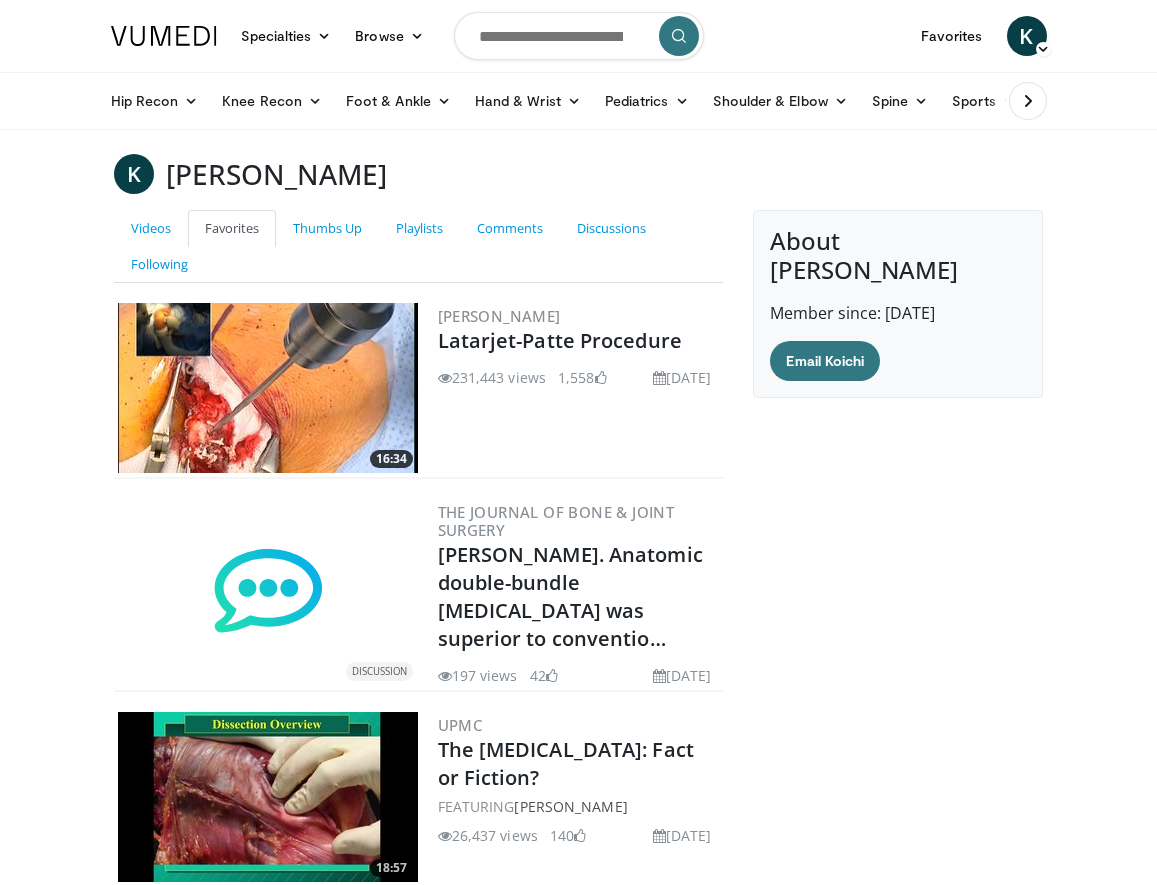 click at bounding box center (579, 36) 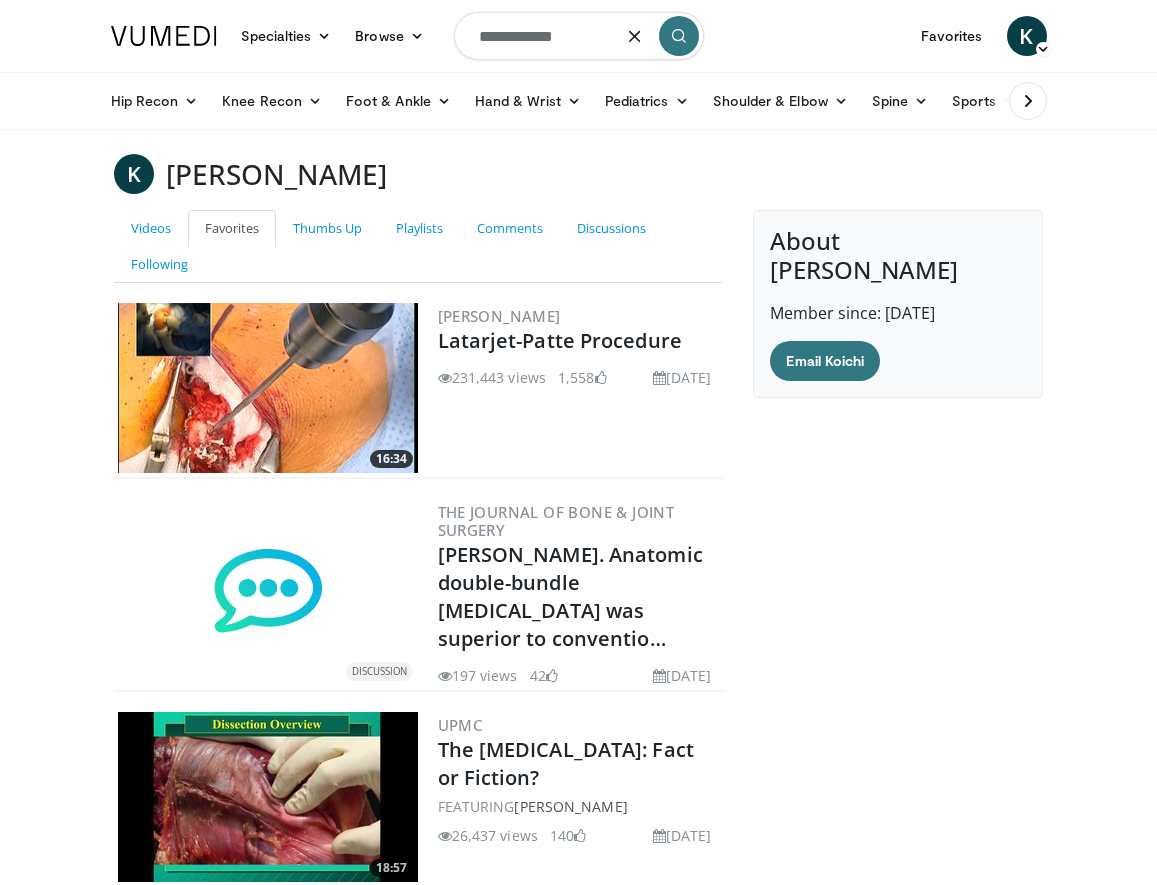 type on "**********" 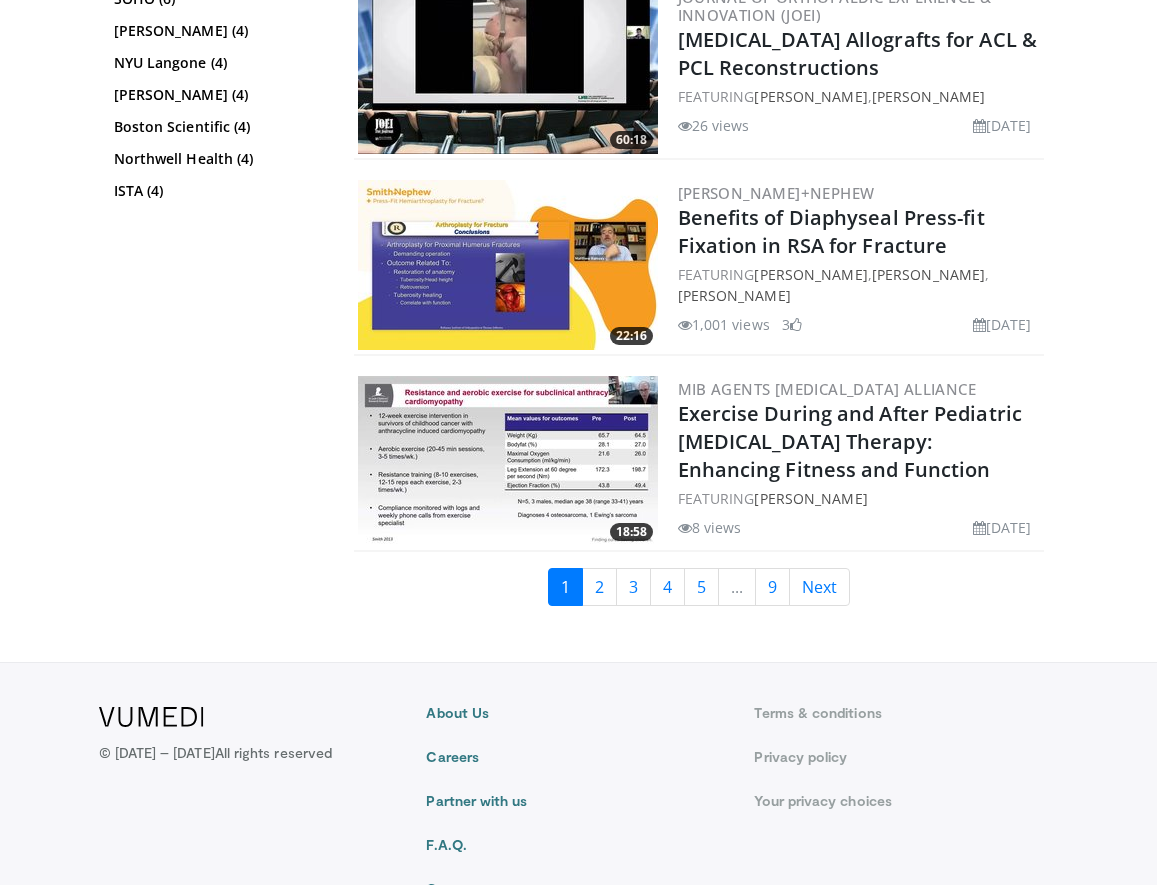 scroll, scrollTop: 4601, scrollLeft: 1, axis: both 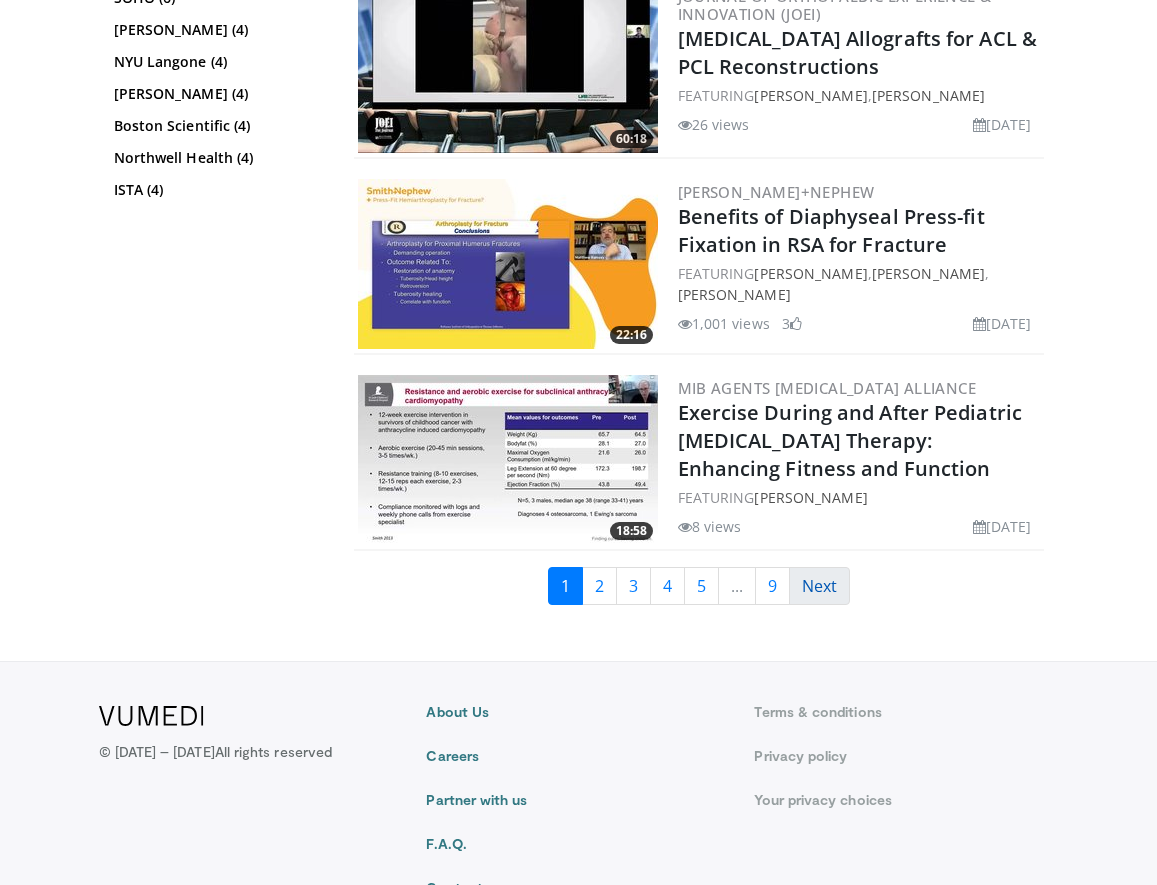 click on "Next" at bounding box center [819, 586] 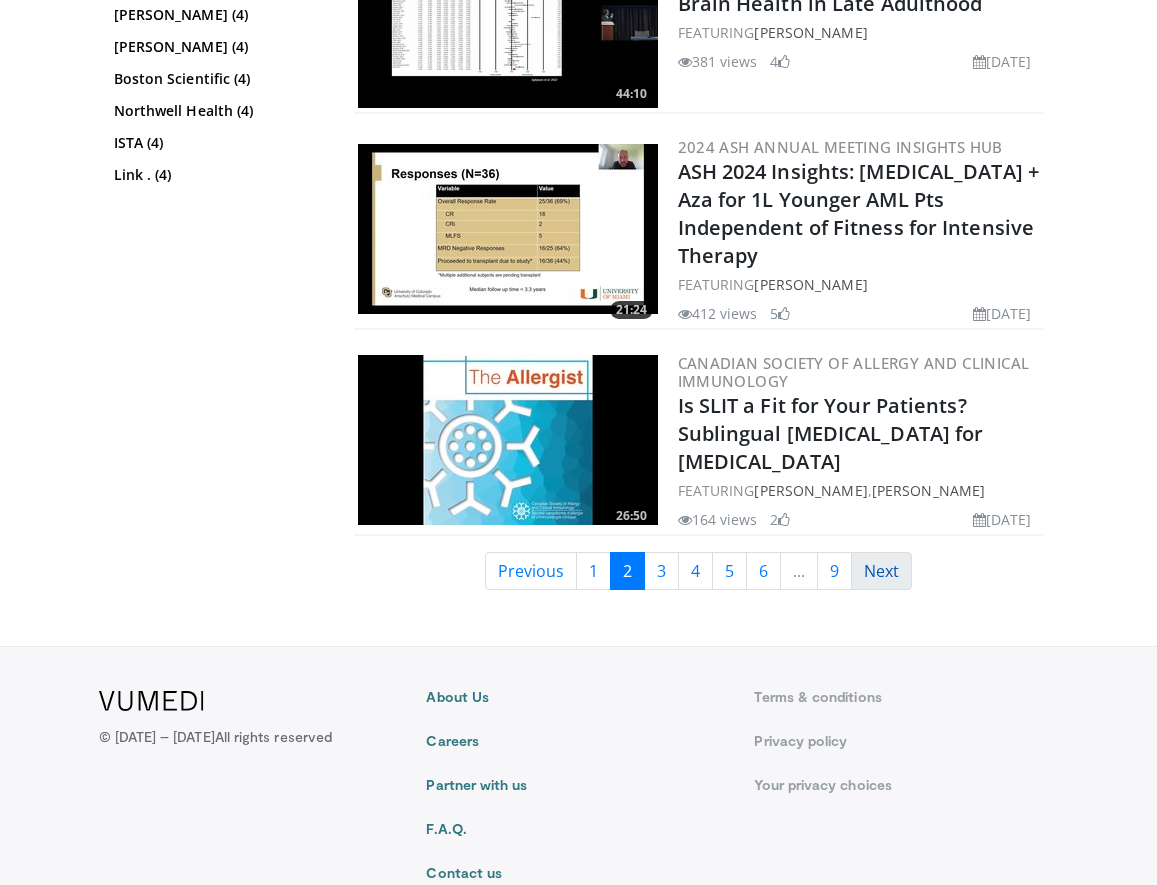 scroll, scrollTop: 4937, scrollLeft: 0, axis: vertical 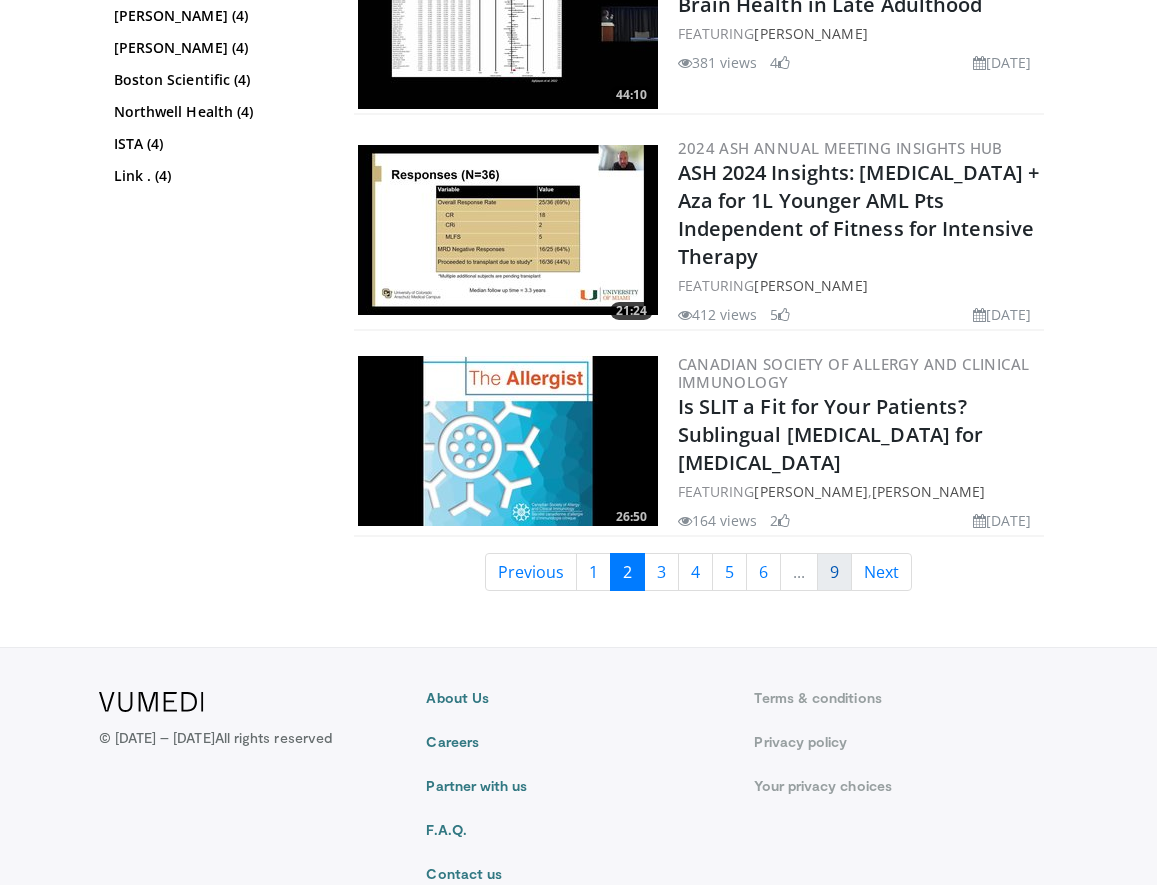 click on "9" at bounding box center (834, 572) 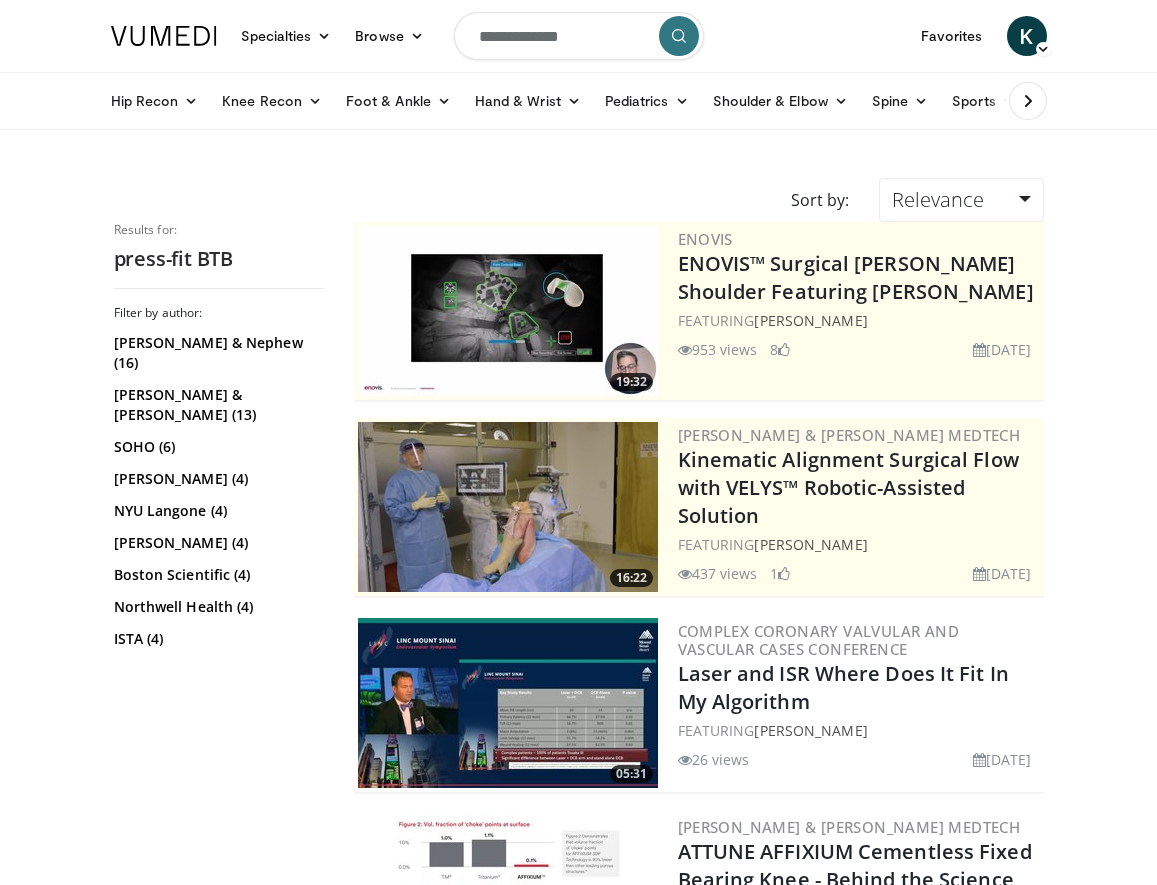 scroll, scrollTop: 0, scrollLeft: 0, axis: both 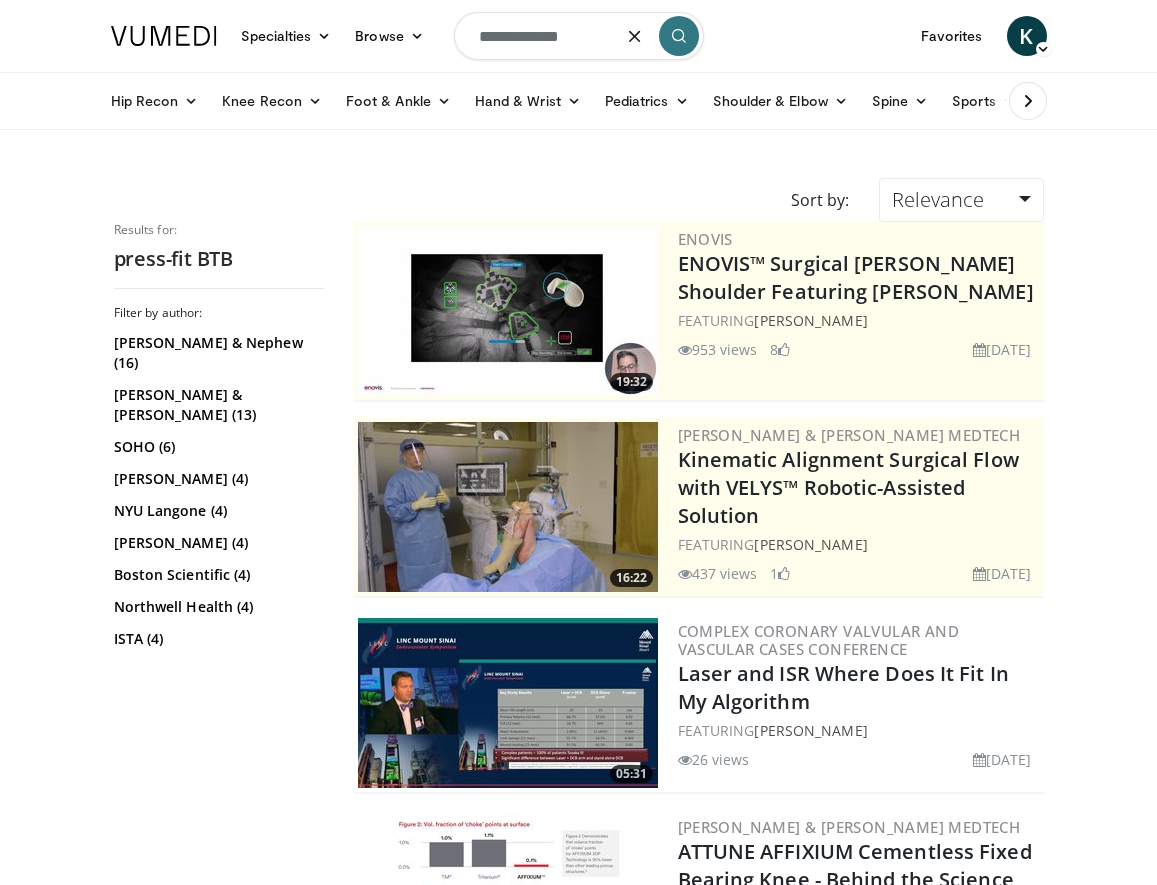drag, startPoint x: 588, startPoint y: 36, endPoint x: 264, endPoint y: 14, distance: 324.74606 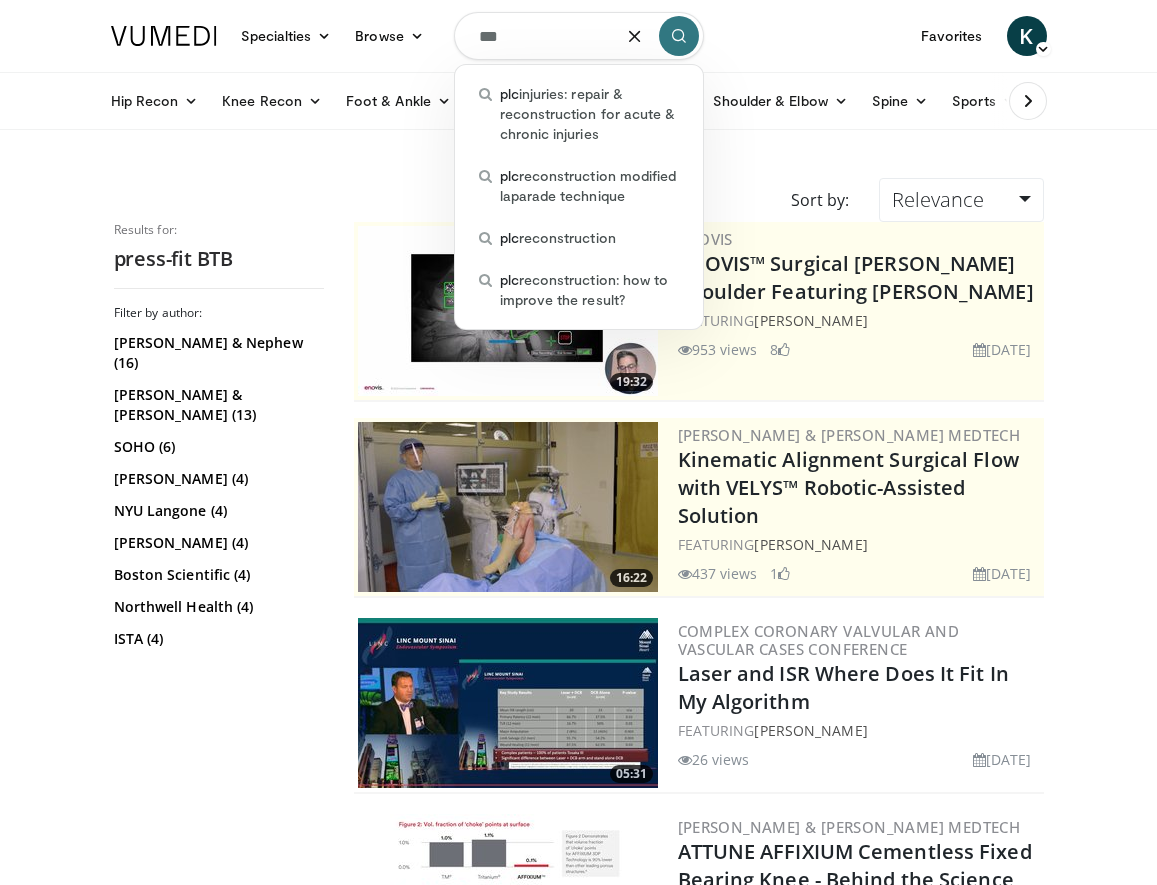 type on "***" 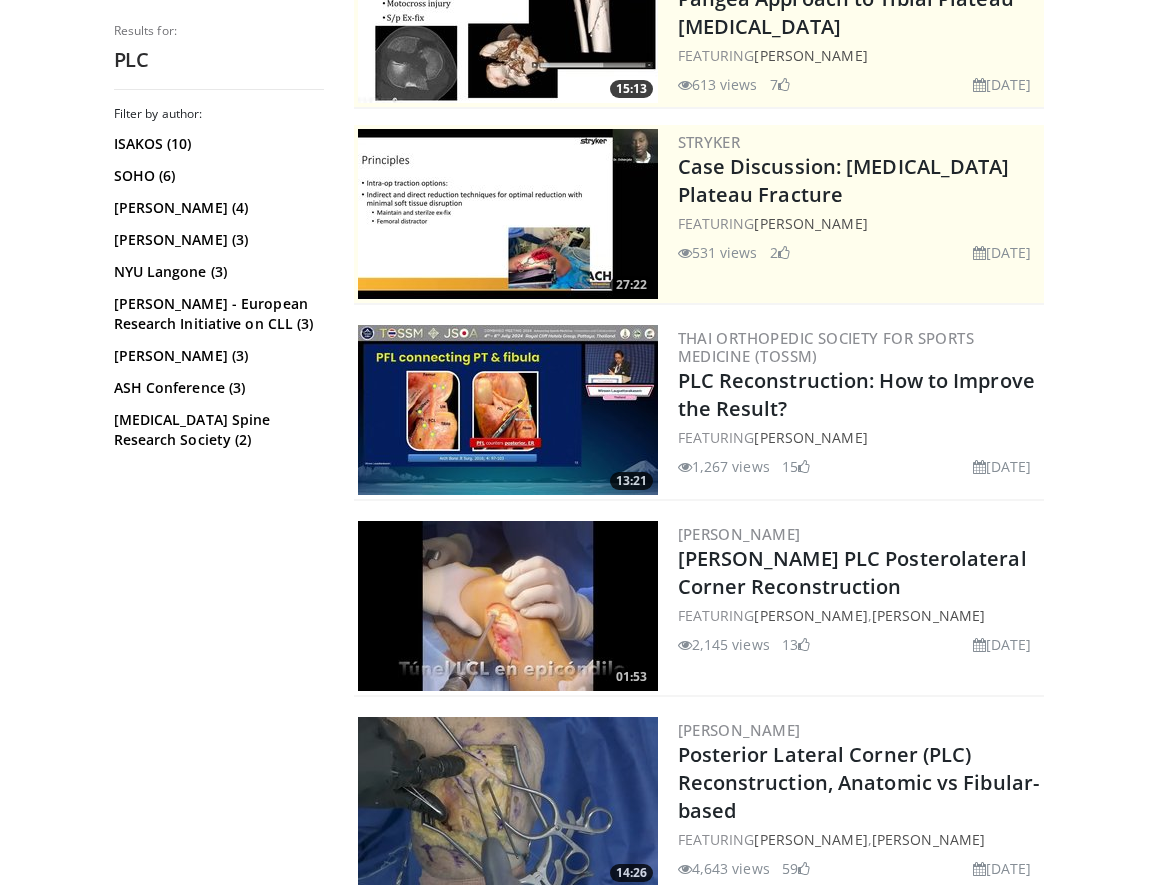 scroll, scrollTop: 300, scrollLeft: 0, axis: vertical 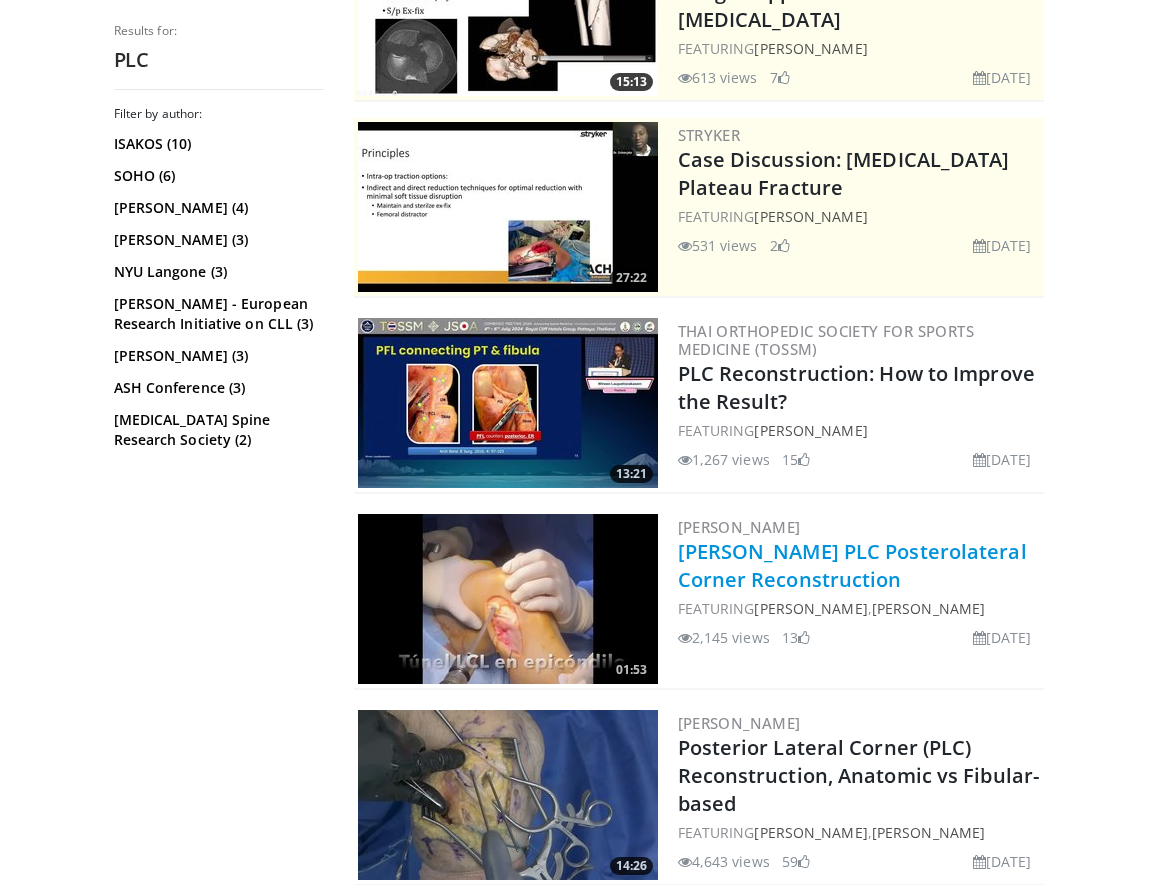 click on "[PERSON_NAME] PLC Posterolateral Corner Reconstruction" at bounding box center (852, 565) 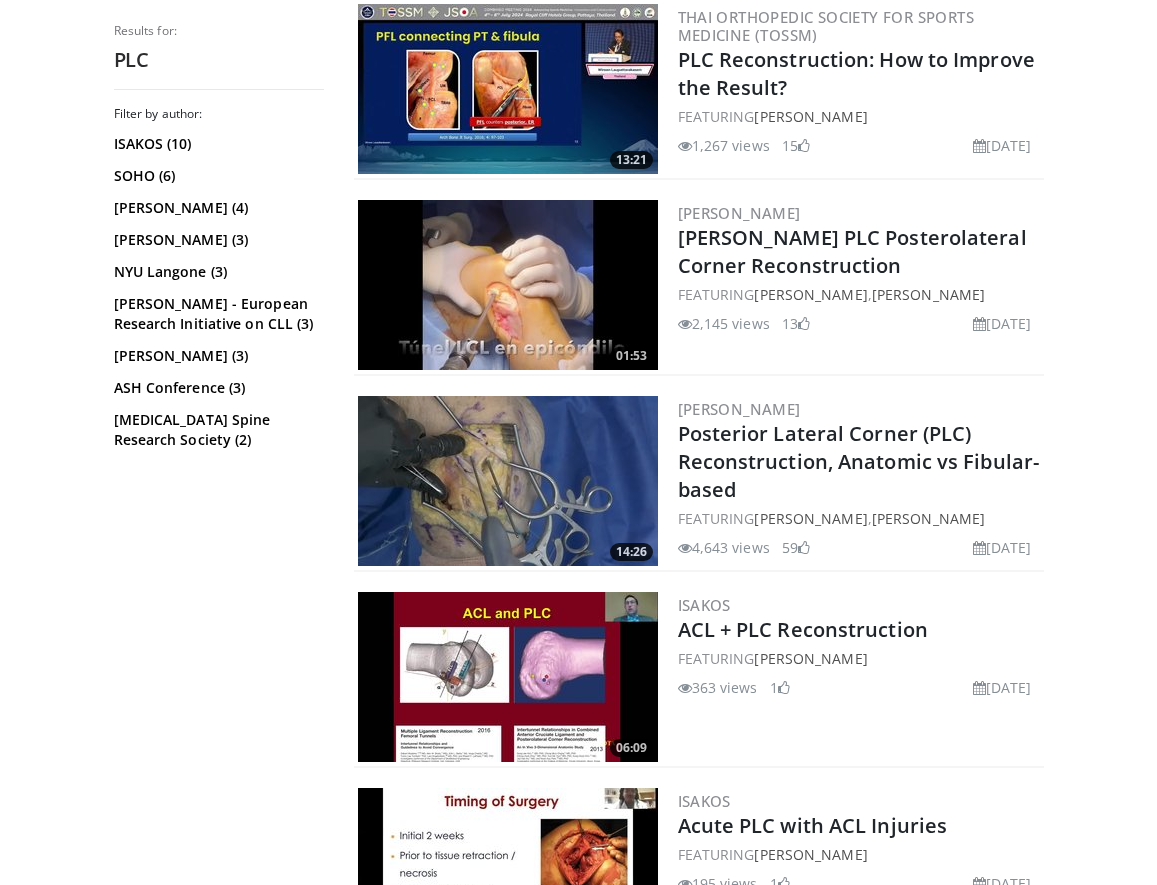 scroll, scrollTop: 695, scrollLeft: 0, axis: vertical 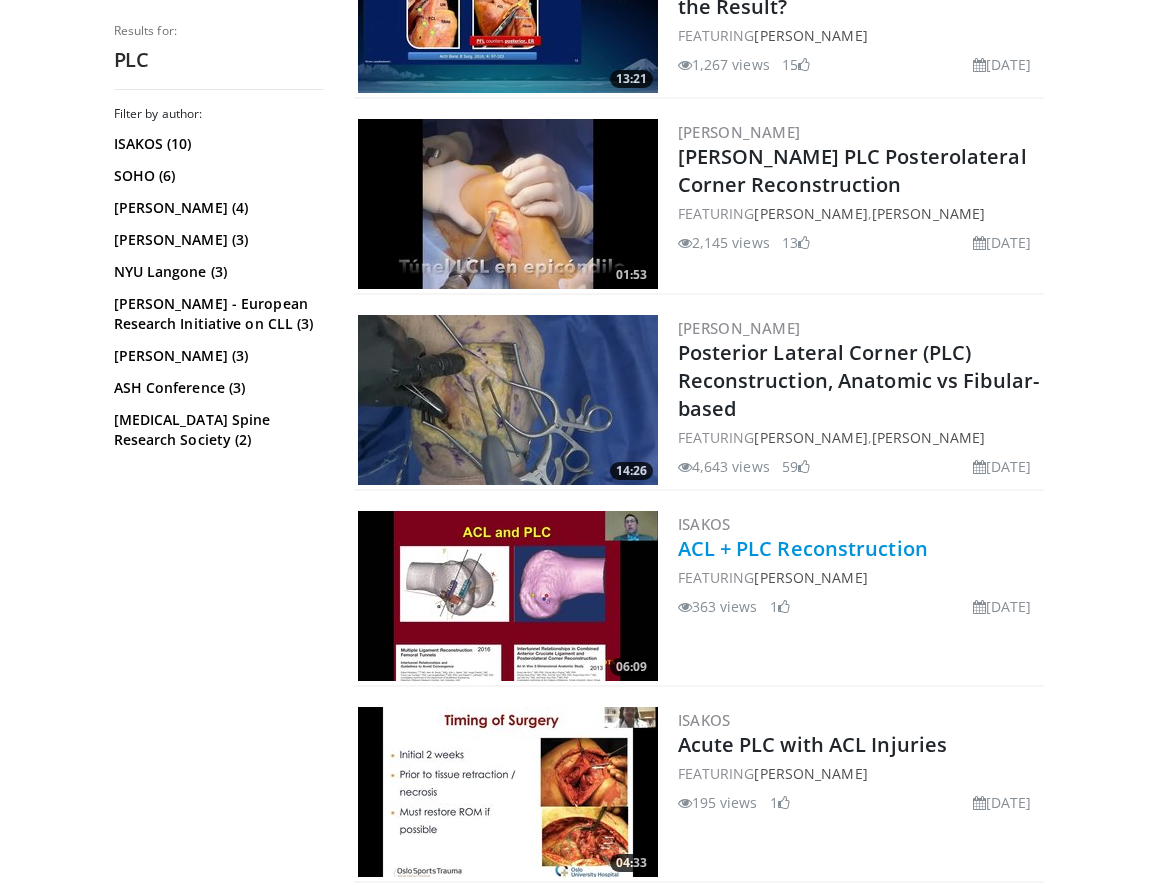 click on "ACL + PLC Reconstruction" at bounding box center [803, 548] 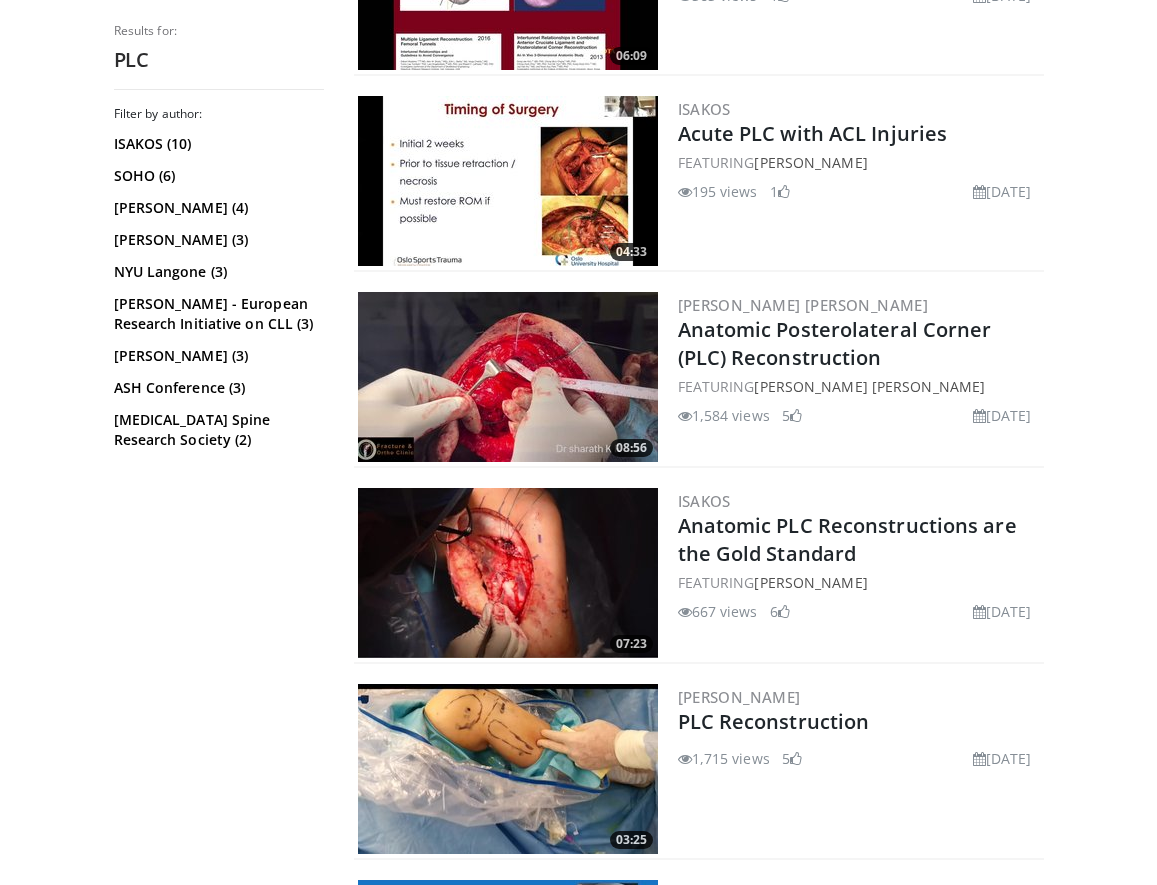 scroll, scrollTop: 1312, scrollLeft: 0, axis: vertical 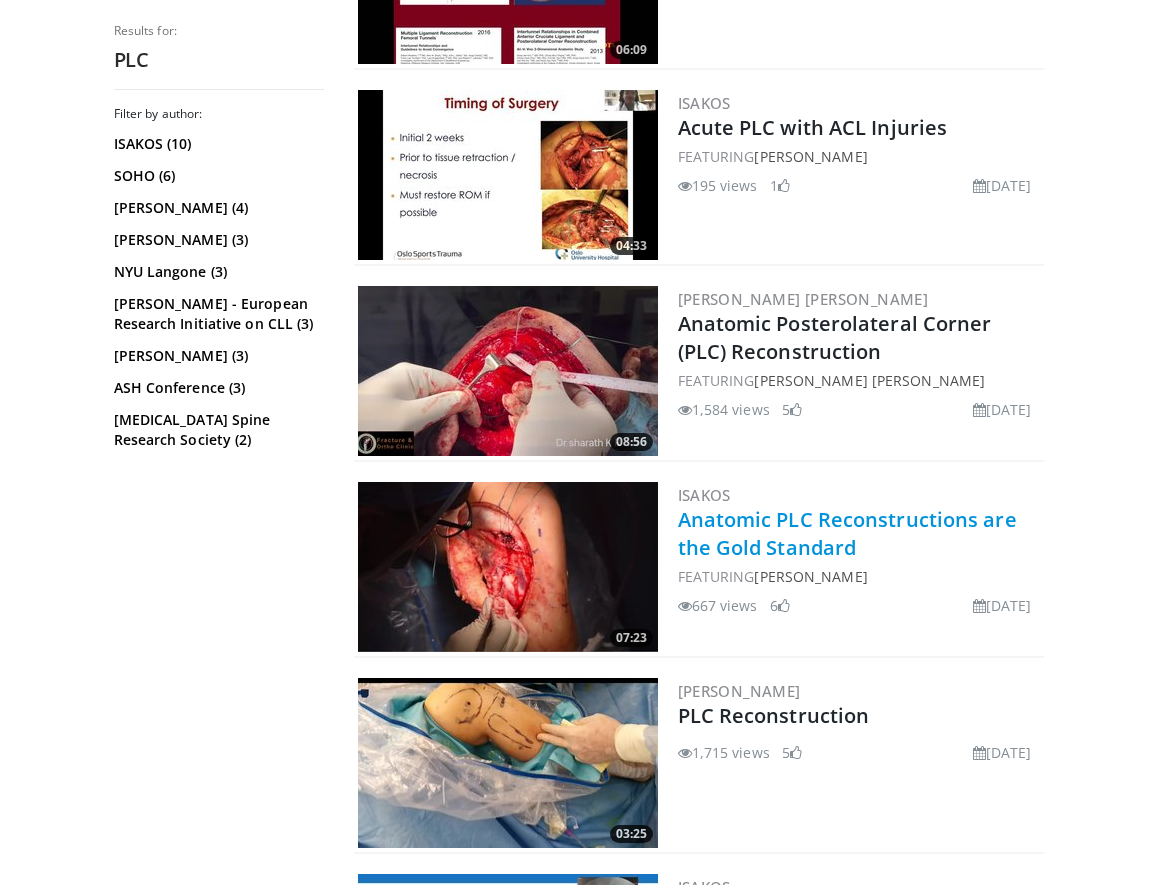 click on "Anatomic PLC Reconstructions are the Gold Standard" at bounding box center (847, 533) 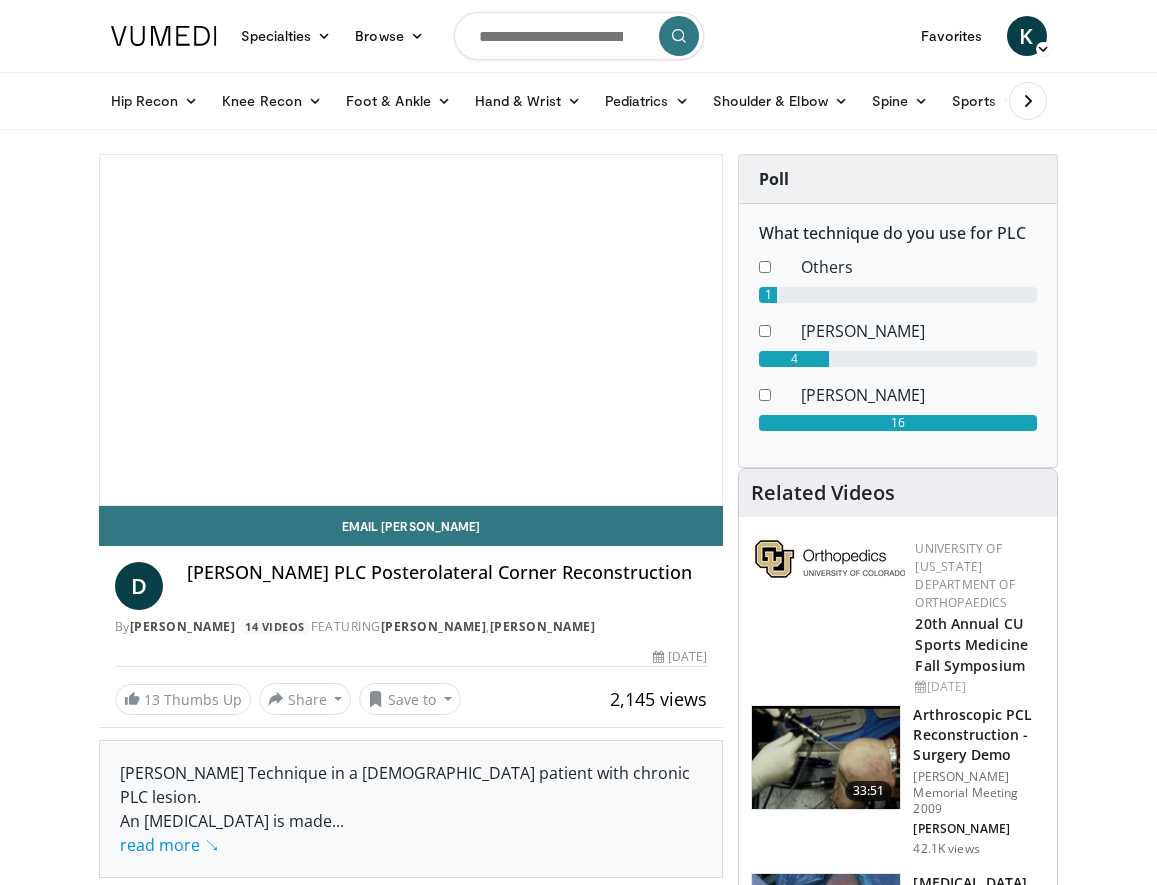scroll, scrollTop: 0, scrollLeft: 0, axis: both 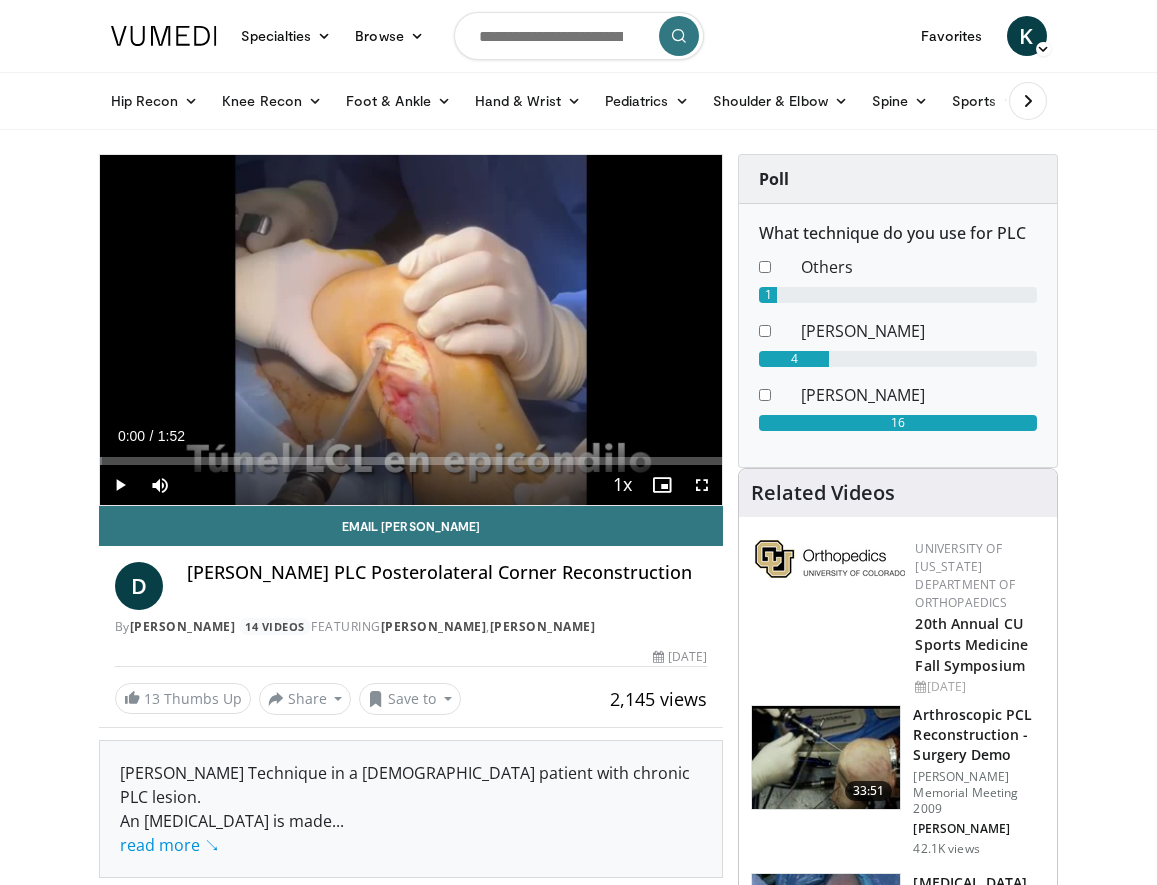 click at bounding box center (120, 485) 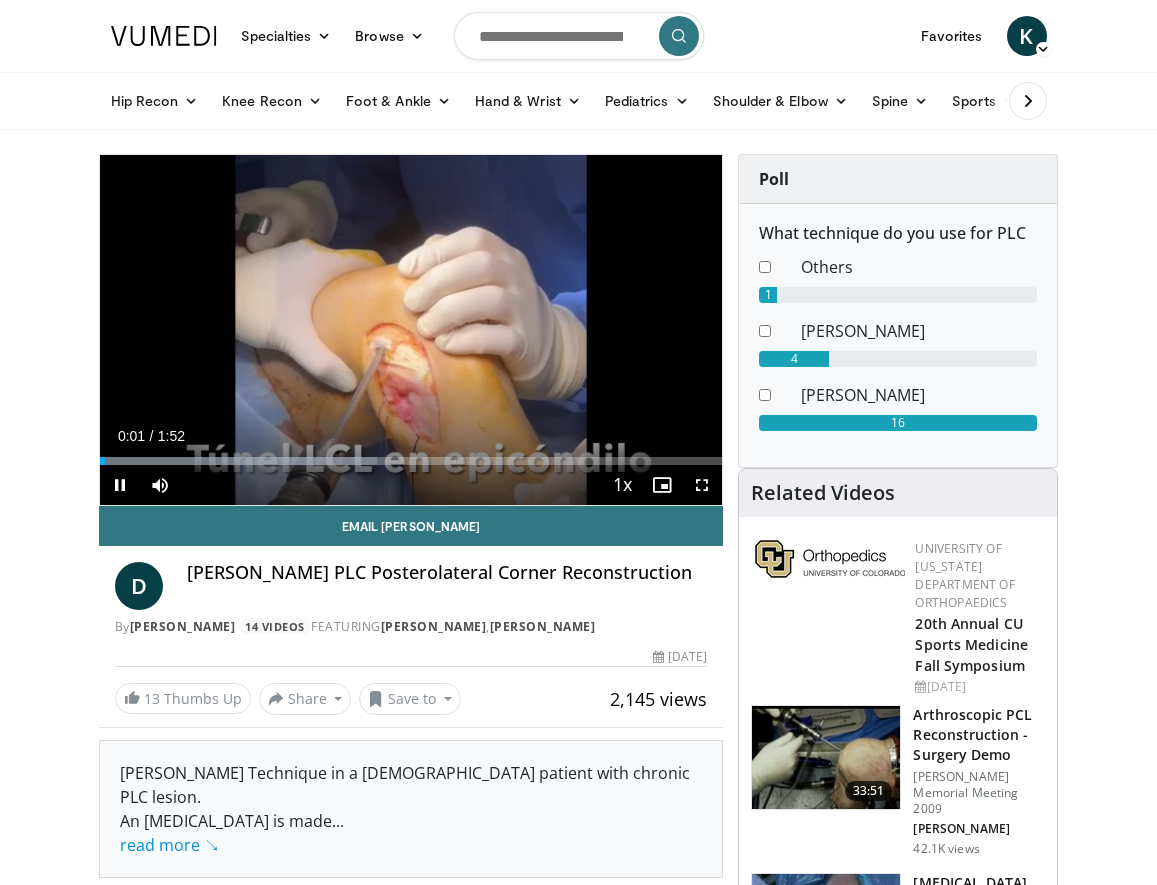 click at bounding box center (702, 485) 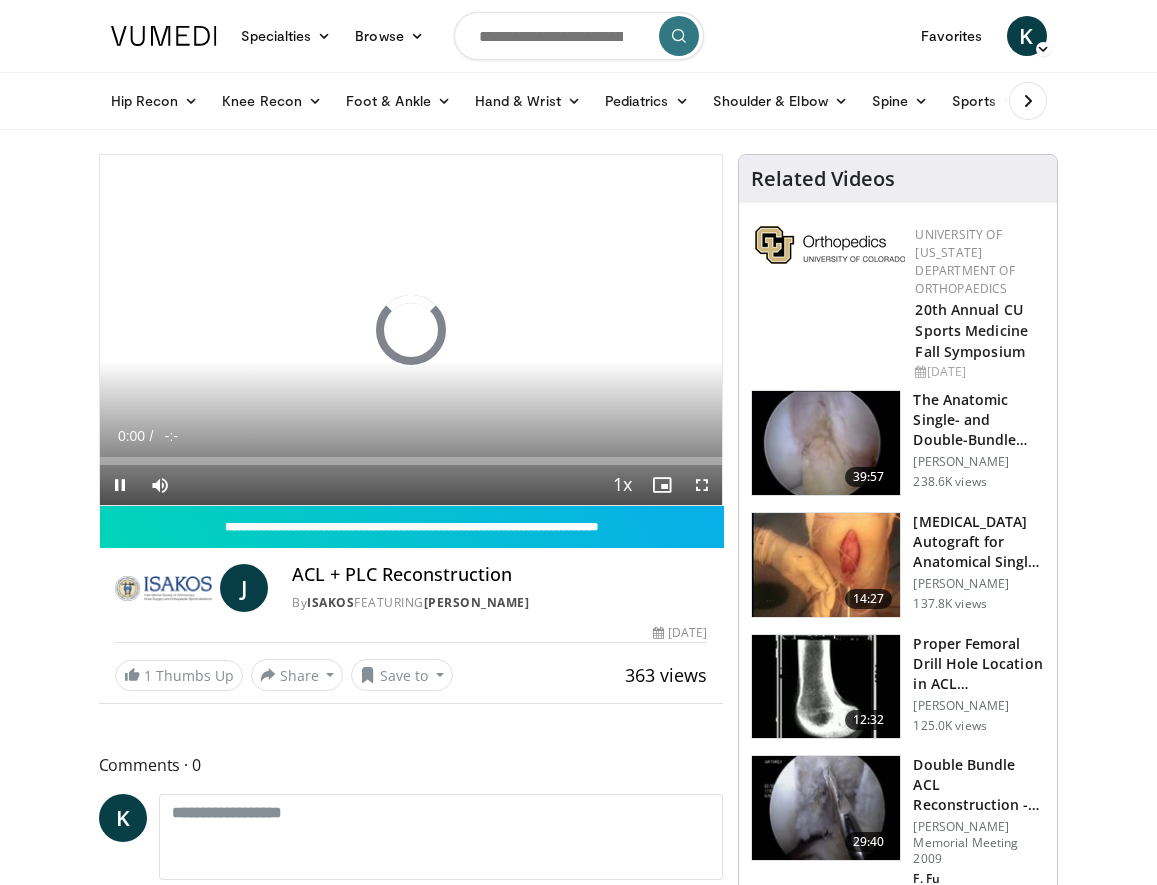scroll, scrollTop: 0, scrollLeft: 0, axis: both 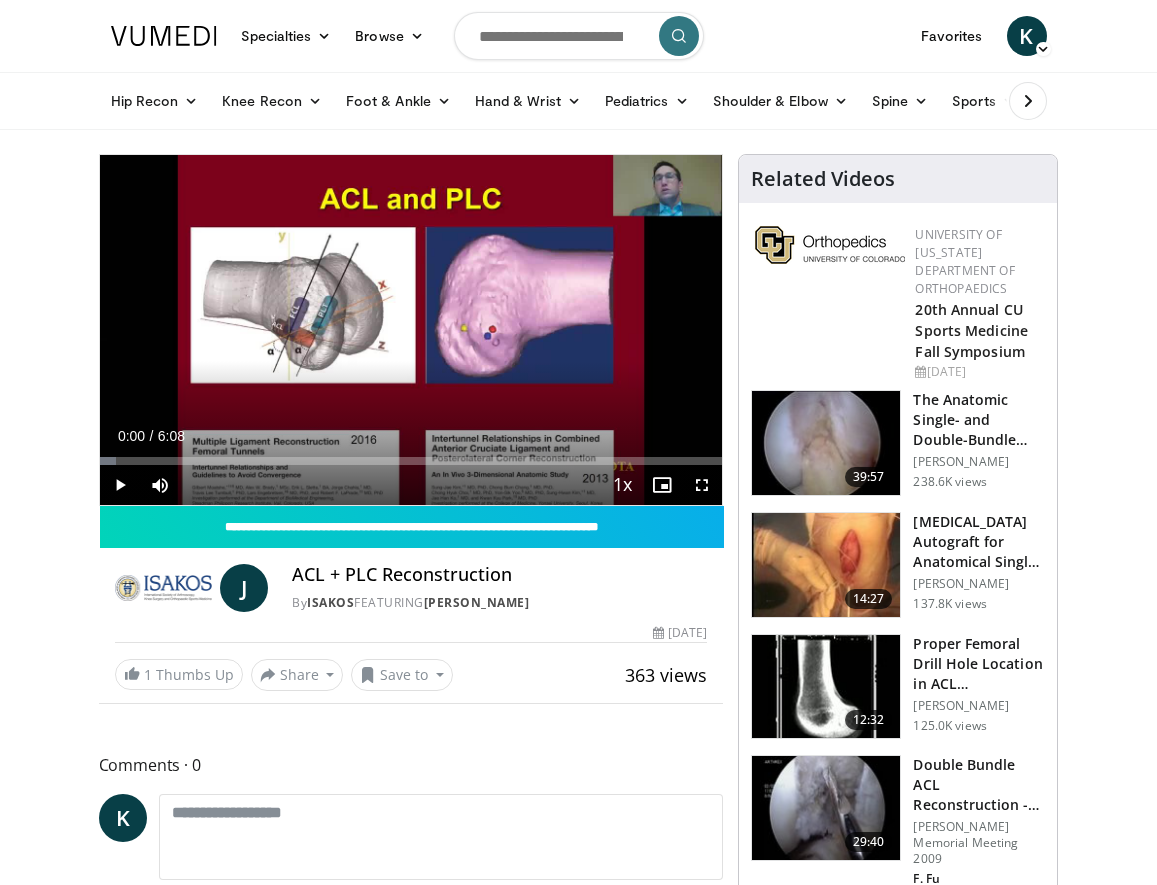 click at bounding box center (120, 485) 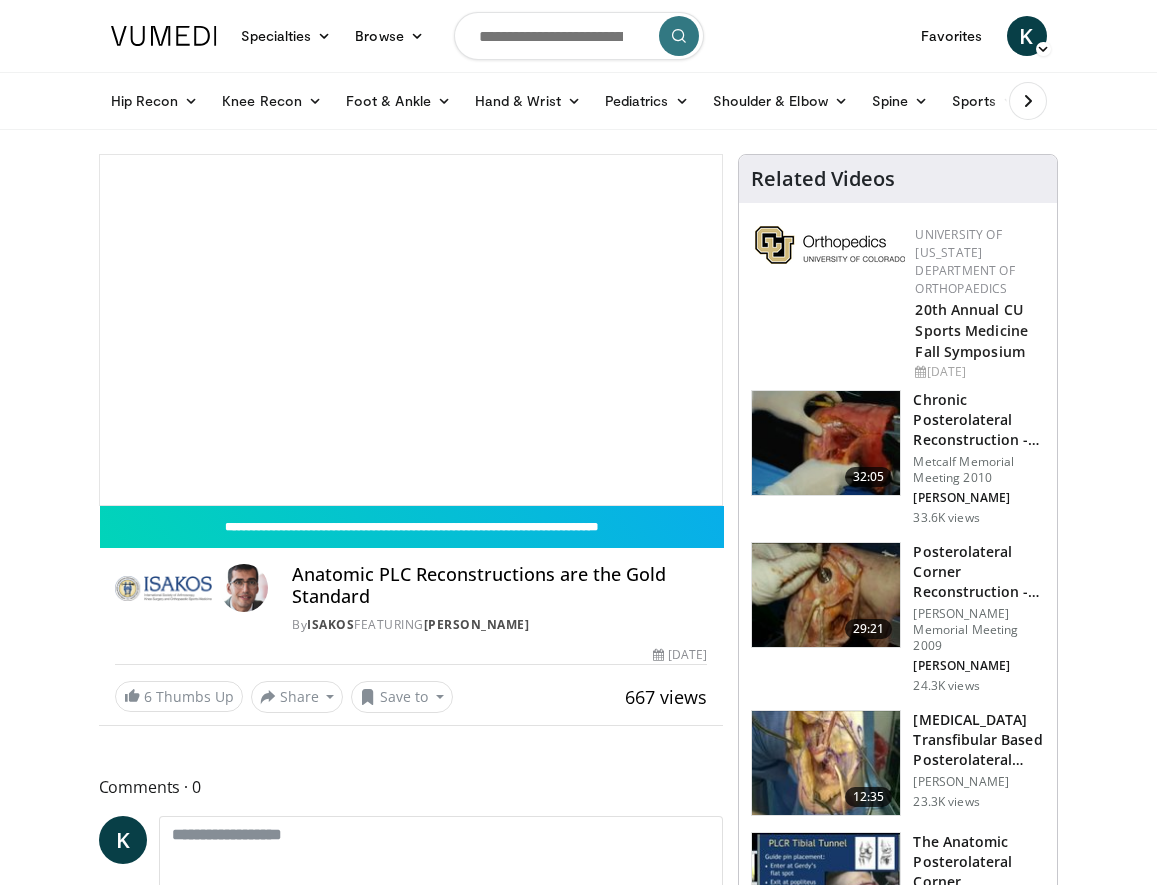 scroll, scrollTop: 0, scrollLeft: 0, axis: both 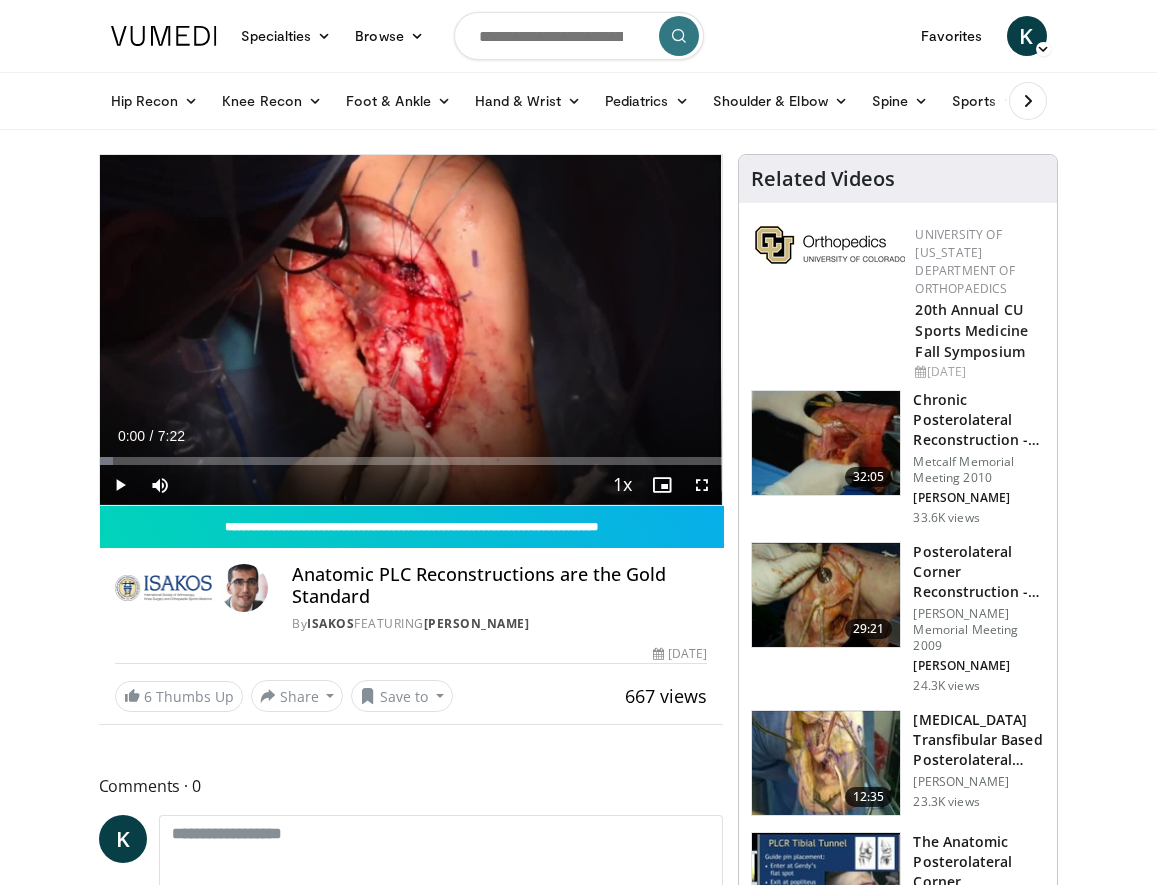 click at bounding box center (120, 485) 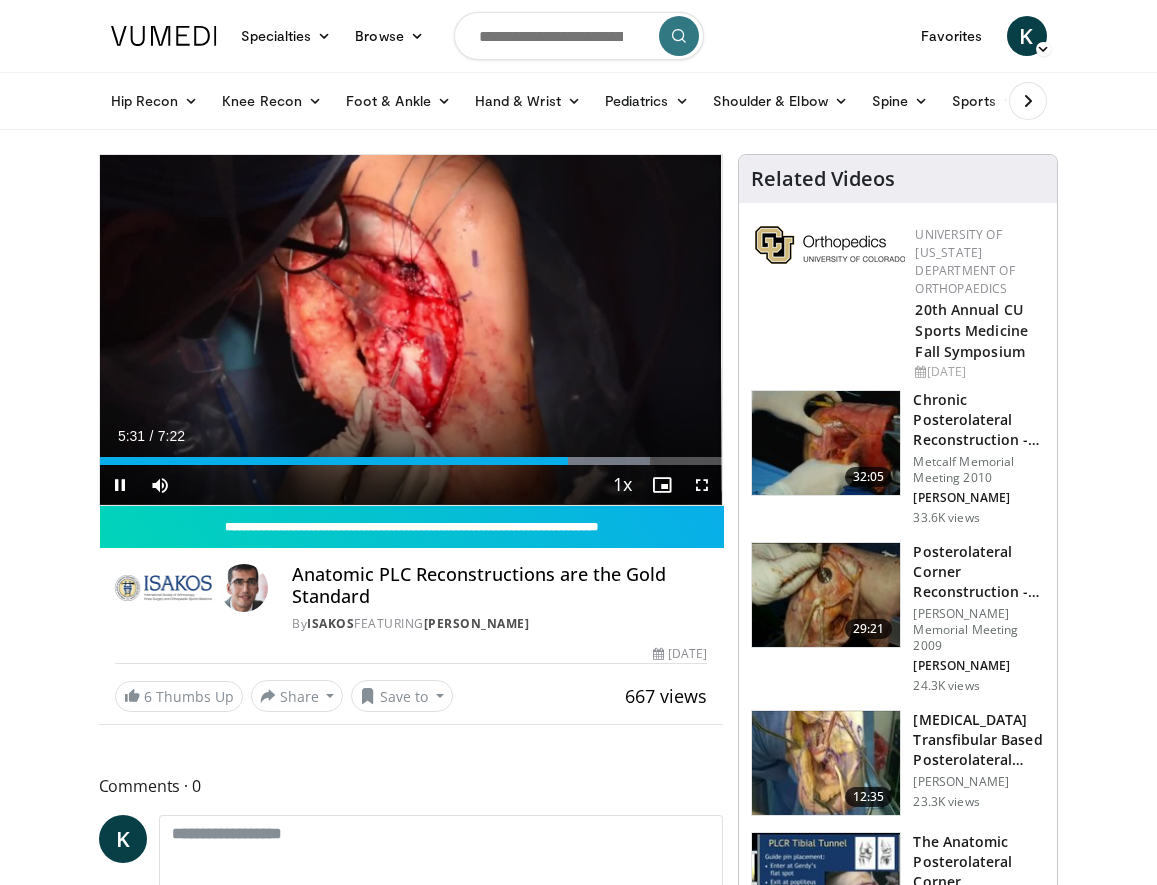 click at bounding box center (702, 485) 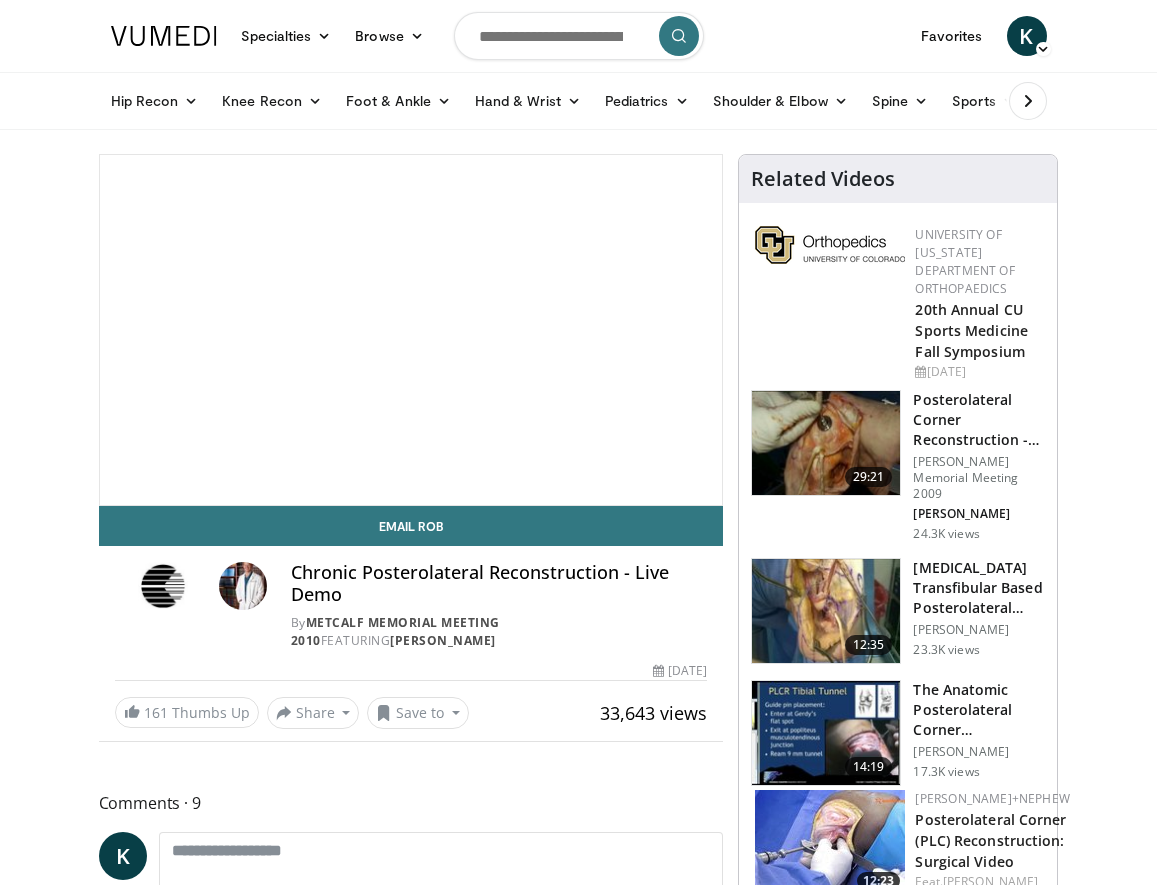 scroll, scrollTop: 0, scrollLeft: 0, axis: both 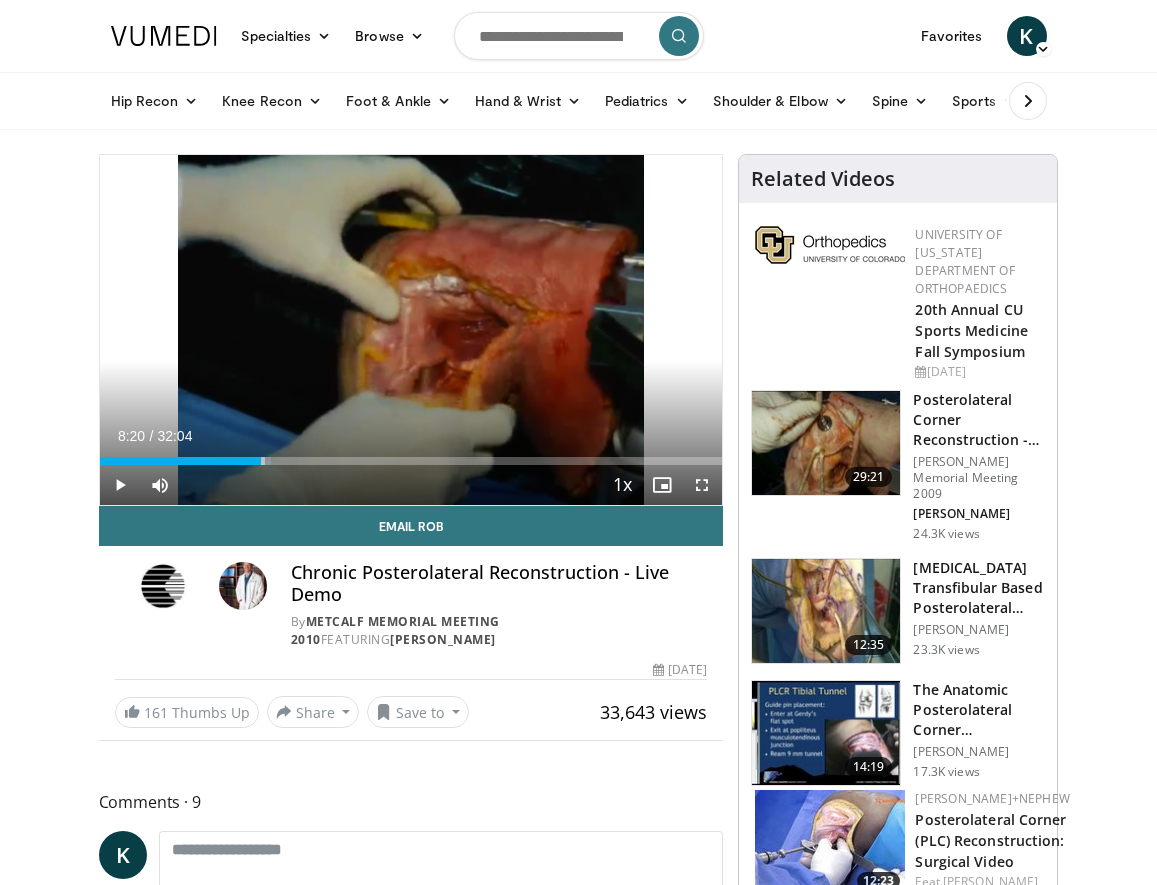click at bounding box center (120, 485) 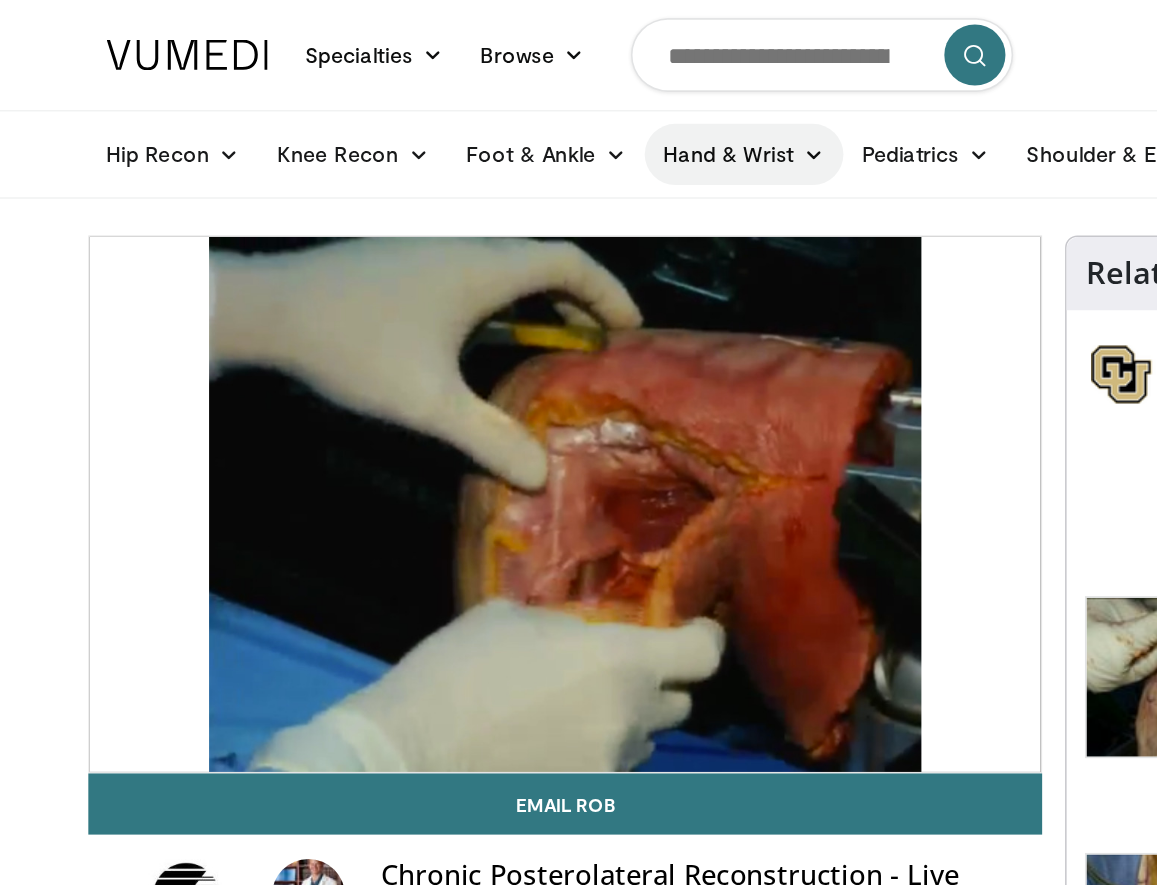 scroll, scrollTop: 0, scrollLeft: 0, axis: both 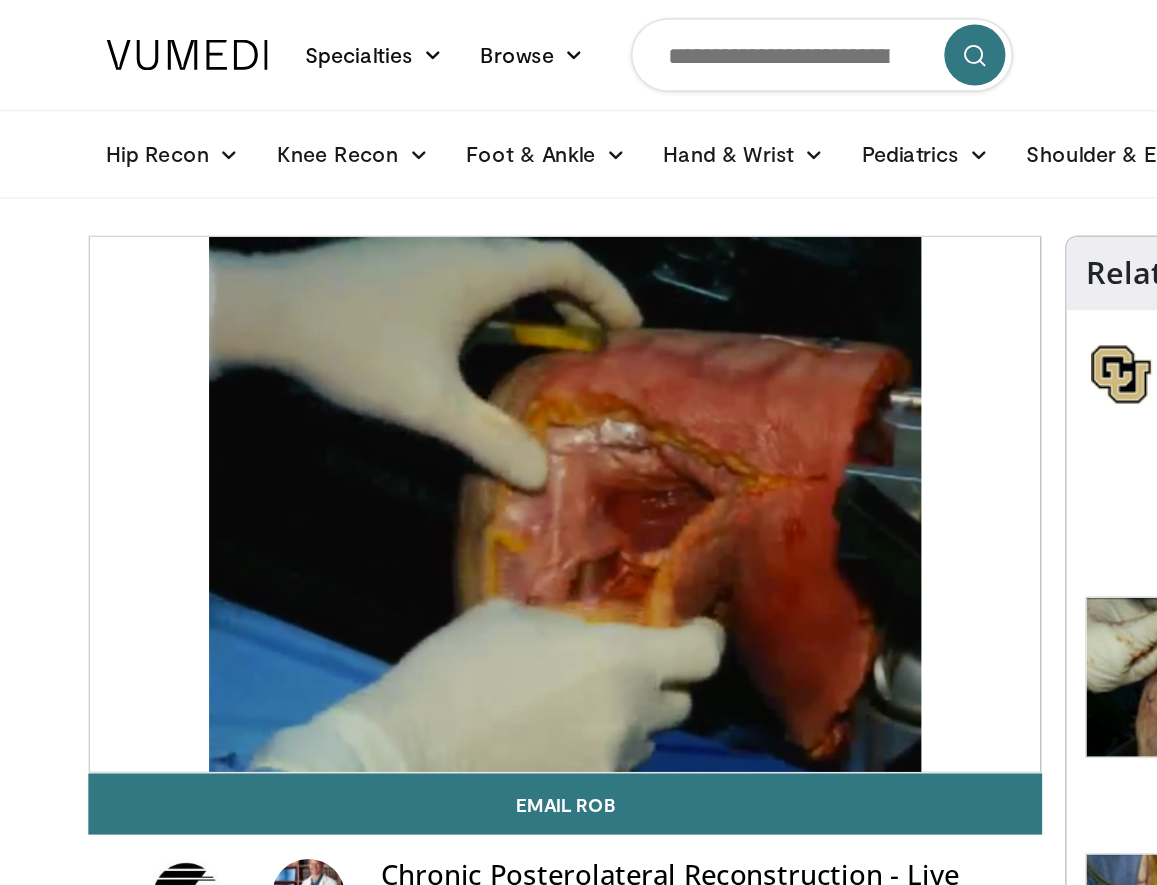 click at bounding box center (579, 36) 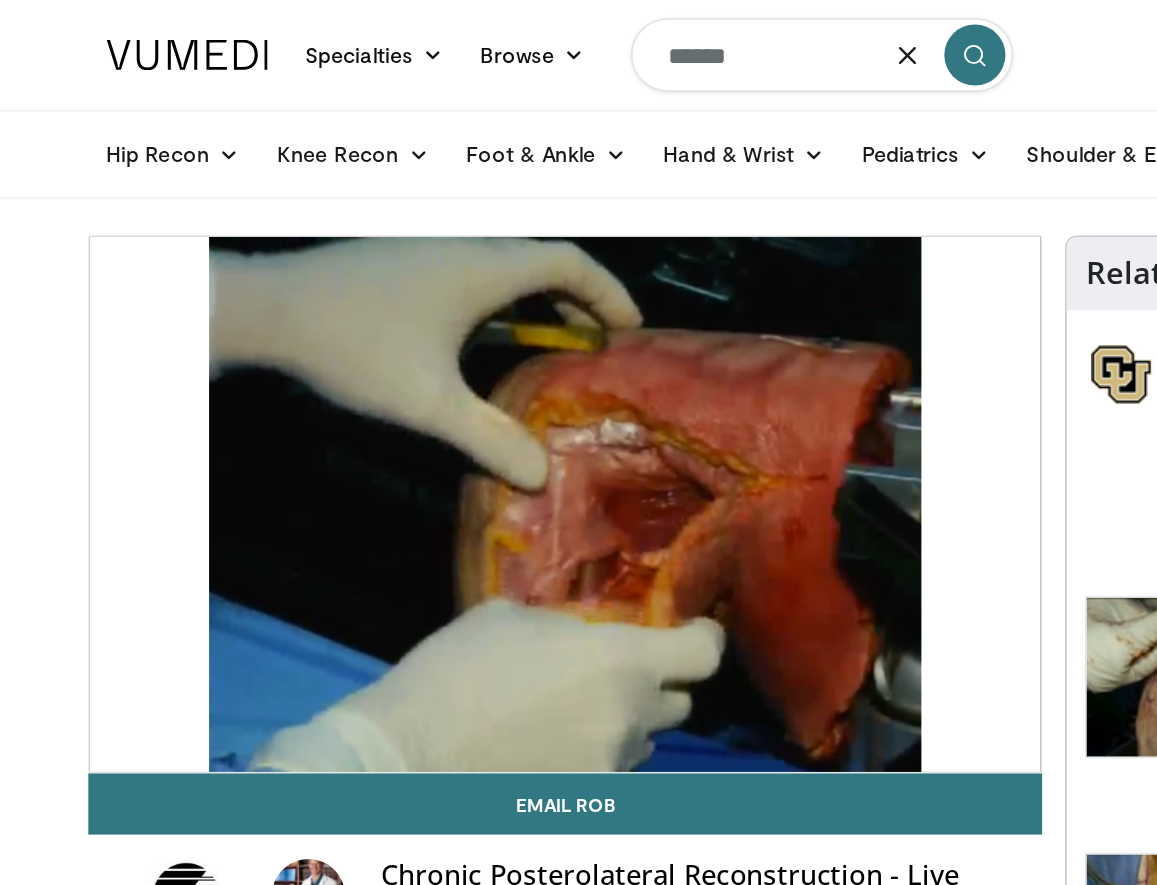 type on "*******" 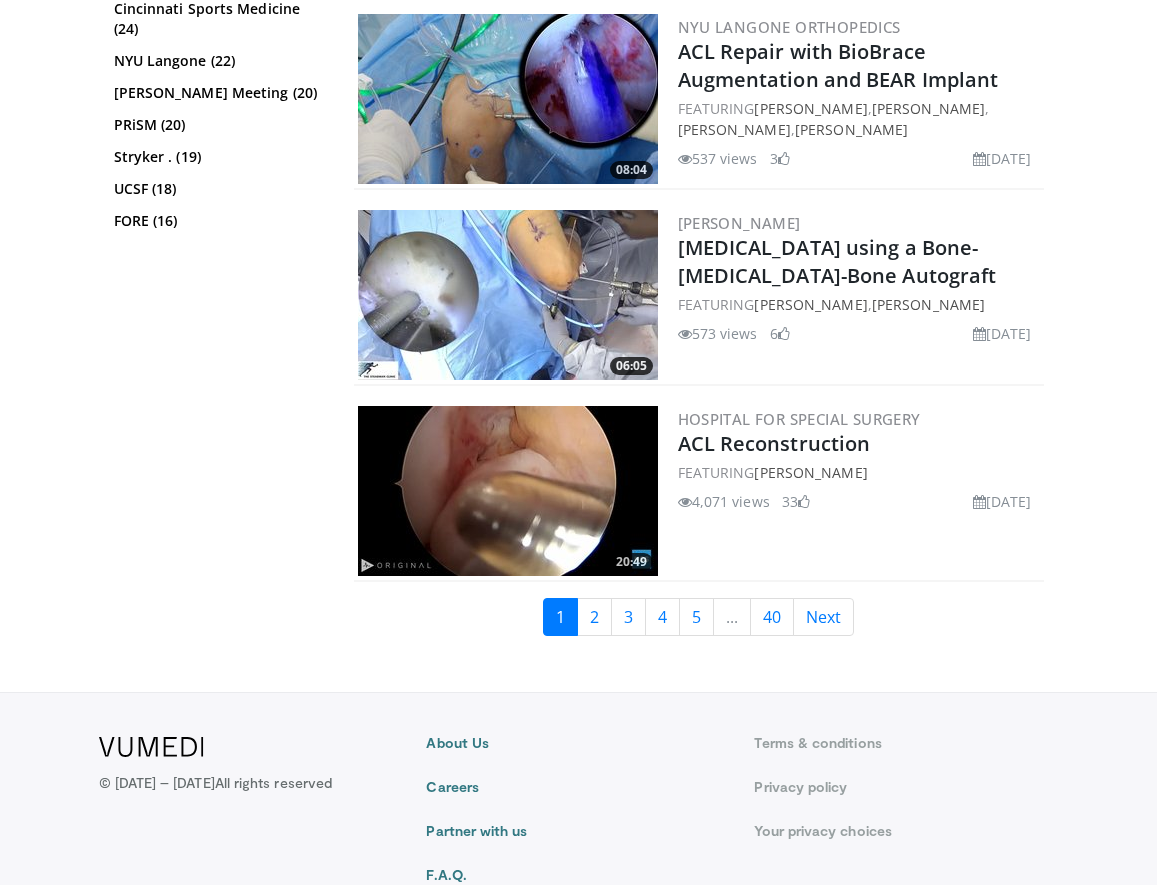 scroll, scrollTop: 4987, scrollLeft: 0, axis: vertical 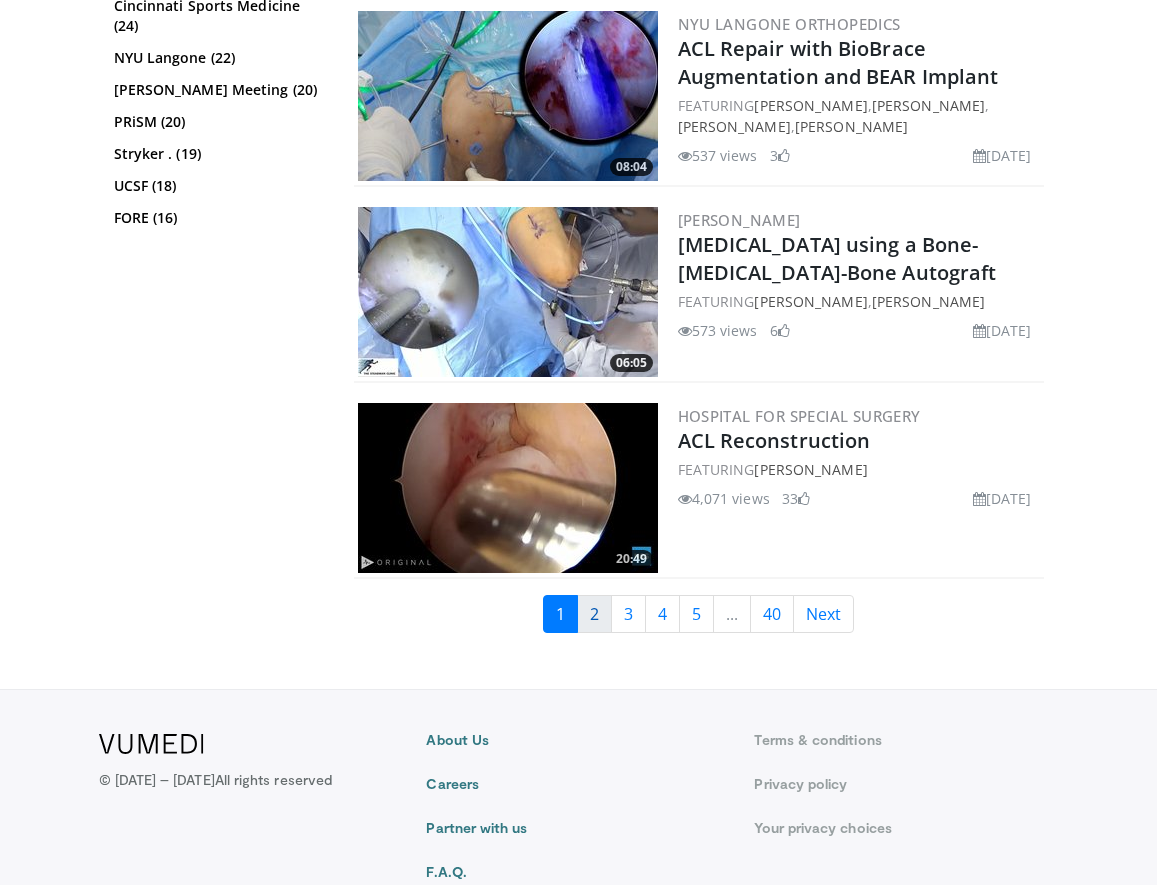 click on "2" at bounding box center [594, 614] 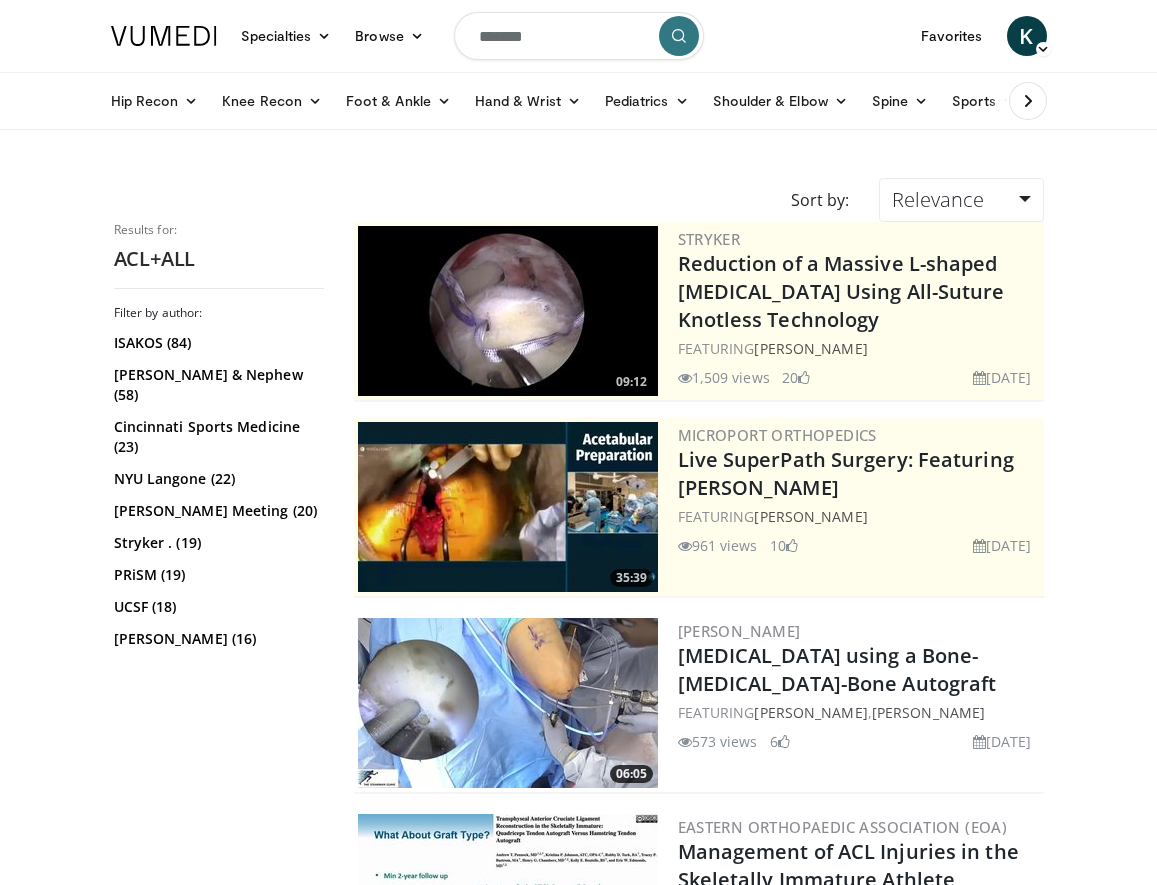 scroll, scrollTop: 0, scrollLeft: 1, axis: horizontal 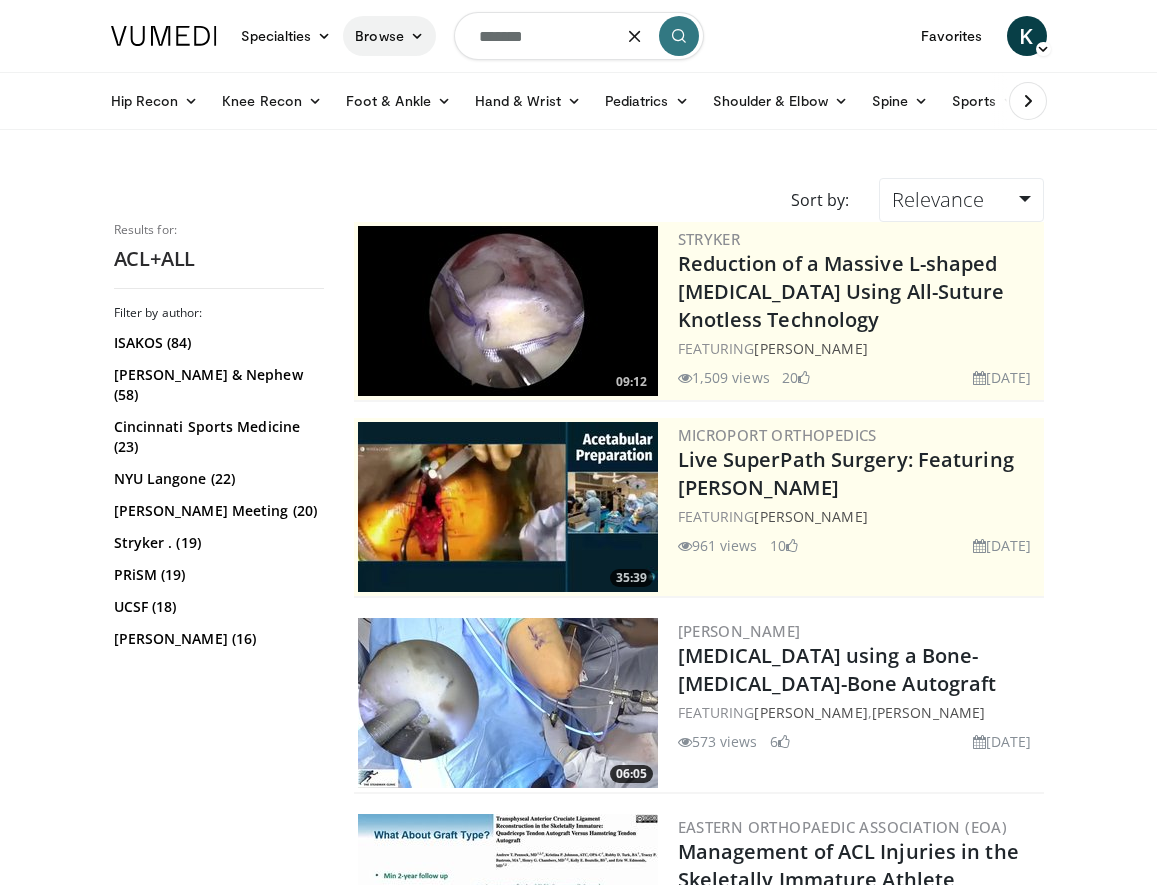 drag, startPoint x: 565, startPoint y: 40, endPoint x: 349, endPoint y: 34, distance: 216.08331 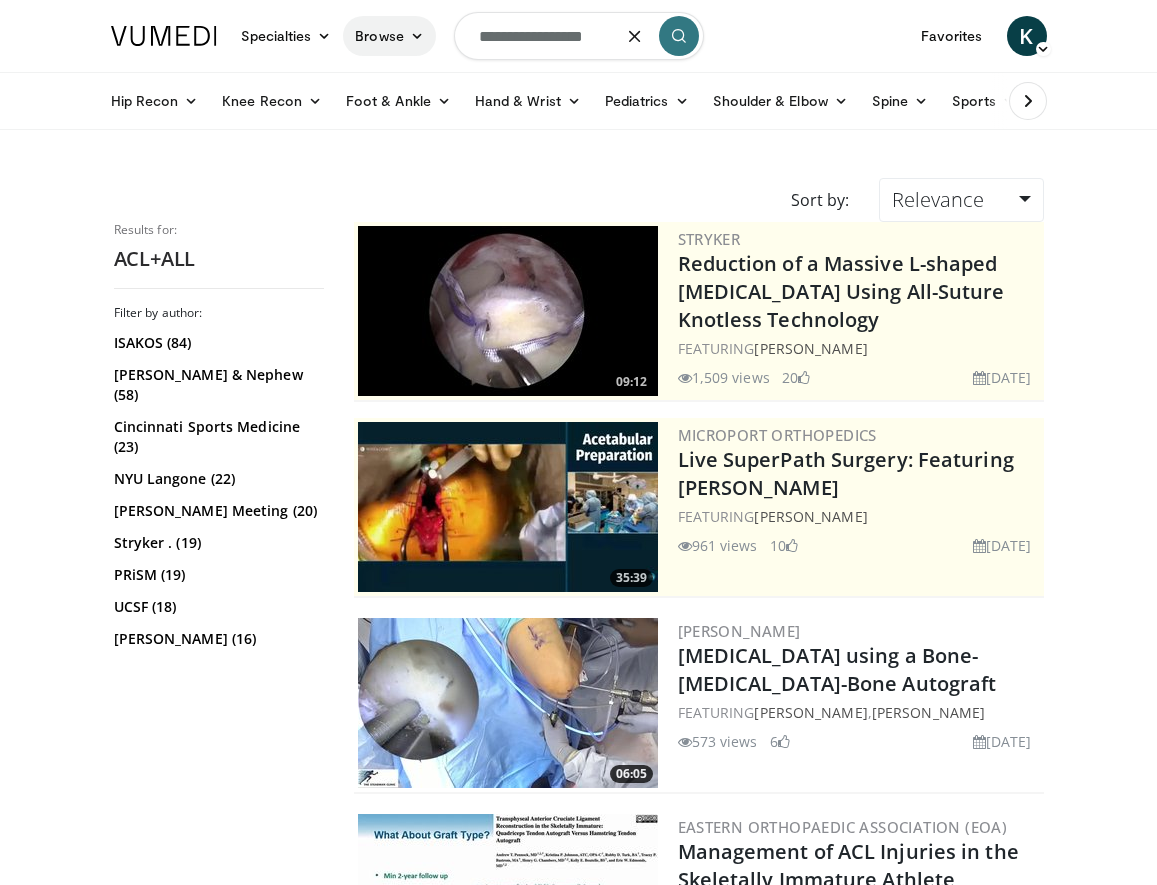 type on "**********" 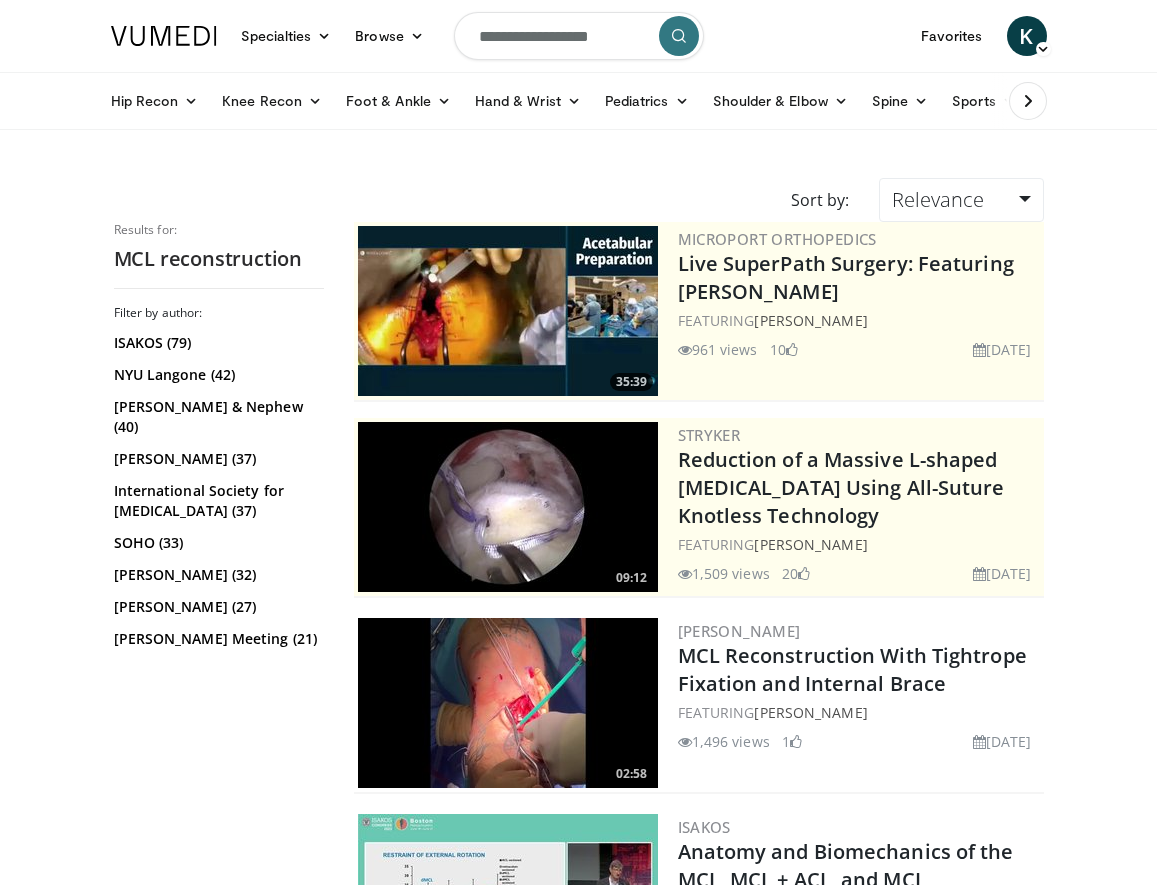 scroll, scrollTop: 233, scrollLeft: 0, axis: vertical 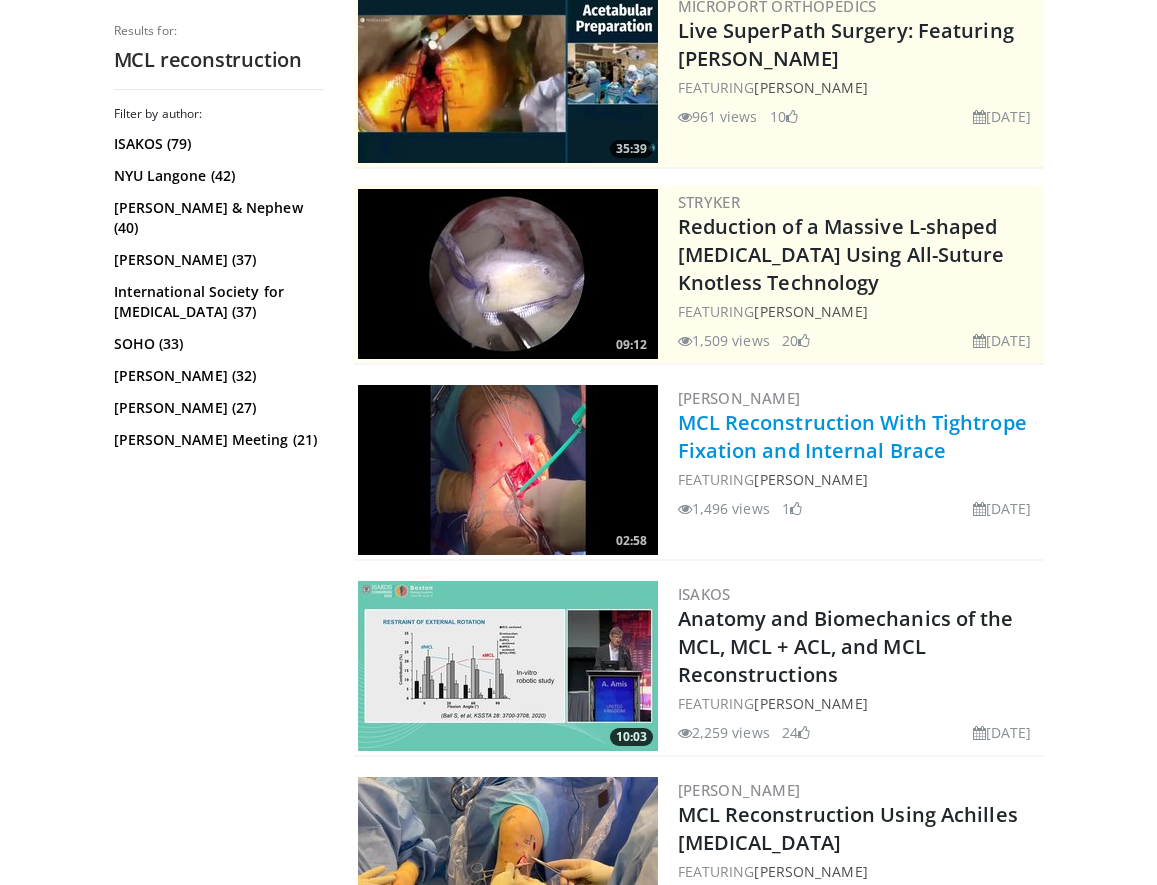 click on "MCL Reconstruction With Tightrope Fixation and Internal Brace" at bounding box center [852, 436] 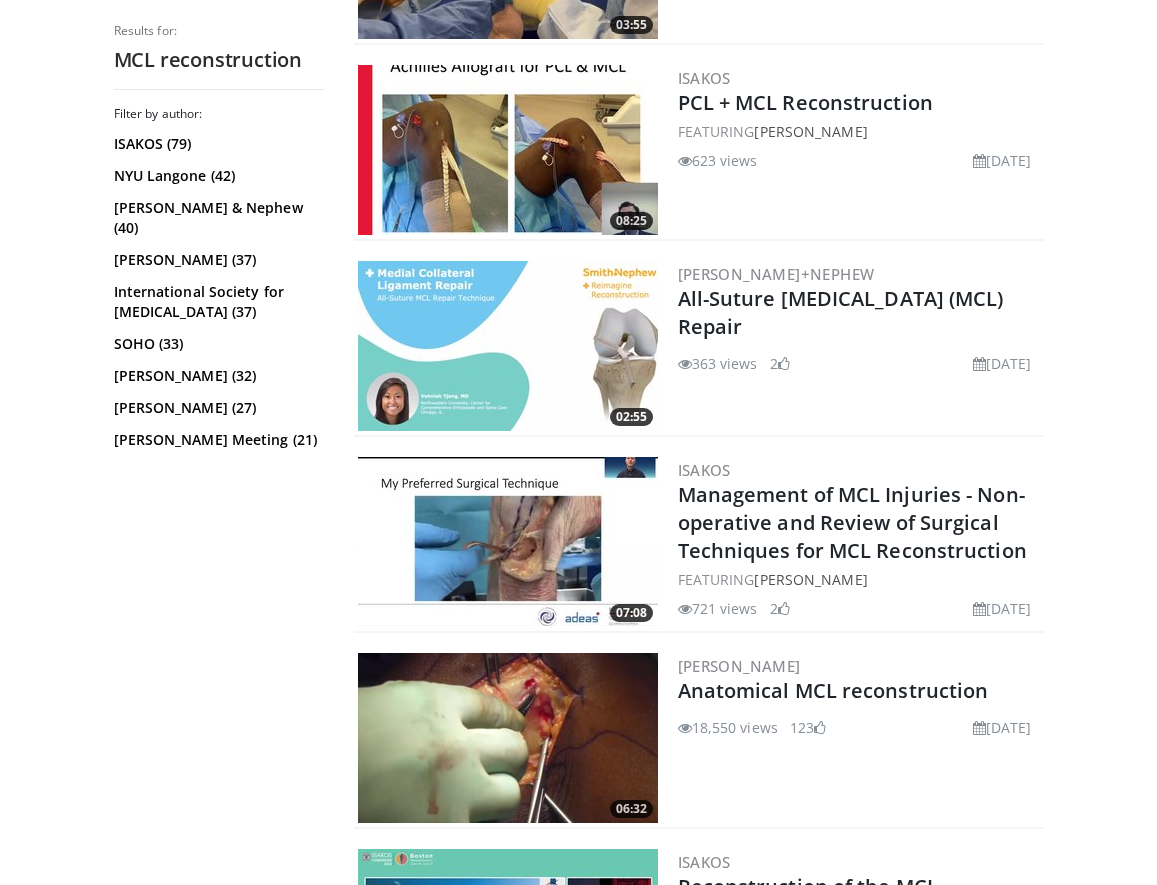 scroll, scrollTop: 1221, scrollLeft: 9, axis: both 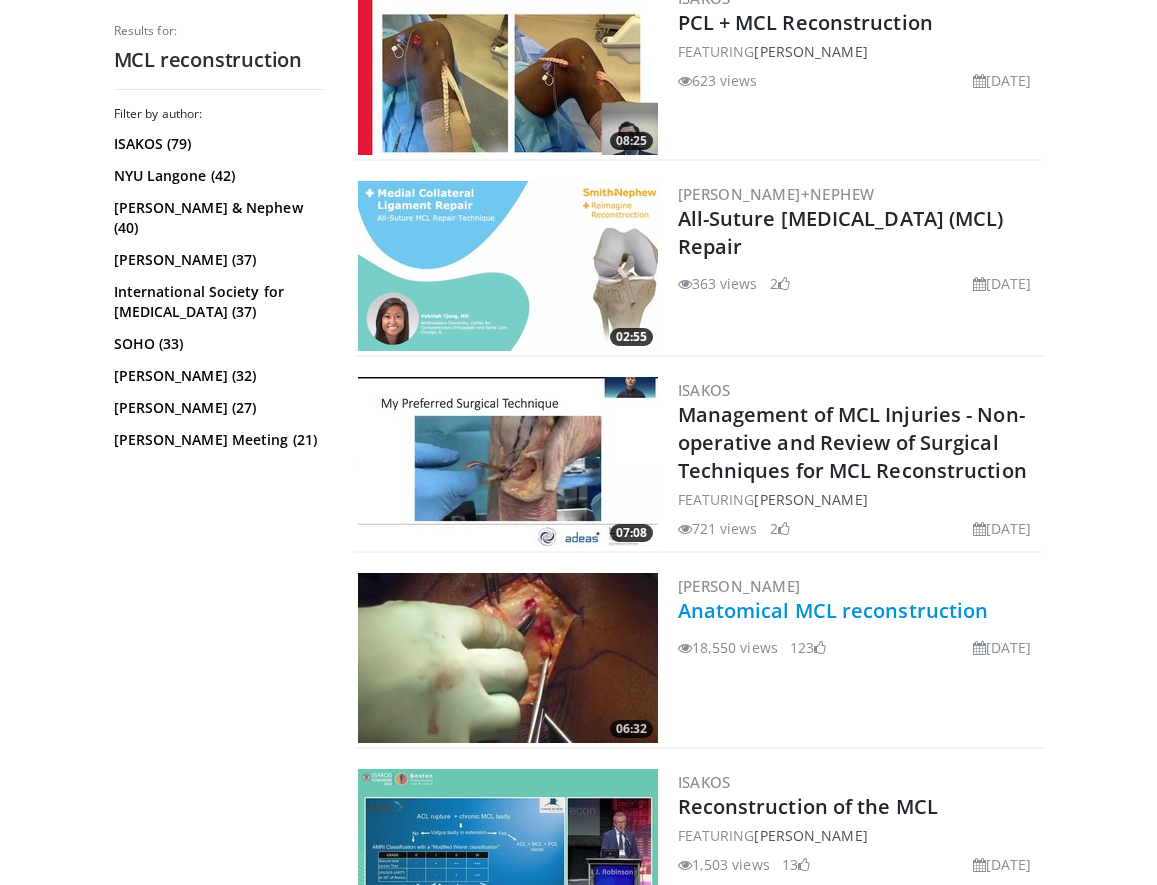 click on "Anatomical MCL reconstruction" at bounding box center [833, 610] 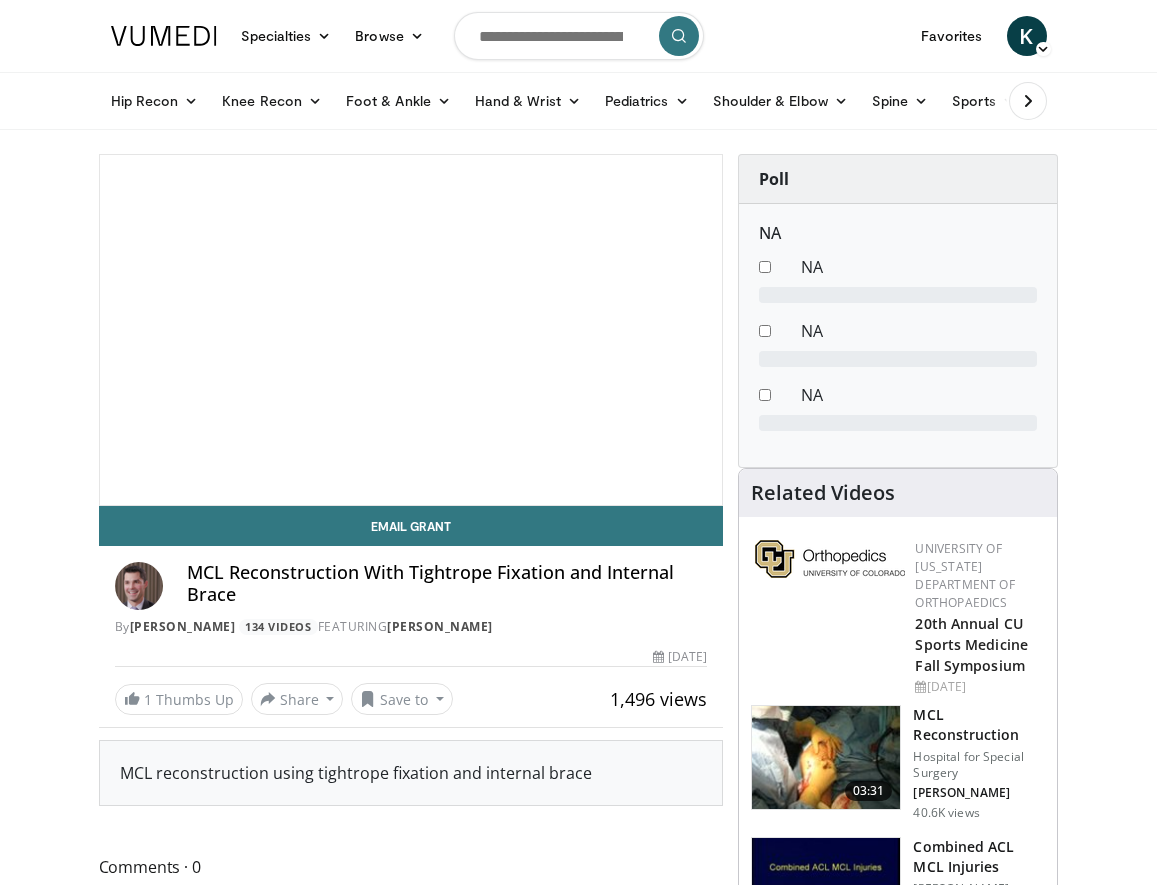 scroll, scrollTop: 0, scrollLeft: 0, axis: both 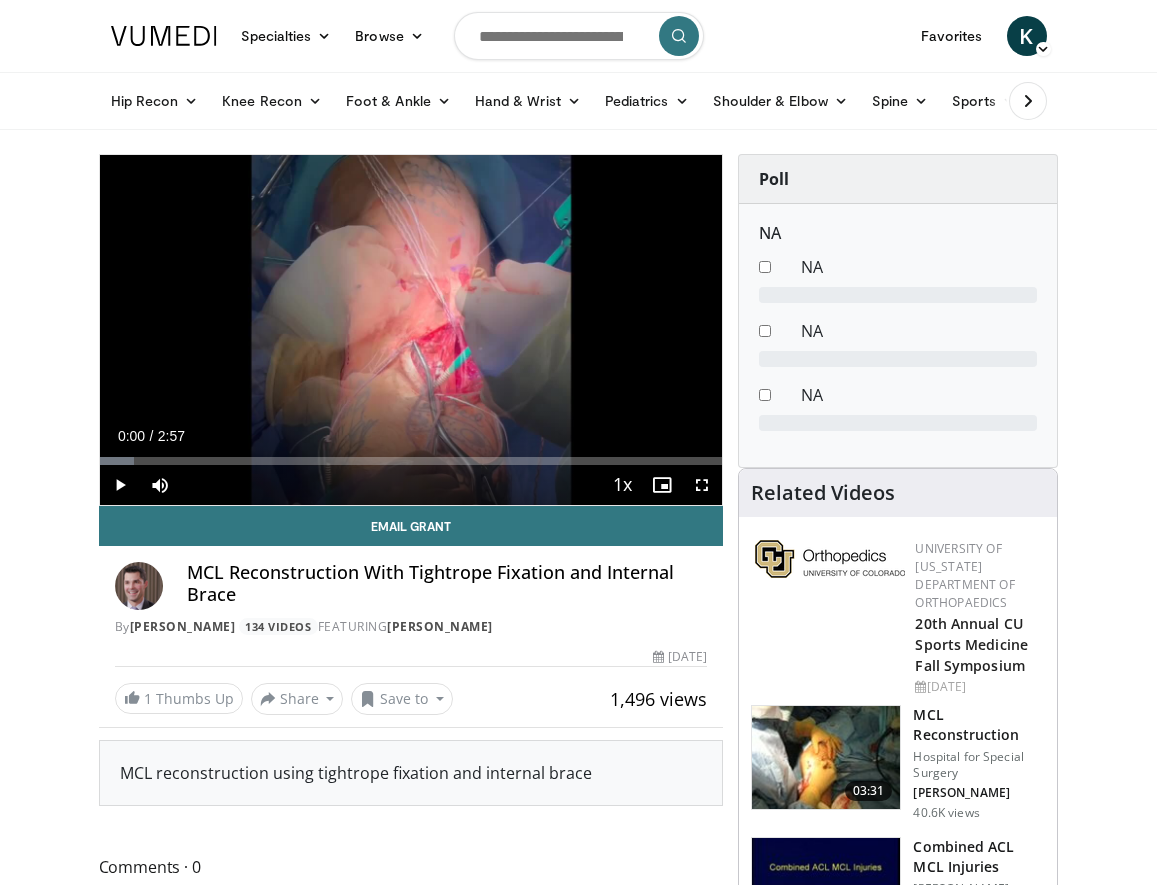 click at bounding box center (702, 485) 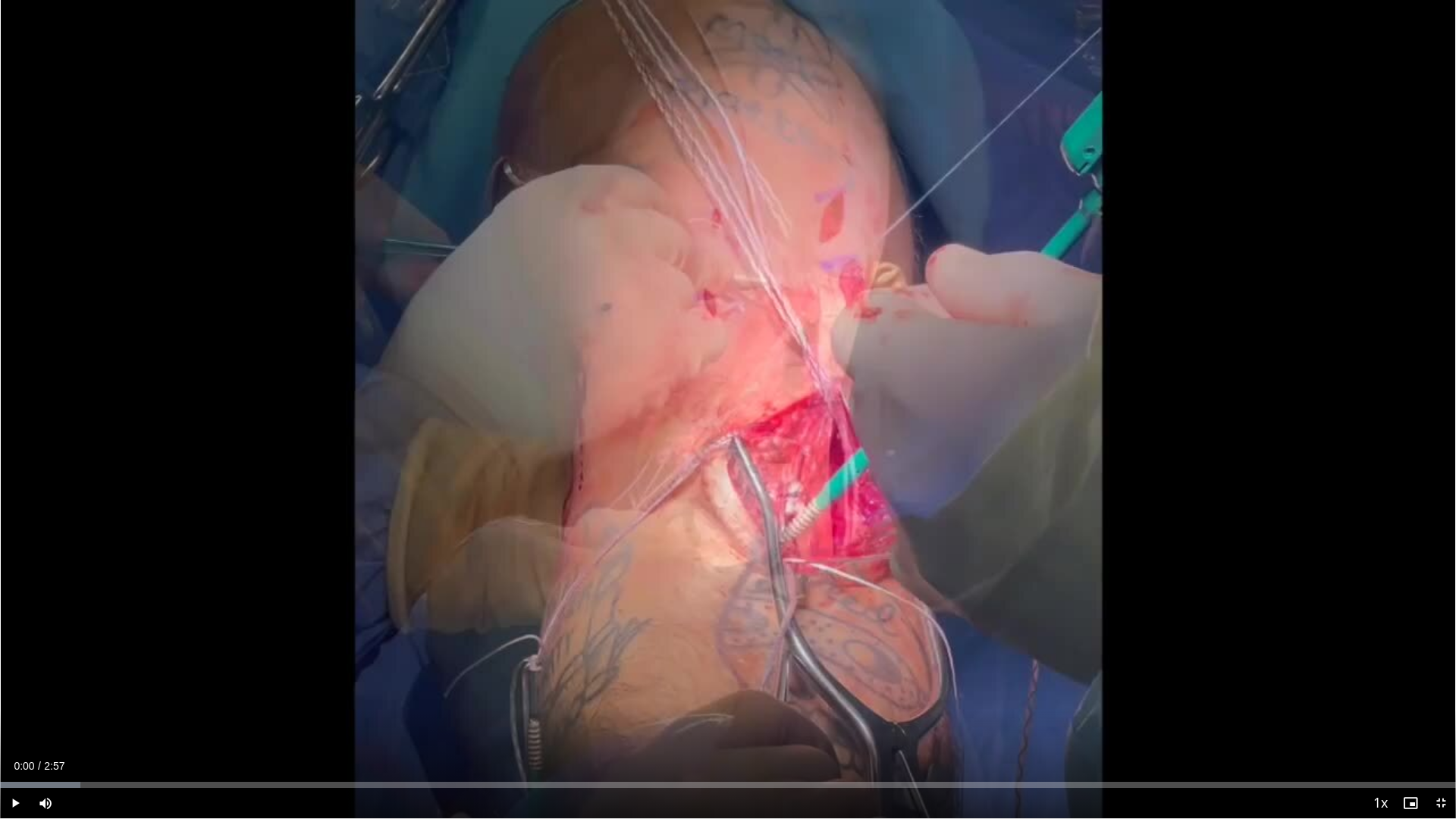 click at bounding box center [15, 803] 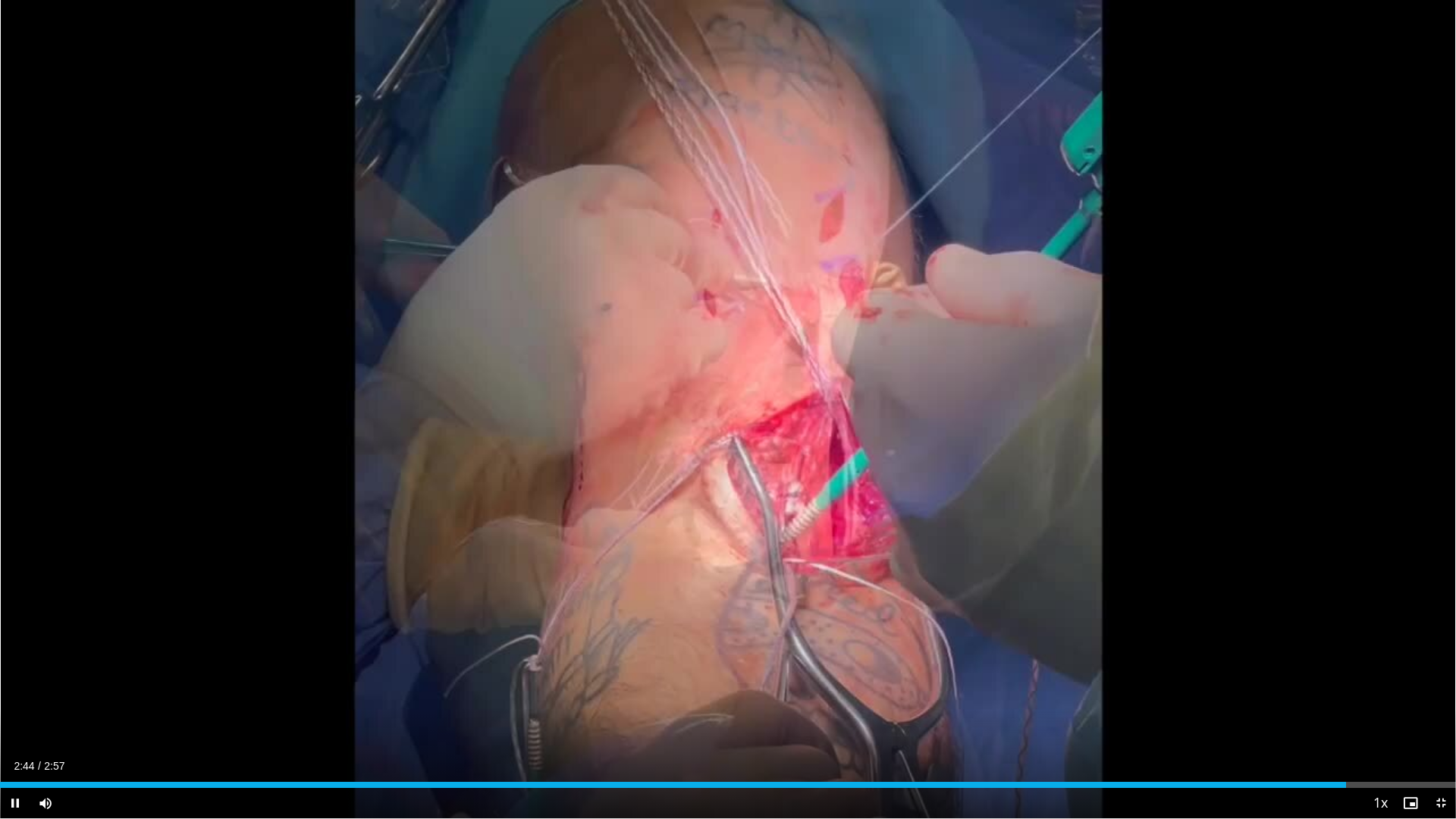click at bounding box center (1441, 803) 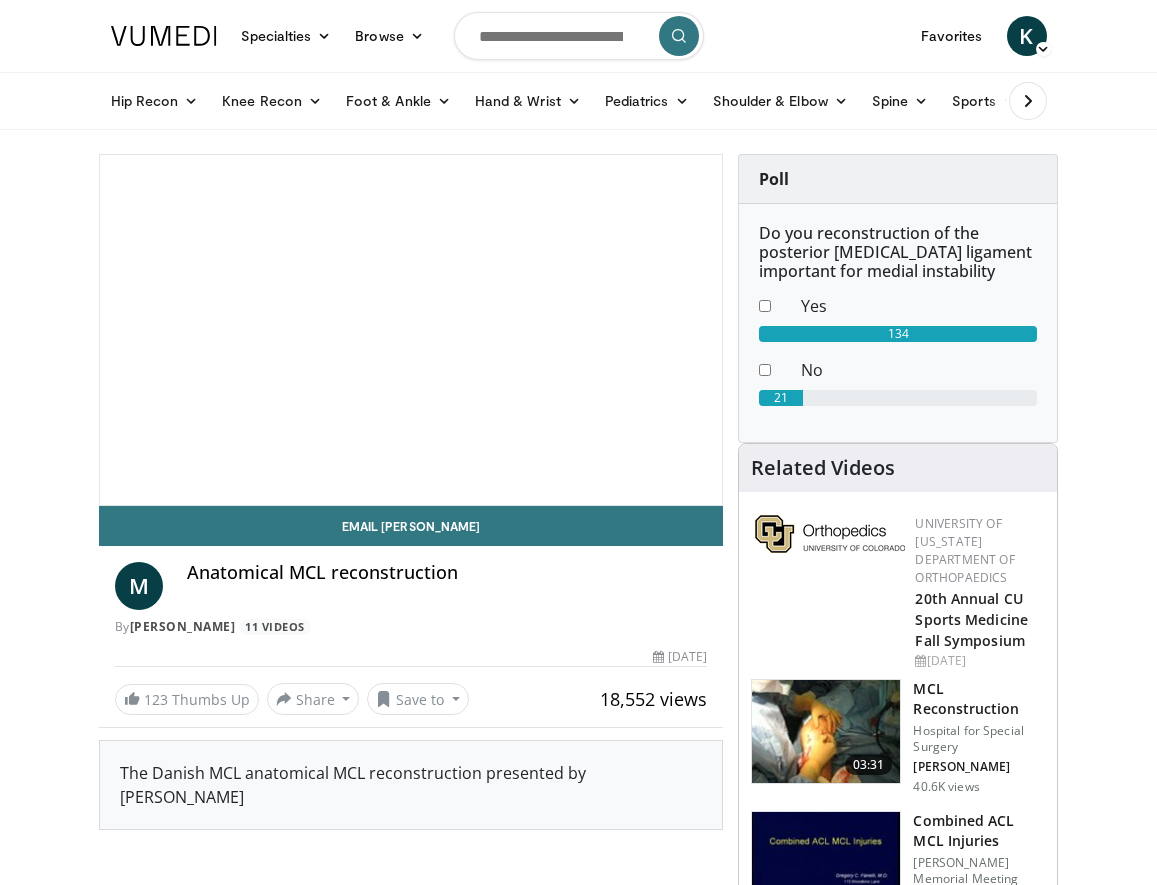 scroll, scrollTop: 0, scrollLeft: 0, axis: both 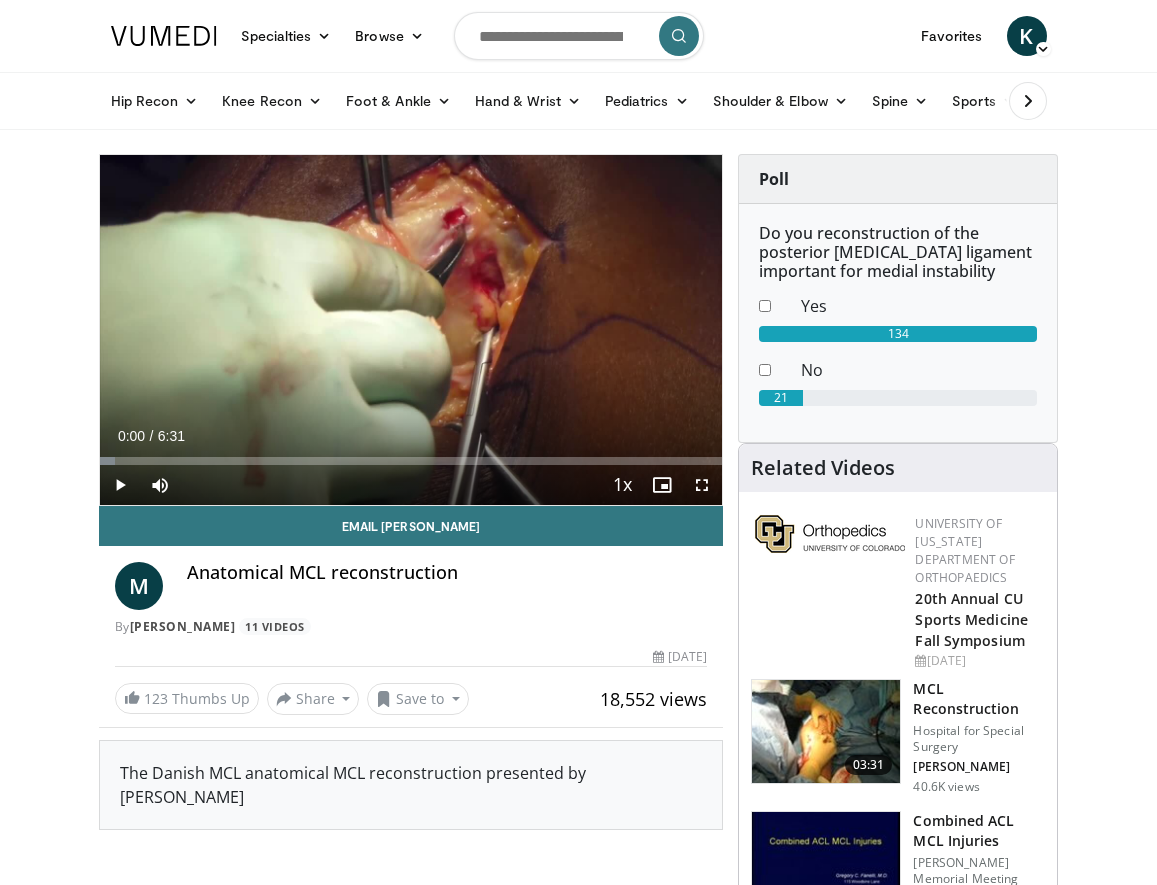 click at bounding box center (702, 485) 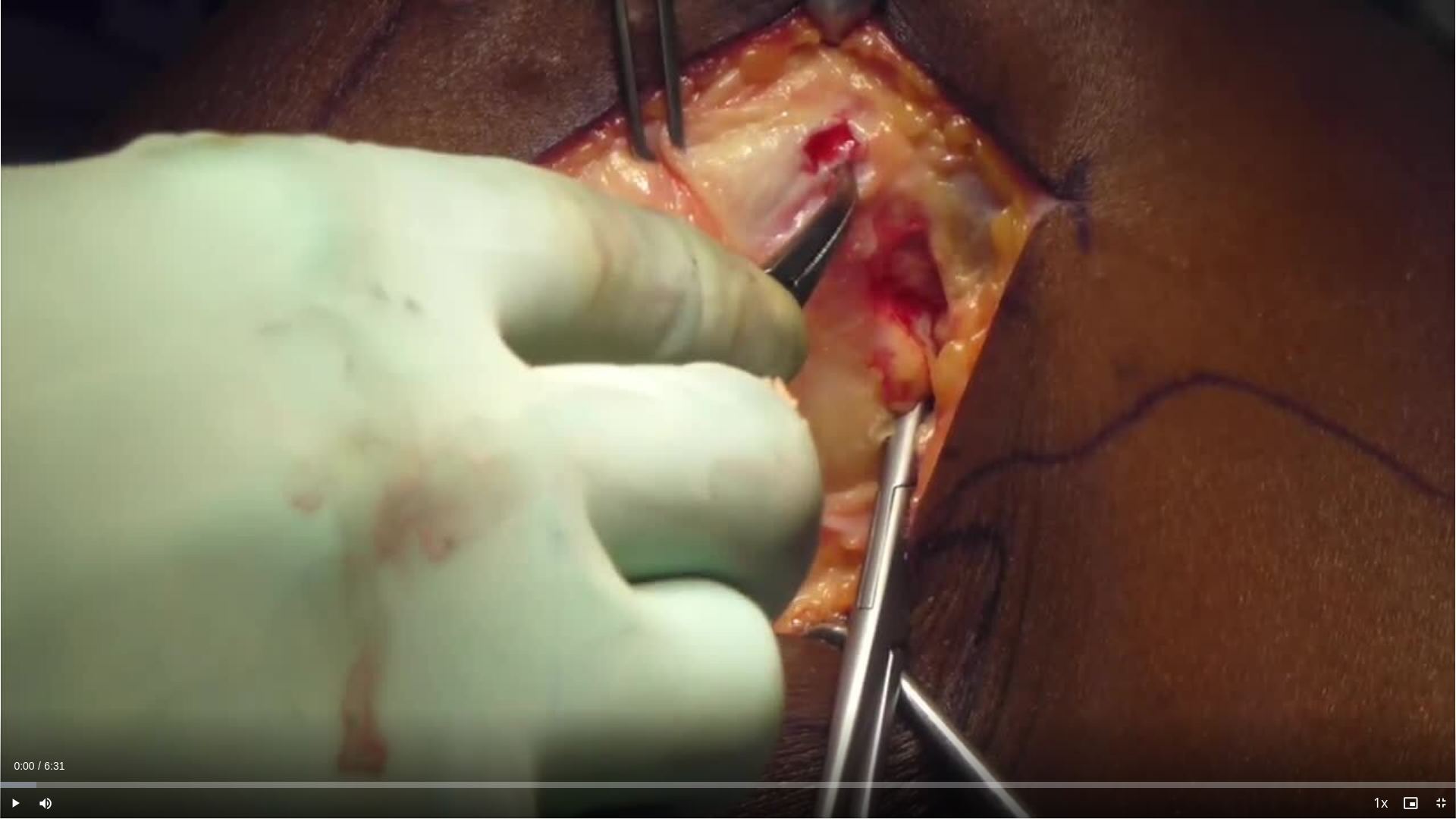 click at bounding box center (15, 803) 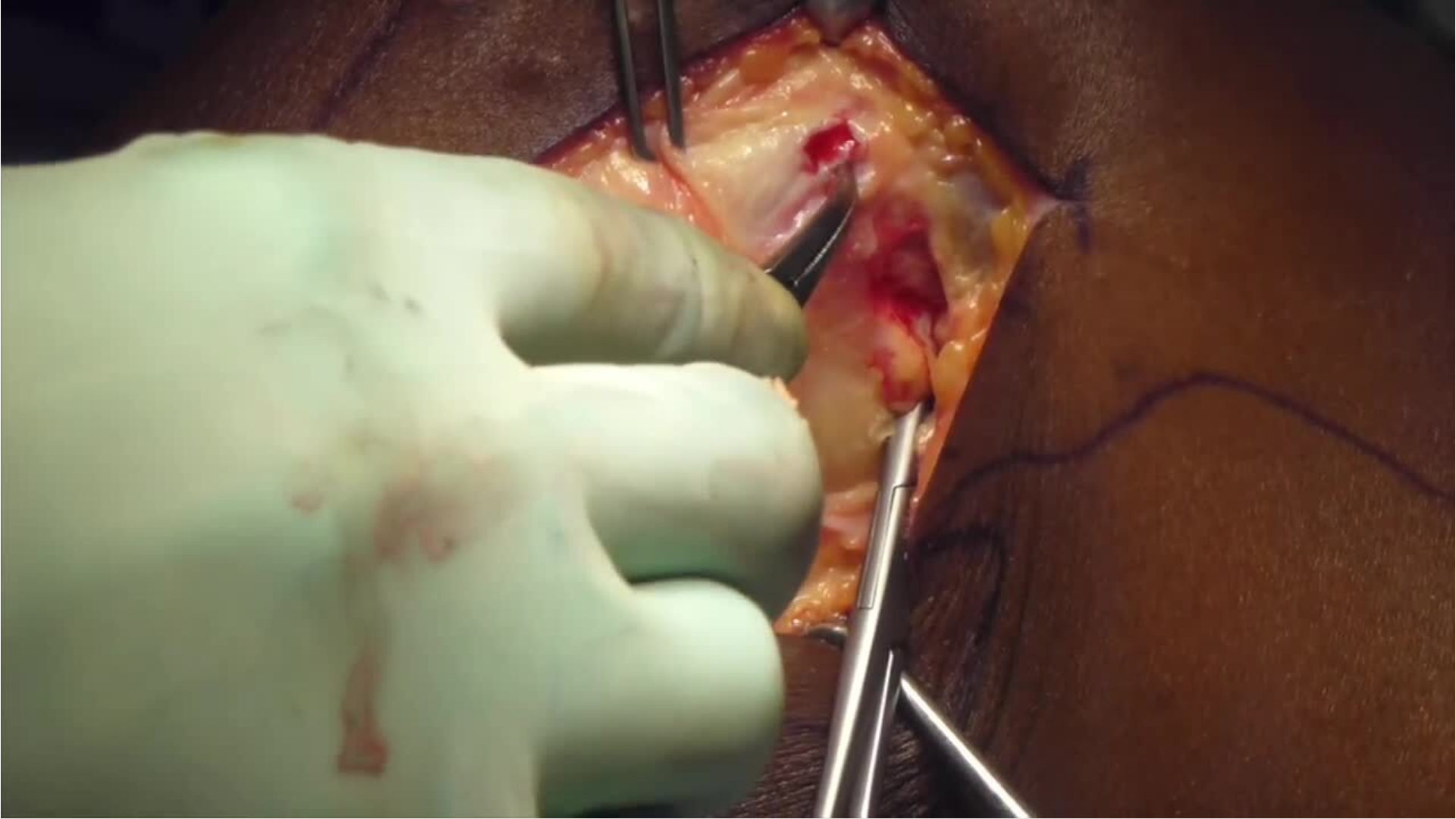 click on "10 seconds
Tap to unmute" at bounding box center [728, 409] 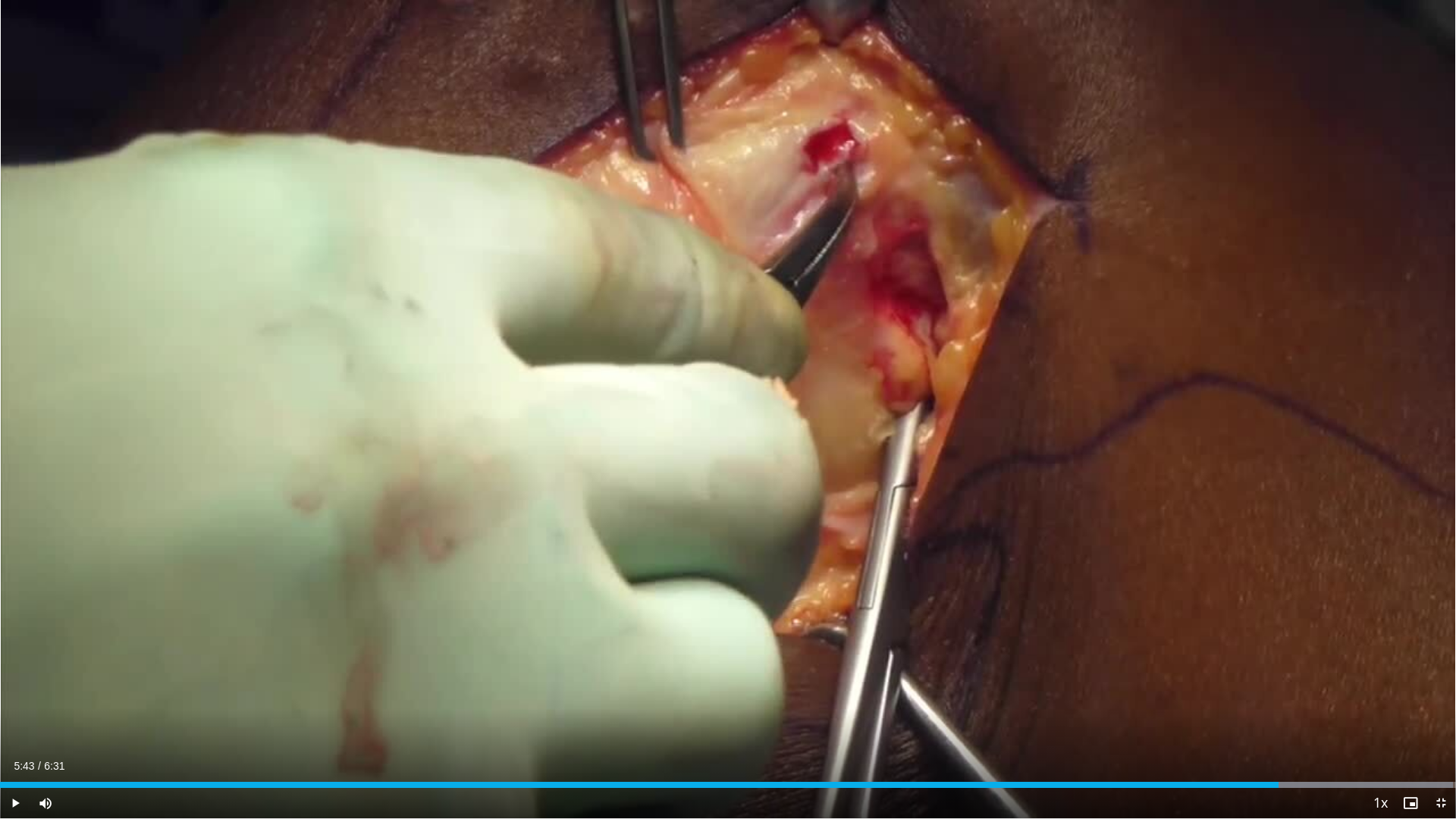 click at bounding box center [1441, 803] 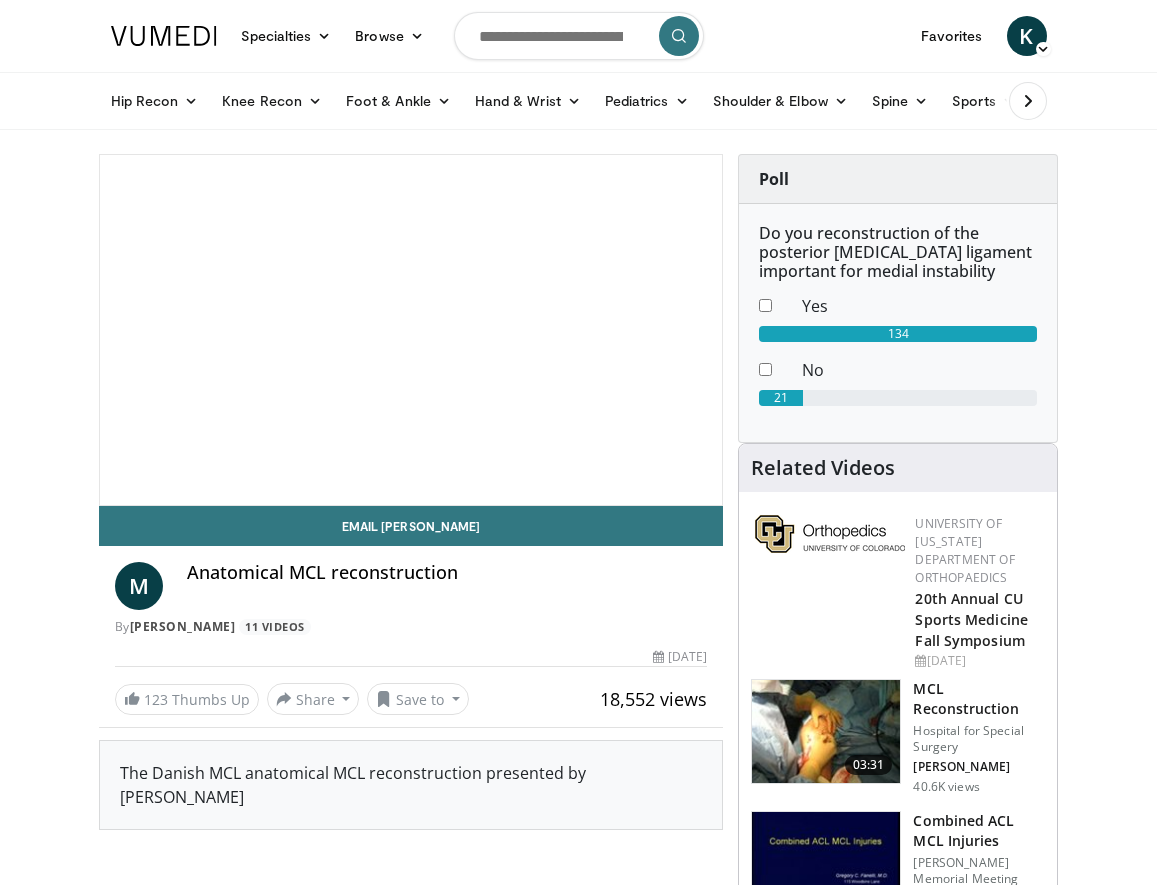 scroll, scrollTop: 0, scrollLeft: 0, axis: both 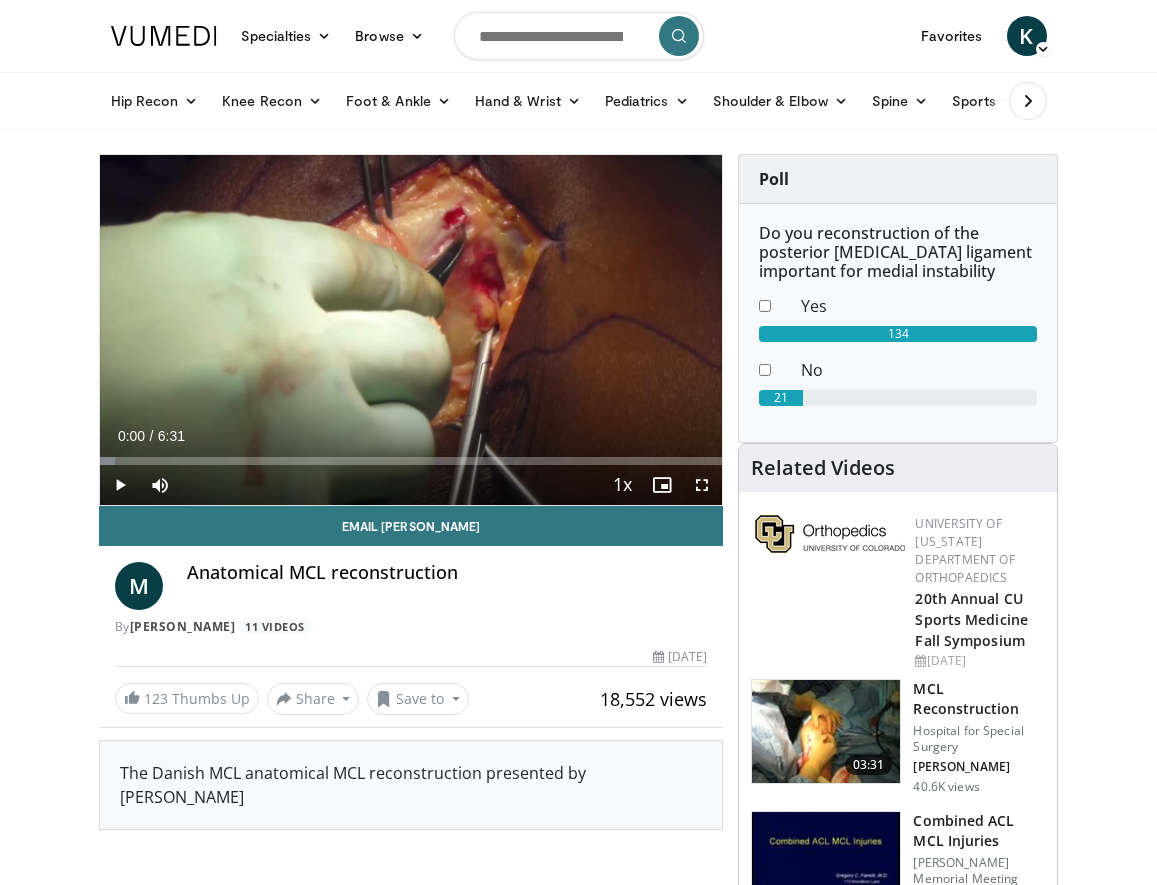click at bounding box center [579, 36] 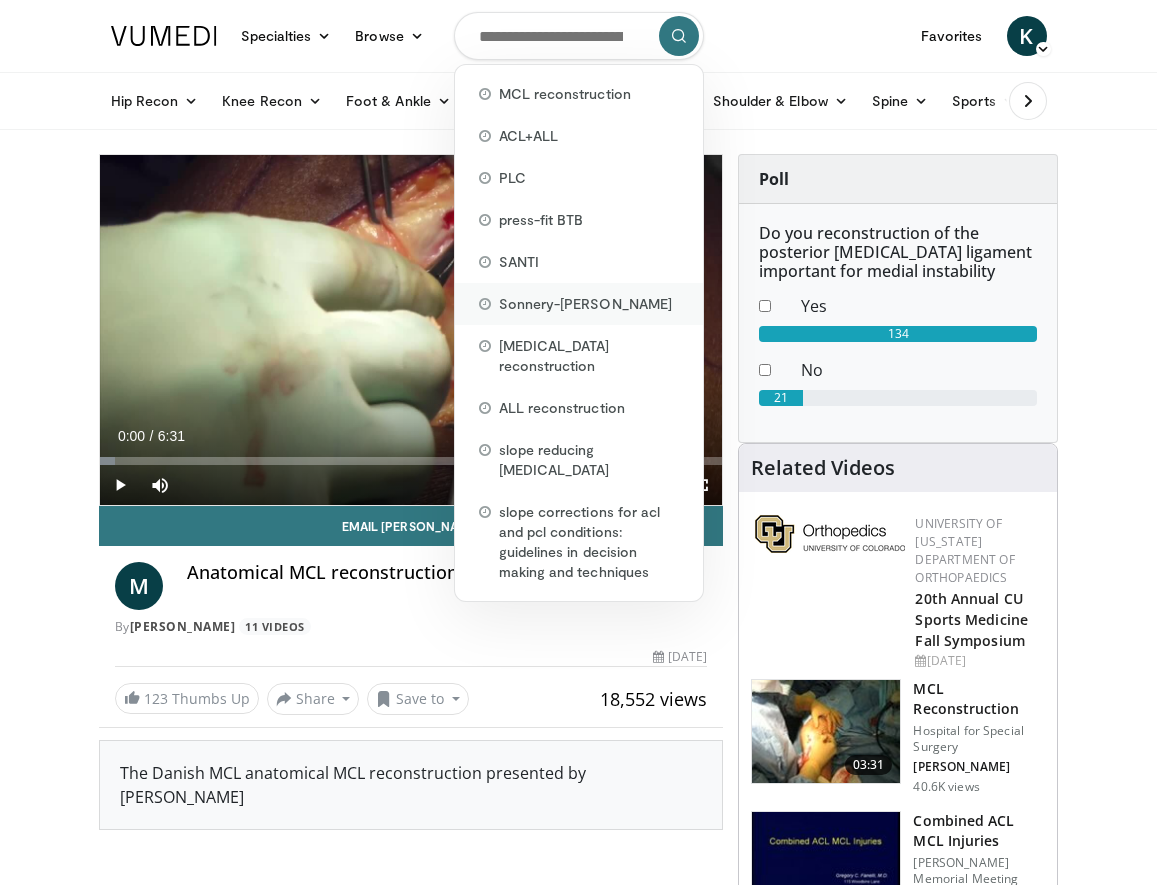 click on "Sonnery-Cottet" at bounding box center [585, 304] 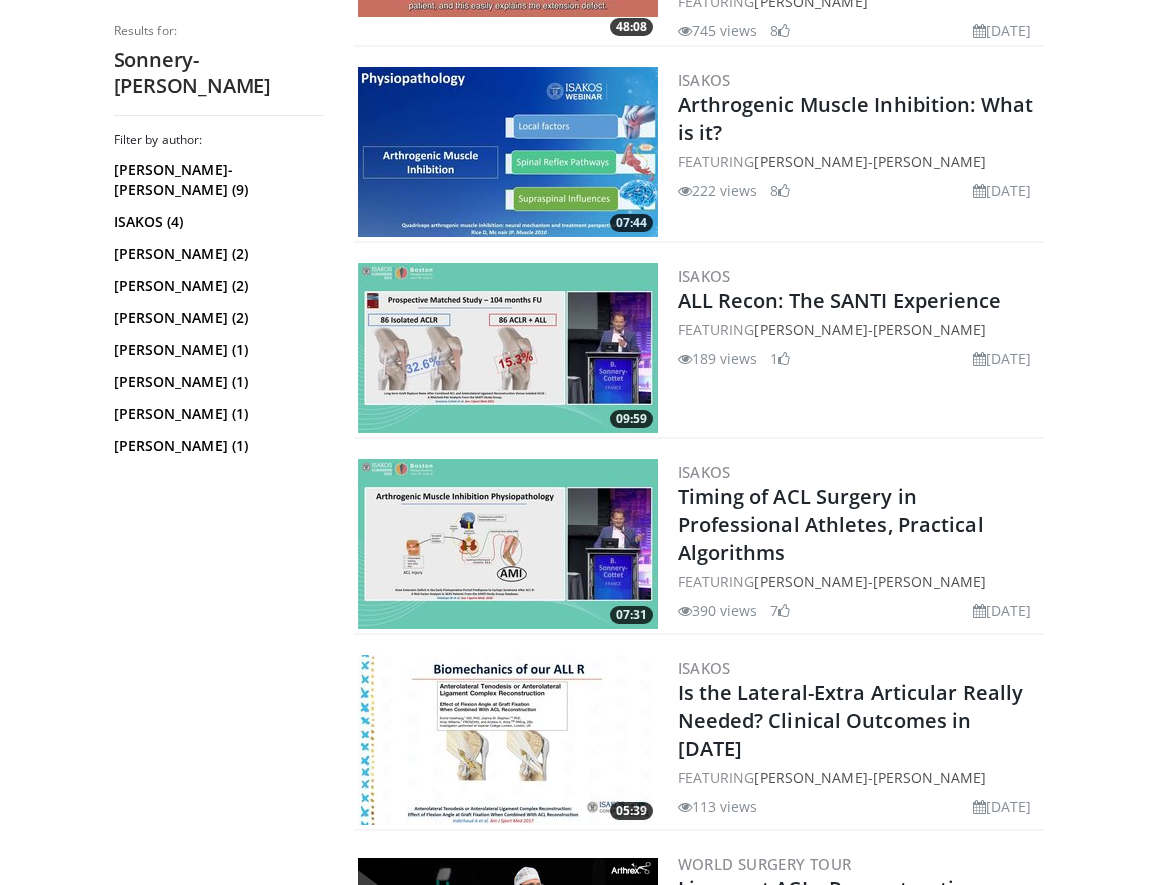 scroll, scrollTop: 797, scrollLeft: 0, axis: vertical 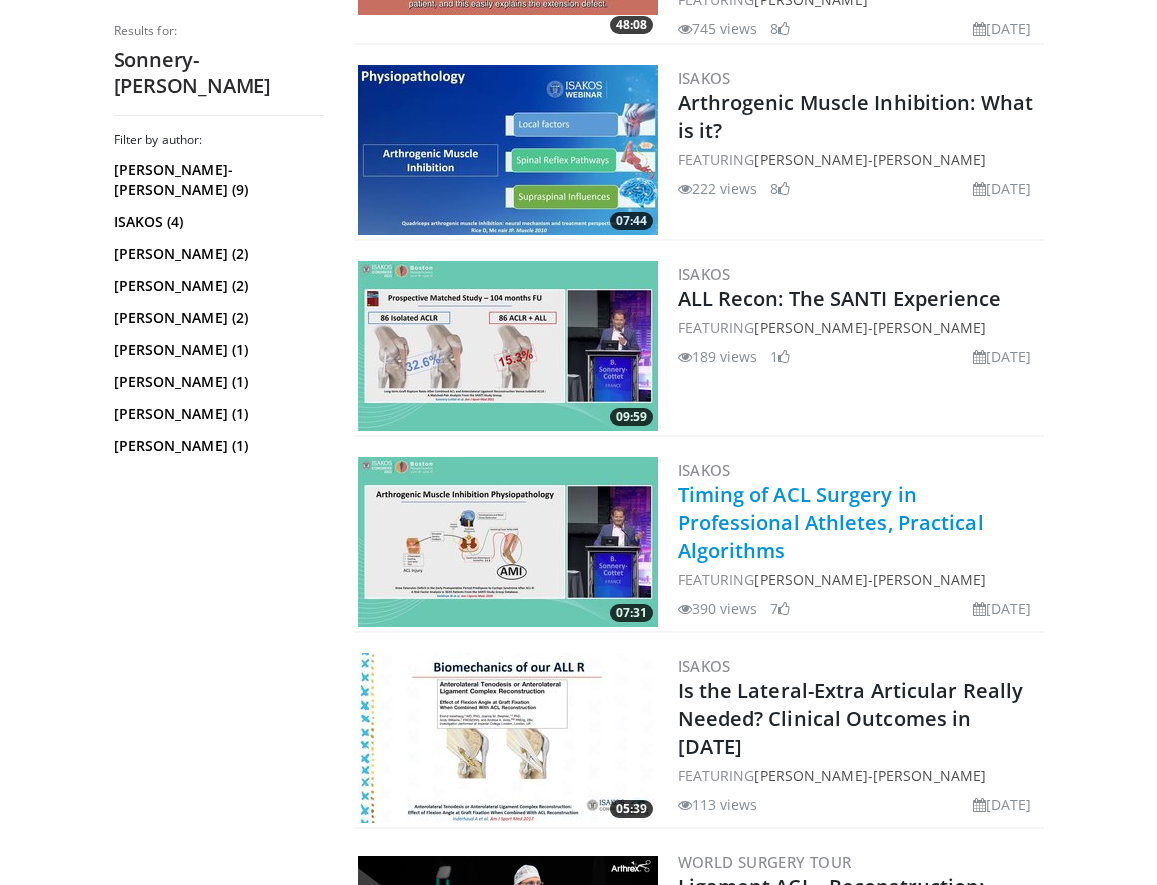 click on "Timing of ACL Surgery in Professional Athletes, Practical Algorithms" at bounding box center [831, 522] 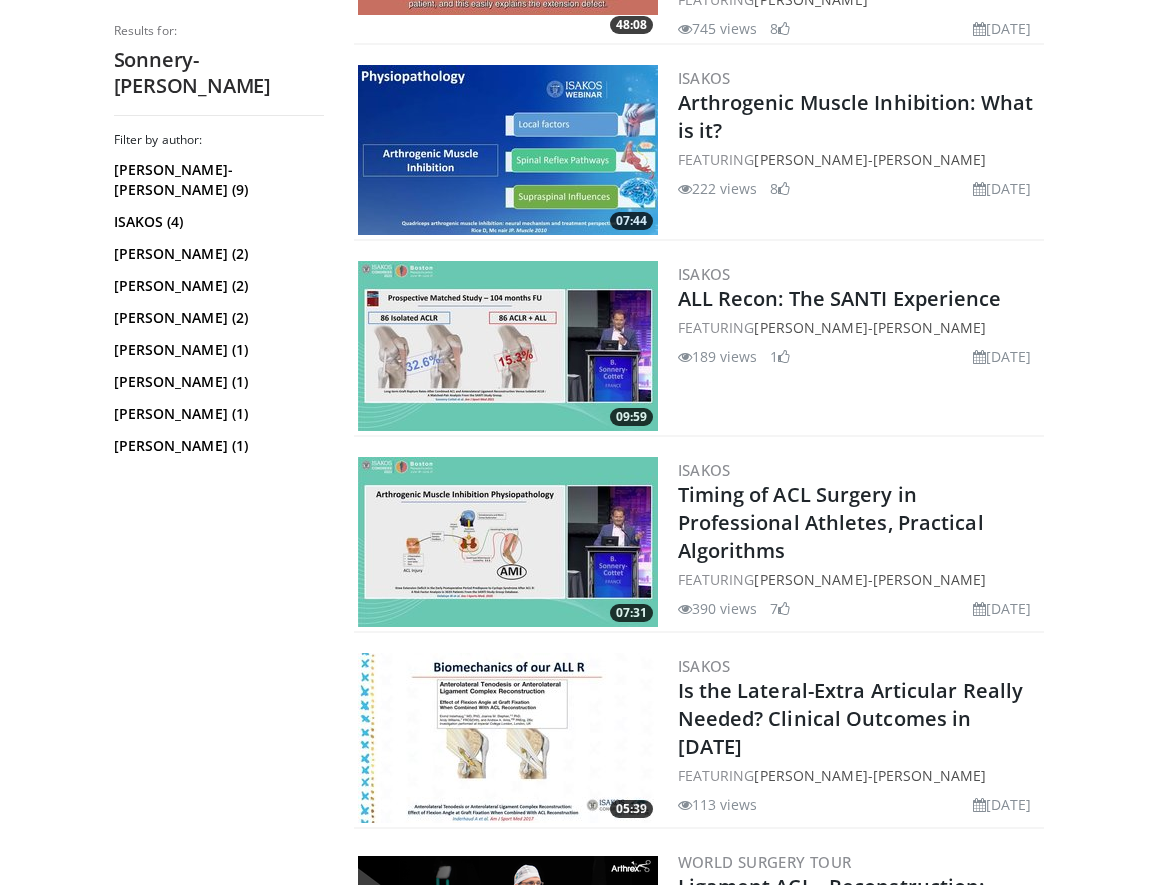 click on "35:46
Vericel
Live Surgery: MACI Arthro for Female LFC Defect
FEATURING
Michael Kuhn
1,103 views
March 10, 2025
2
06:04
Vericel
What is it? MACI Arthro 90-Second Overview
697 views
March 10, 2025
3" at bounding box center (699, 570) 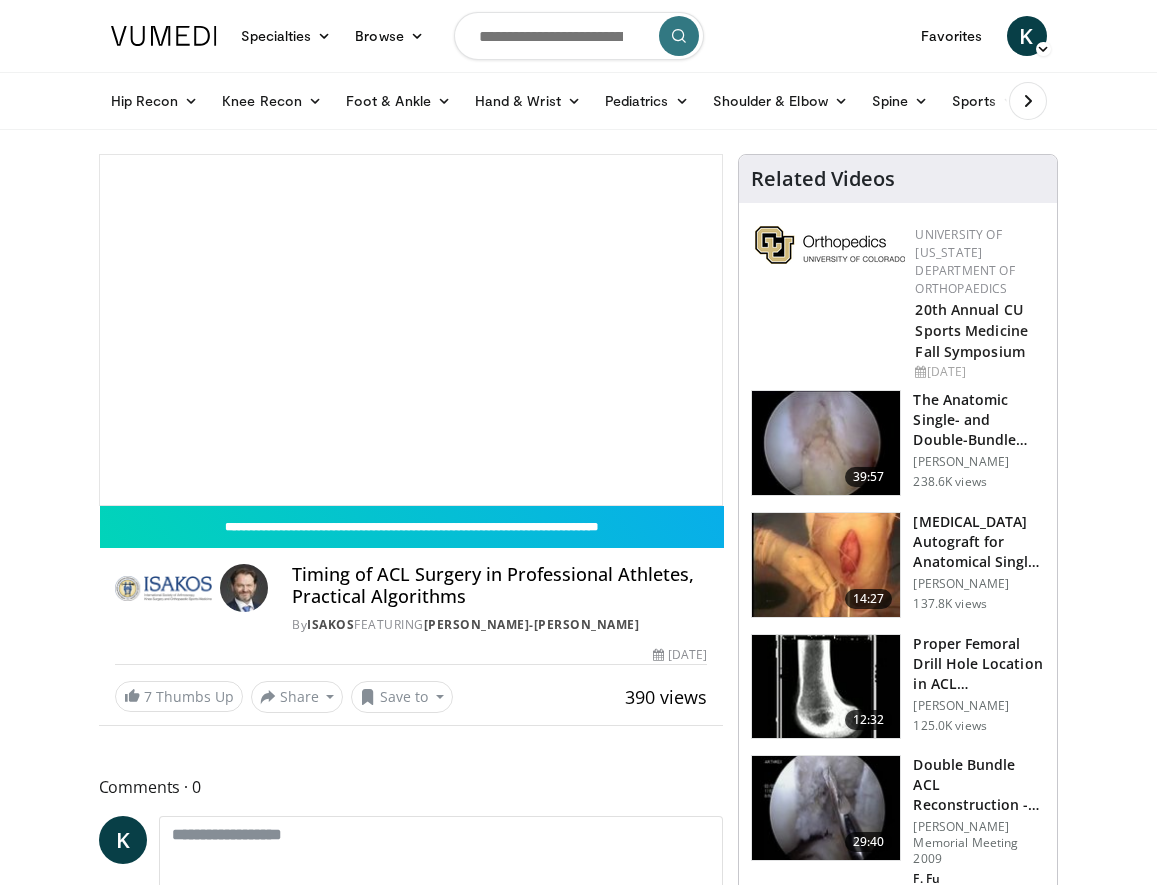 scroll, scrollTop: 0, scrollLeft: 0, axis: both 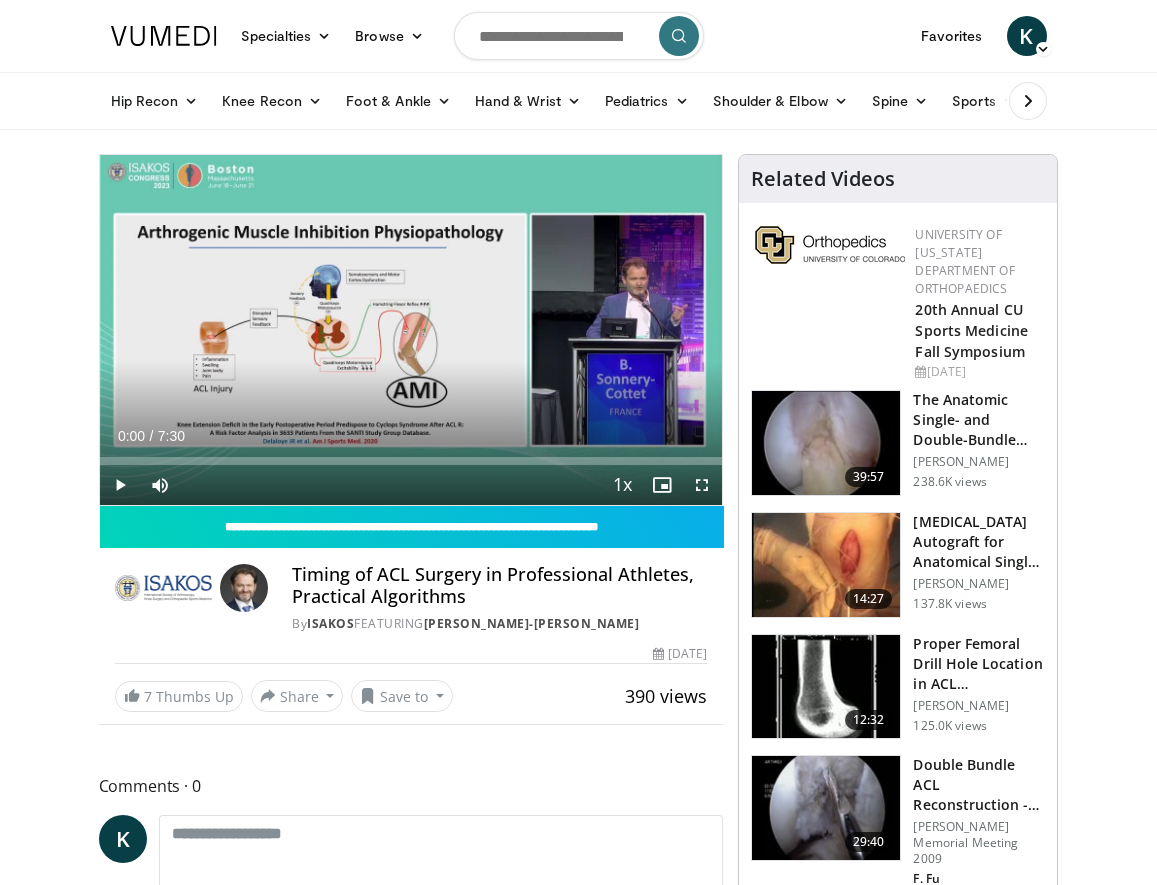 click at bounding box center (702, 485) 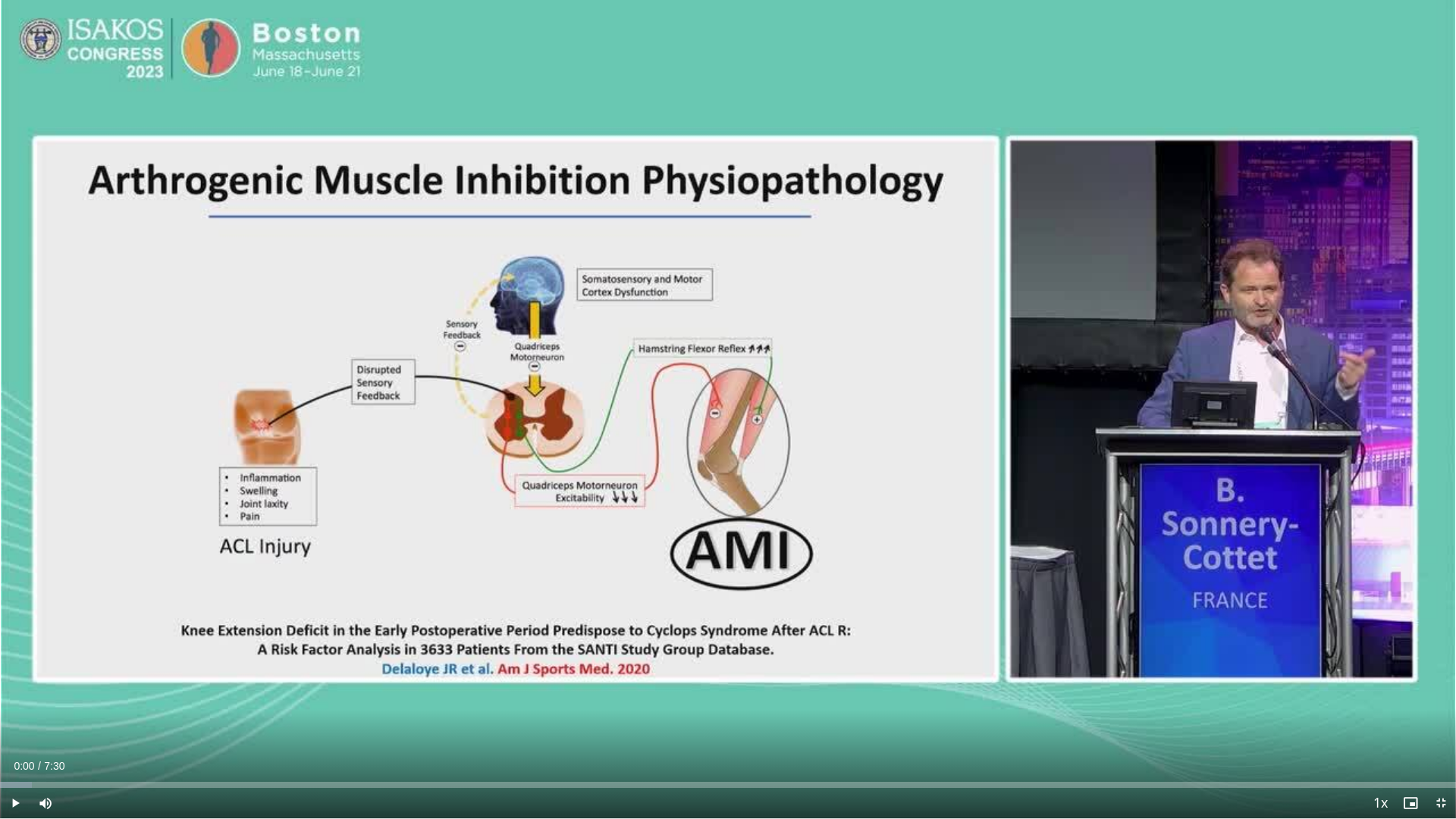 click at bounding box center [15, 803] 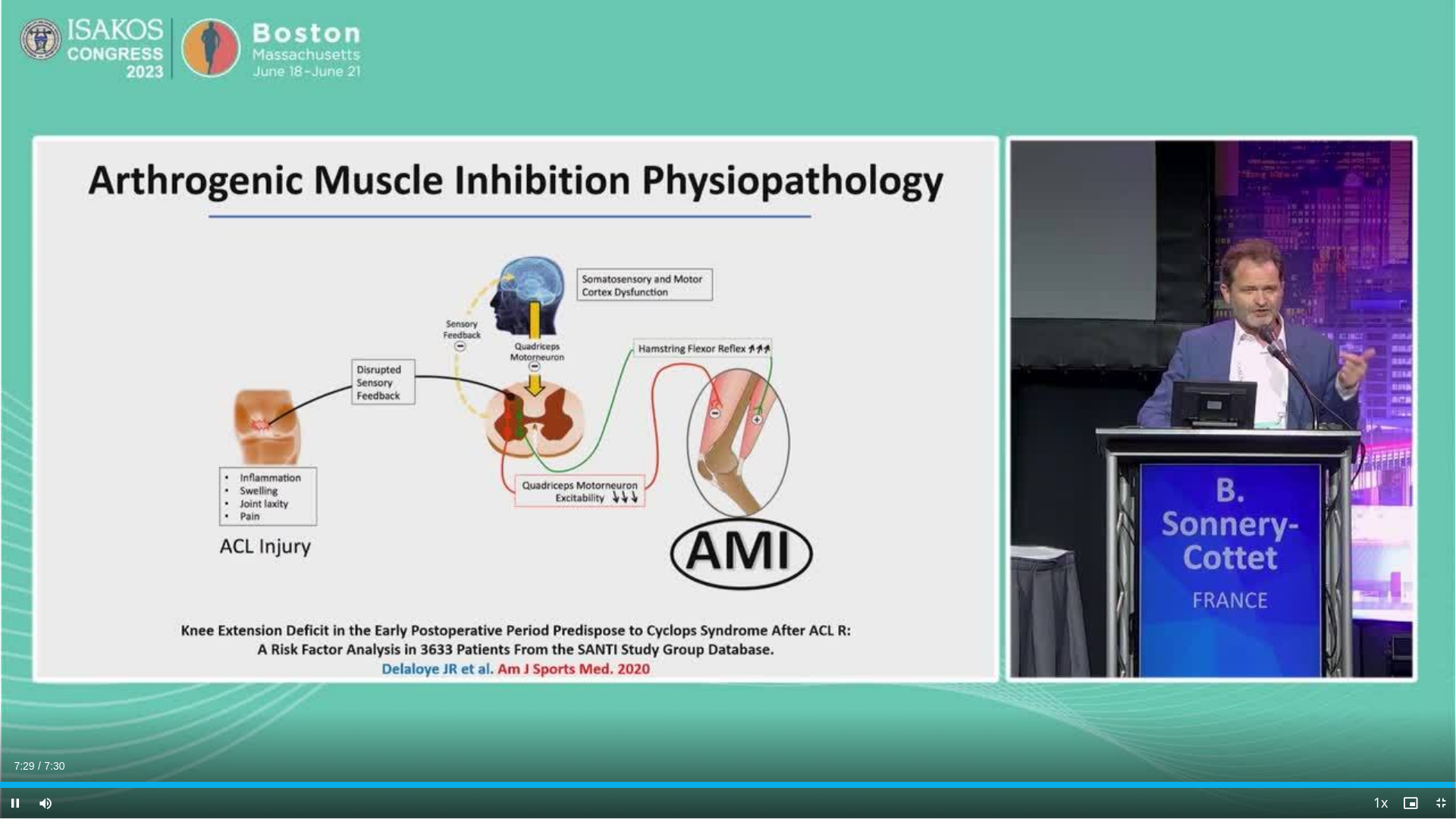 click at bounding box center (1441, 803) 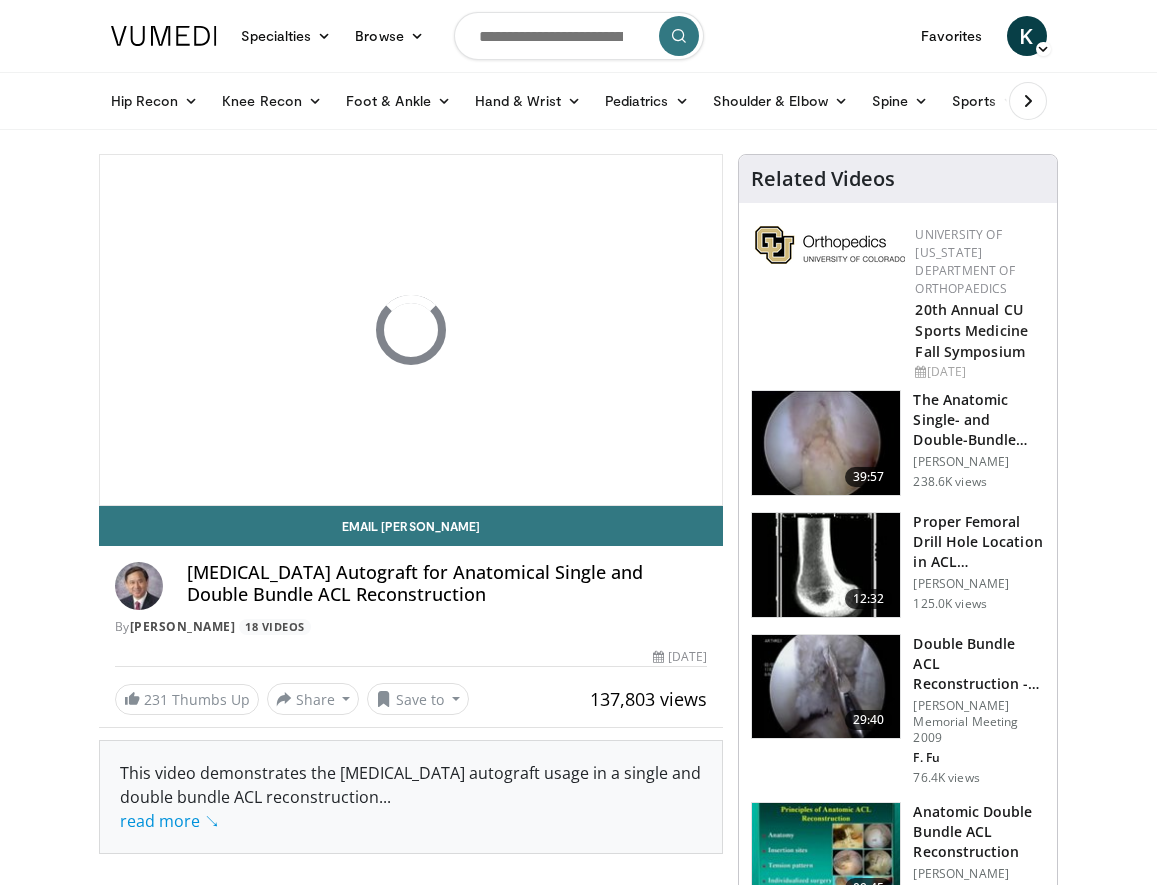 scroll, scrollTop: 0, scrollLeft: 0, axis: both 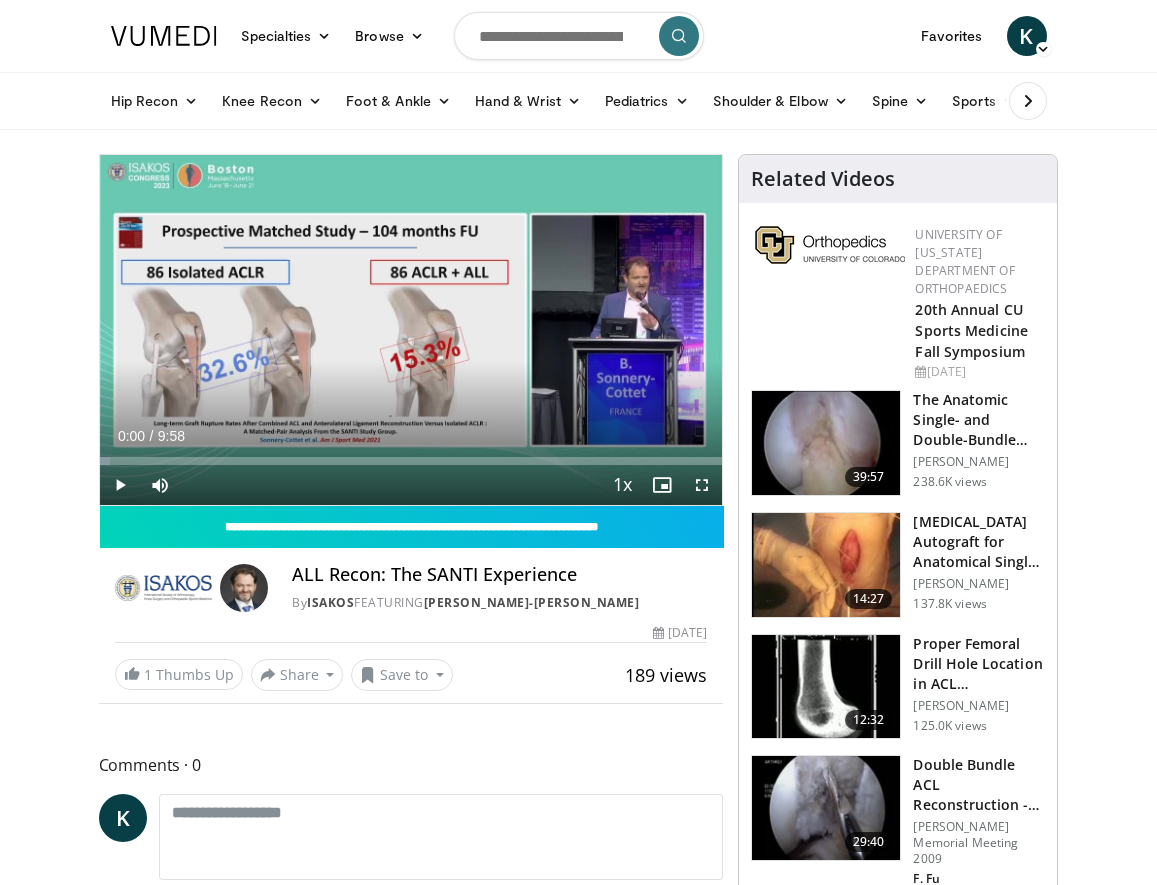 click on "1
Thumbs Up
Share ALL Recon: The SANTI Expe...
×
Enter one or more e-mail addresses, each in a new line
Message
Send
Close
Share
E-mail
Tweet
Share
Save to
Add to Favorites
New Playlist
New Playlist
×
Title
Description ****" at bounding box center [411, 675] 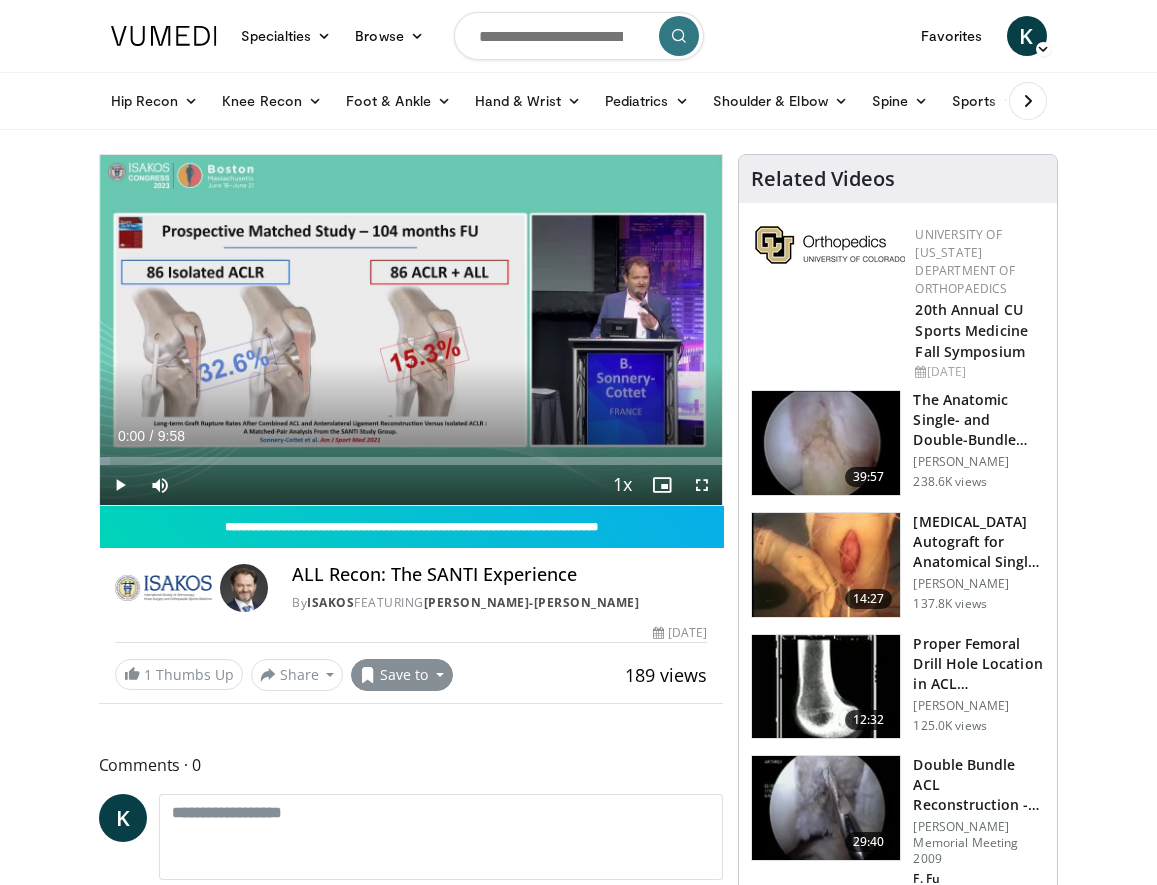 click on "Save to" at bounding box center (402, 675) 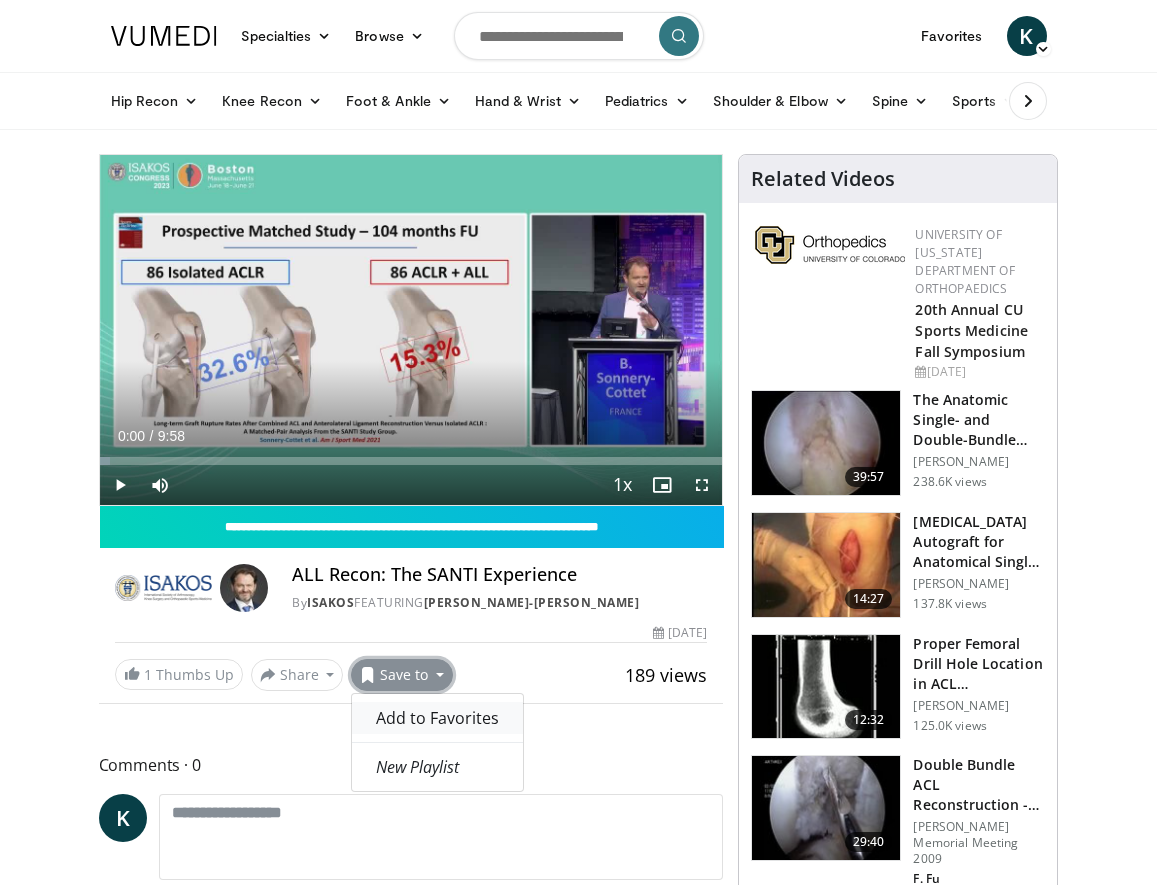 click on "Add to Favorites" at bounding box center [437, 718] 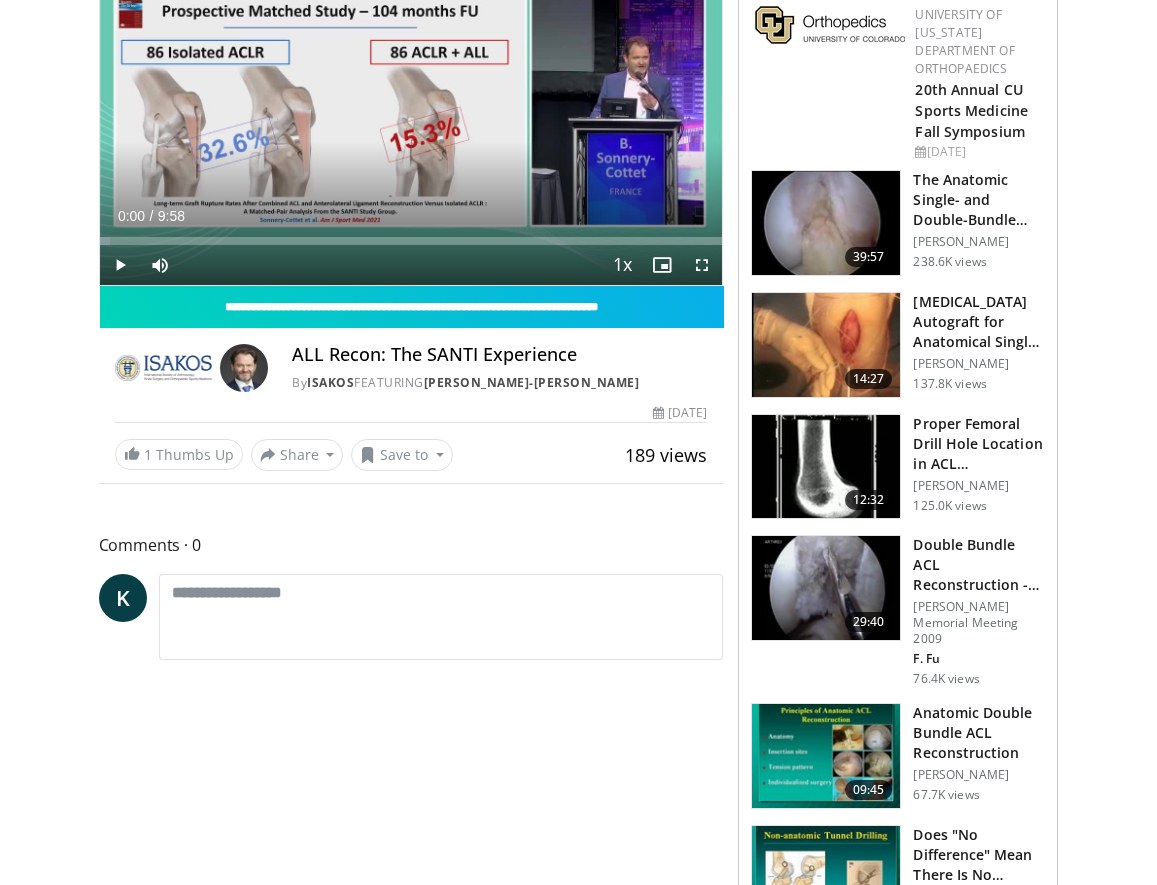scroll, scrollTop: 292, scrollLeft: 0, axis: vertical 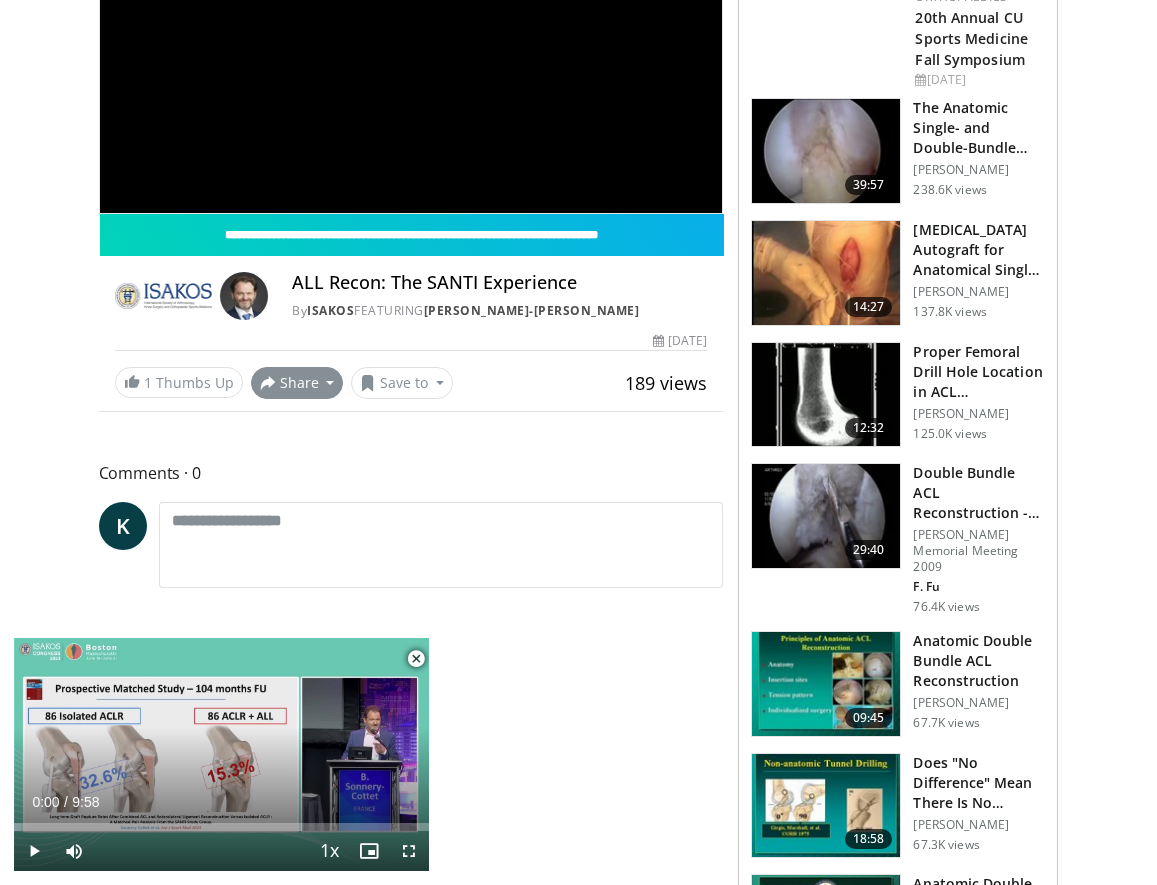 click on "Share" at bounding box center (297, 383) 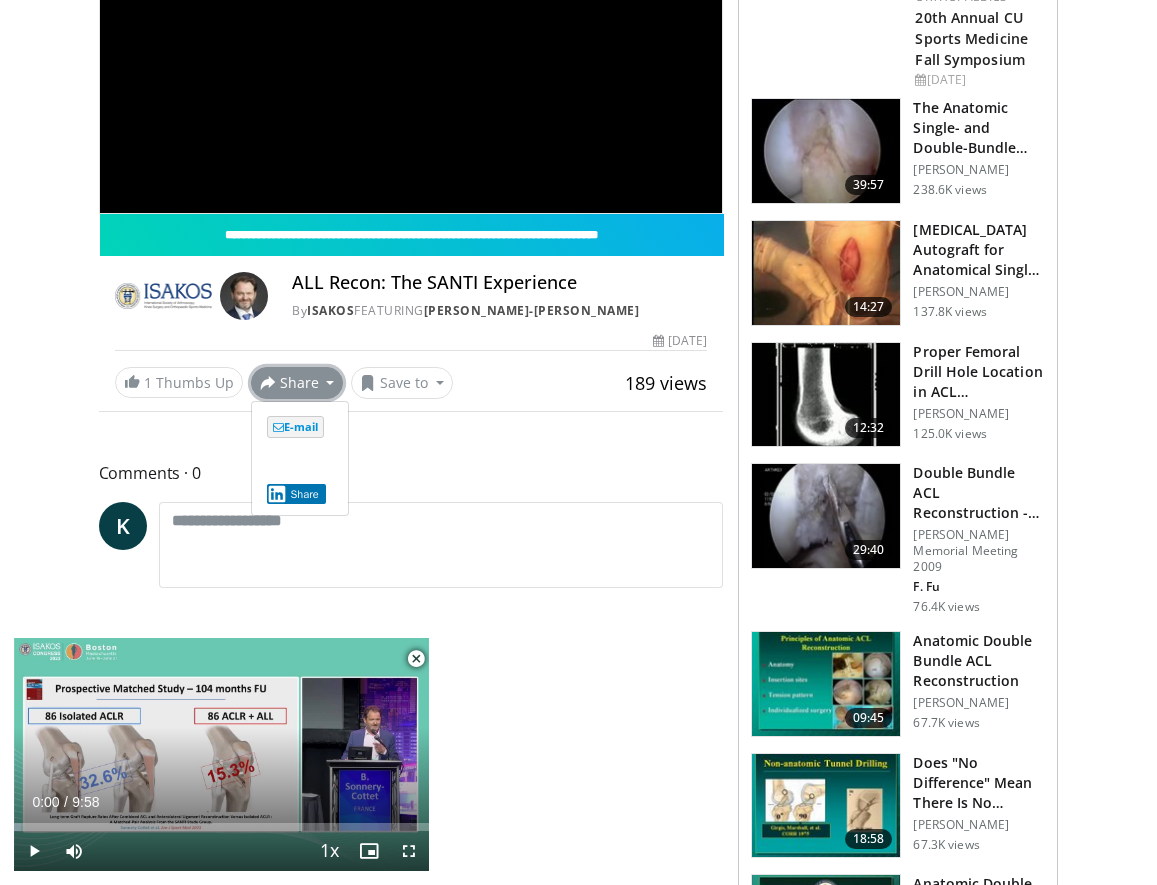 click on "Comments   0" at bounding box center (411, 473) 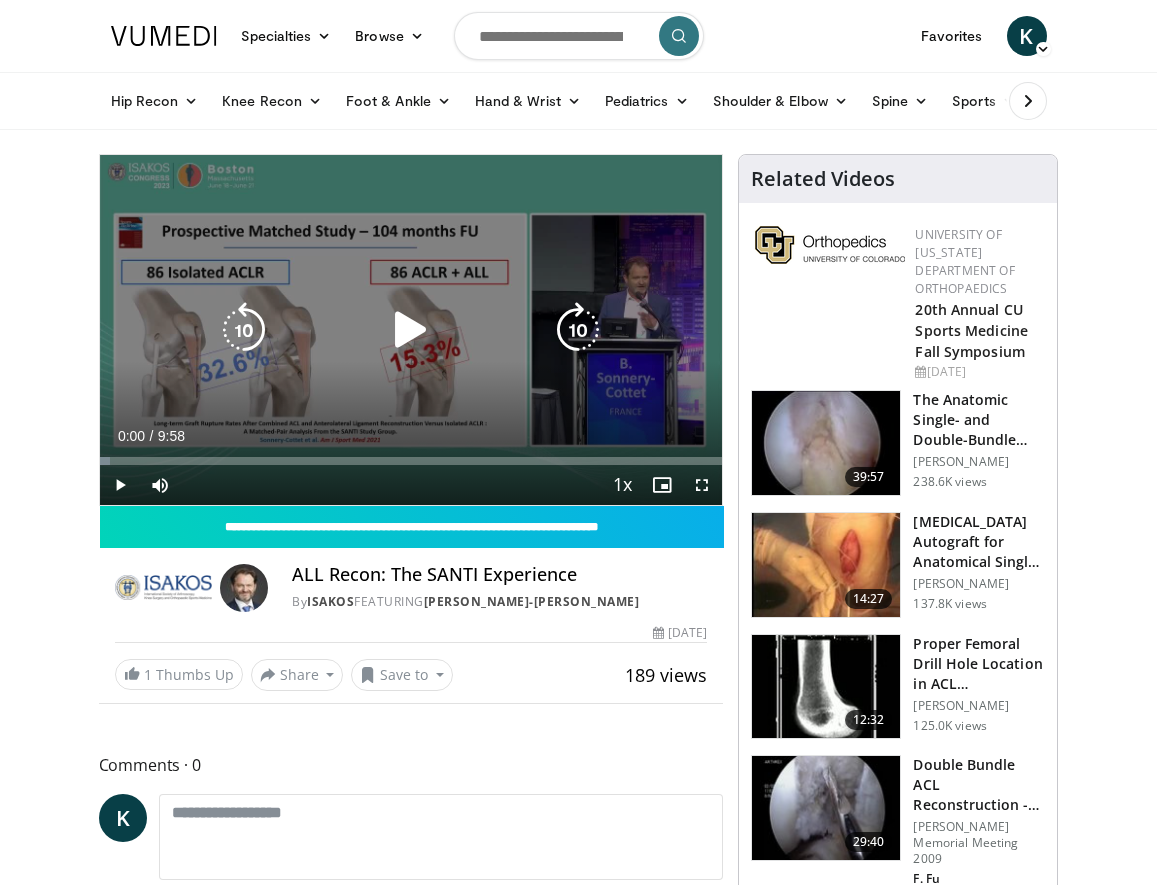 scroll, scrollTop: 0, scrollLeft: 0, axis: both 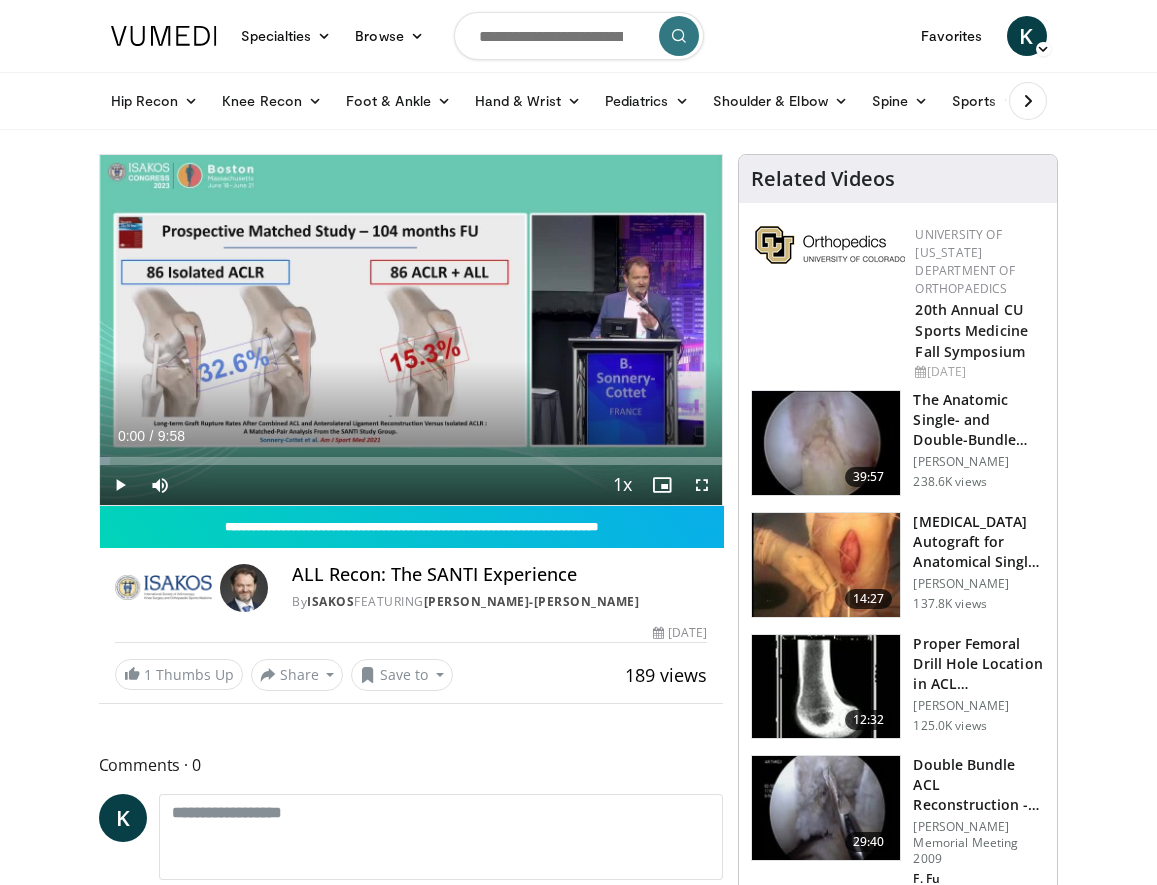 click at bounding box center (579, 36) 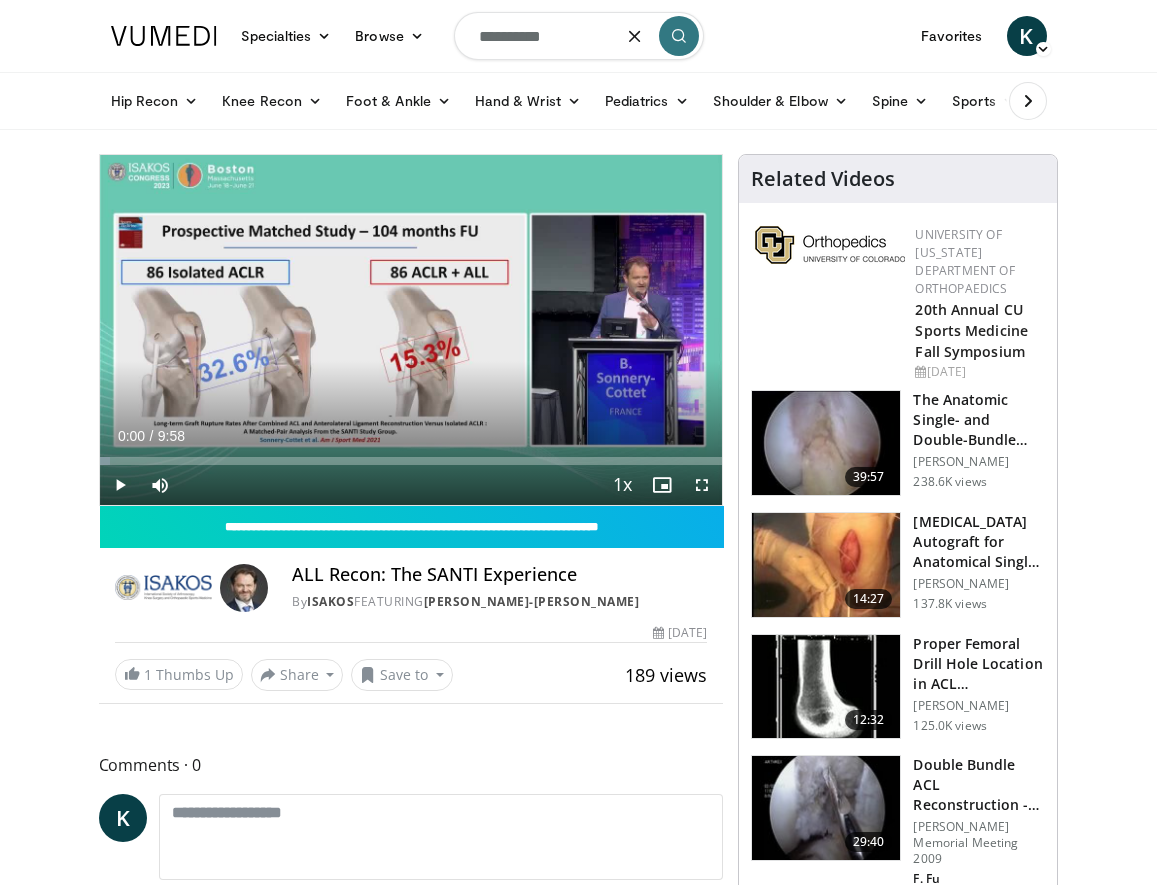 type on "**********" 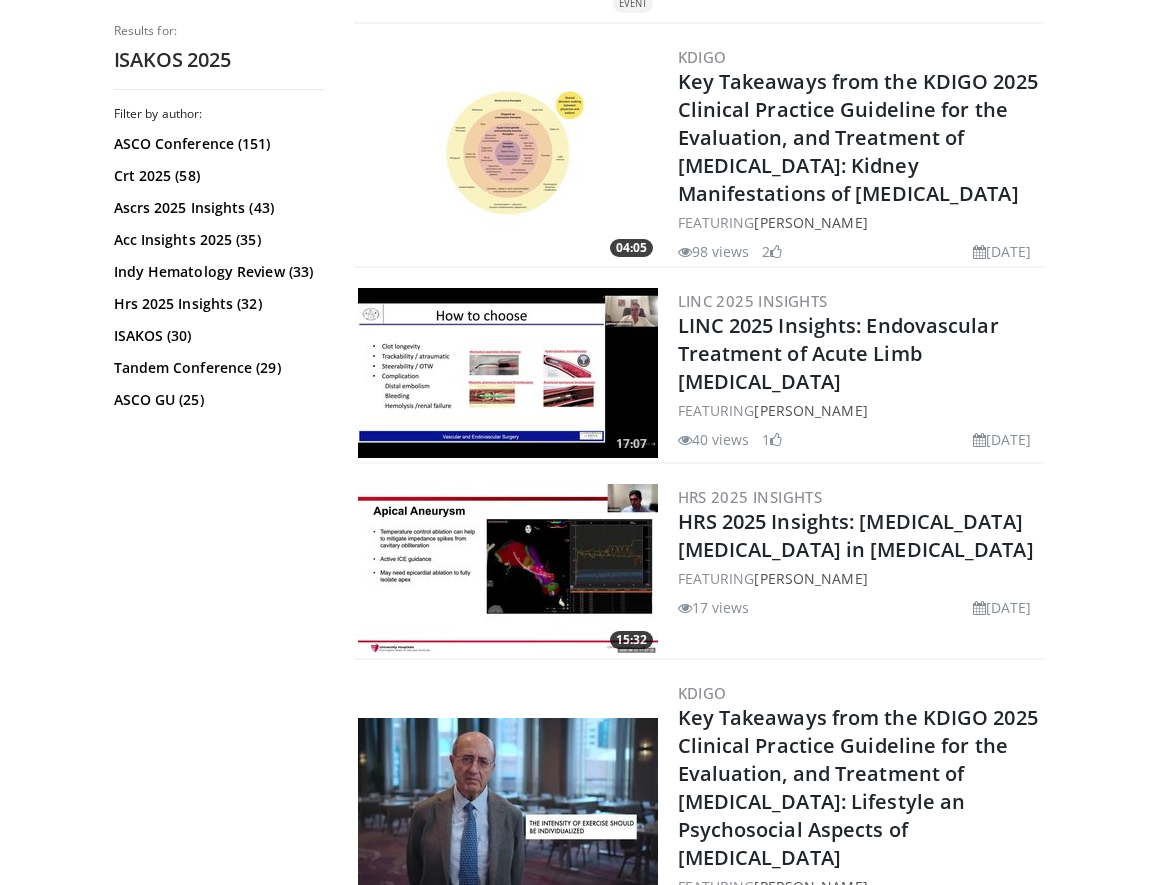 scroll, scrollTop: 984, scrollLeft: 0, axis: vertical 